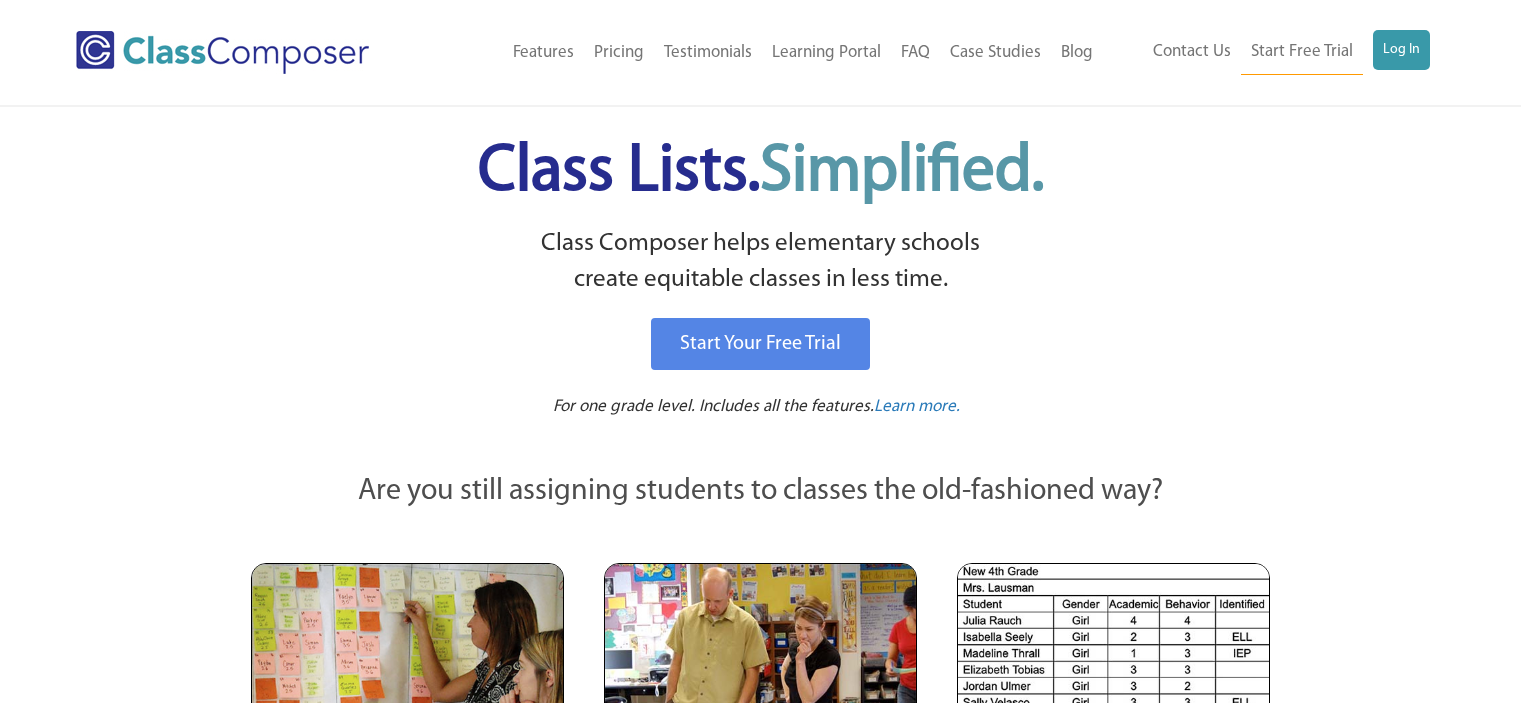 scroll, scrollTop: 0, scrollLeft: 0, axis: both 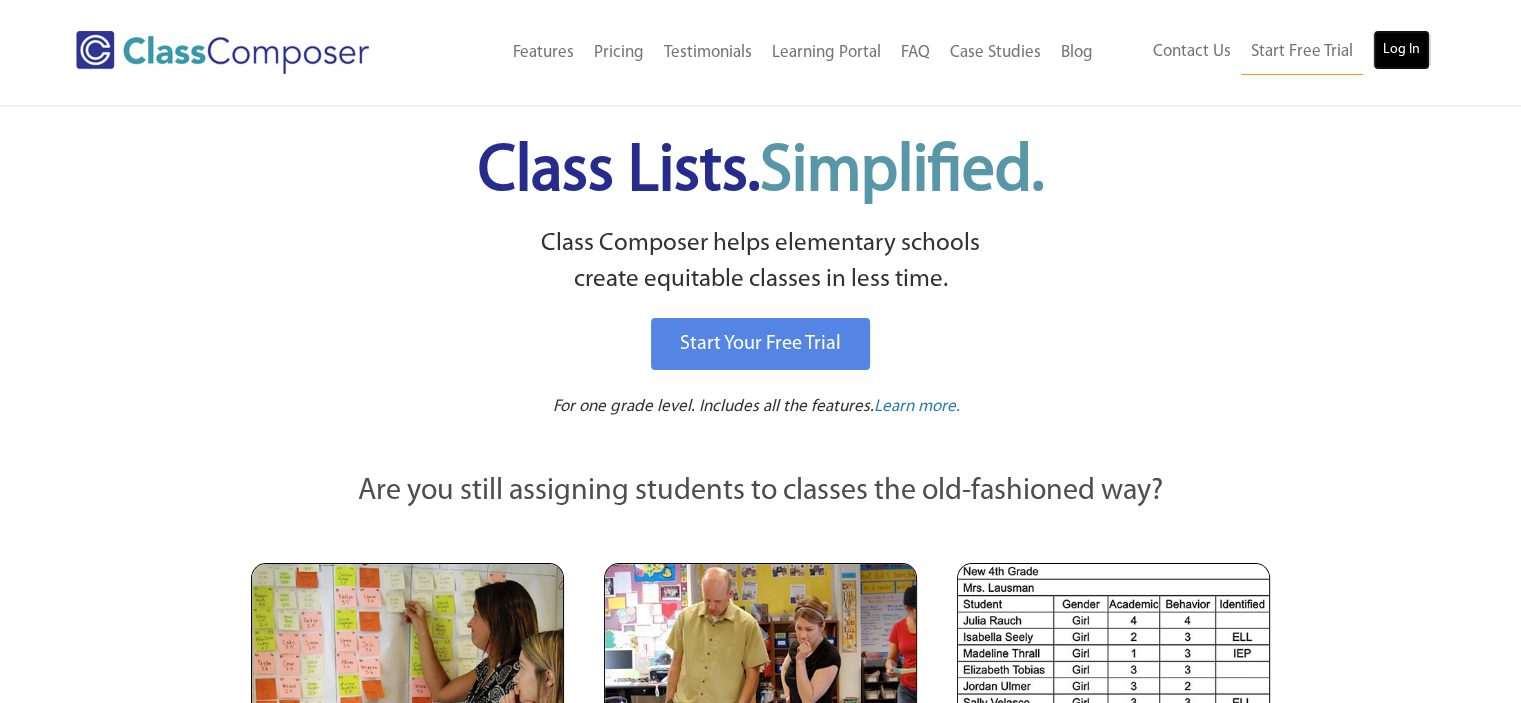 click on "Log In" at bounding box center (1401, 50) 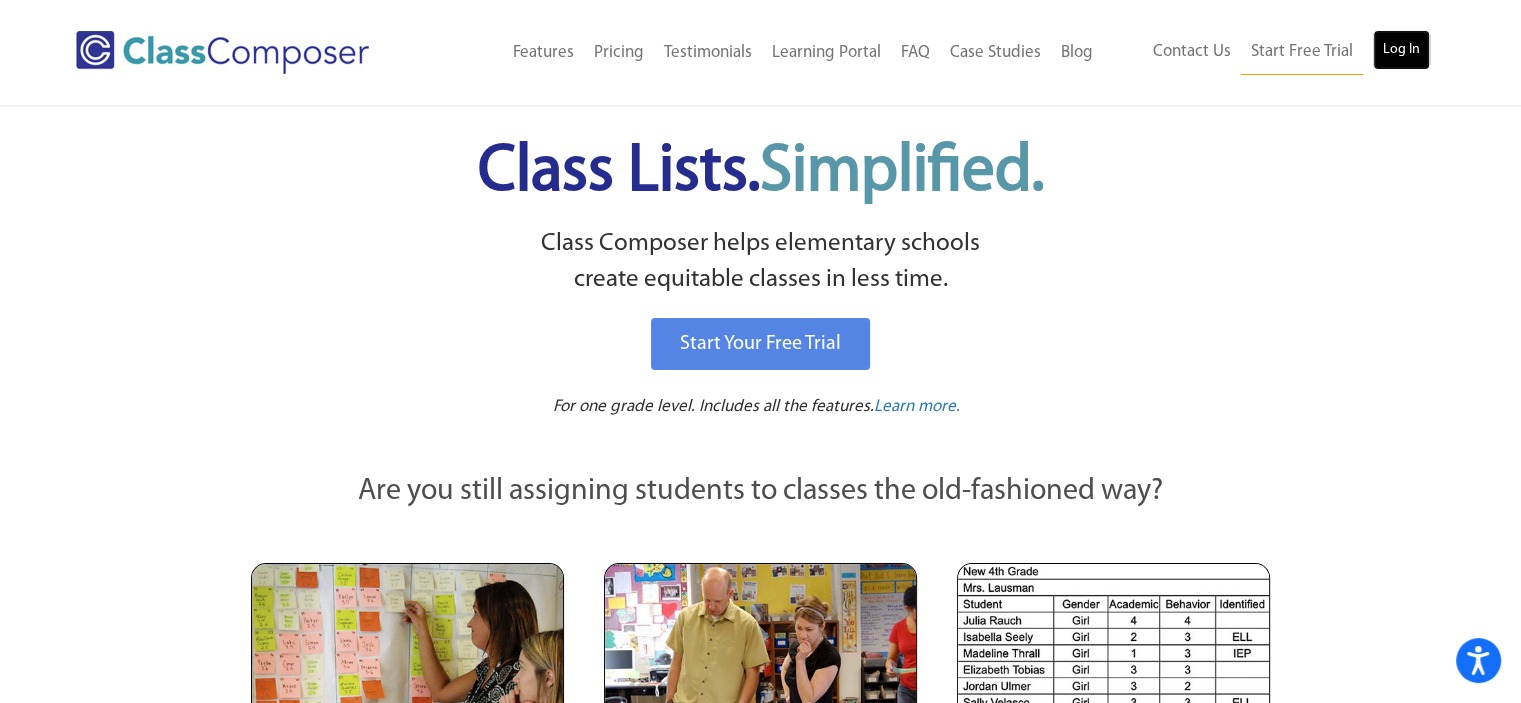scroll, scrollTop: 0, scrollLeft: 0, axis: both 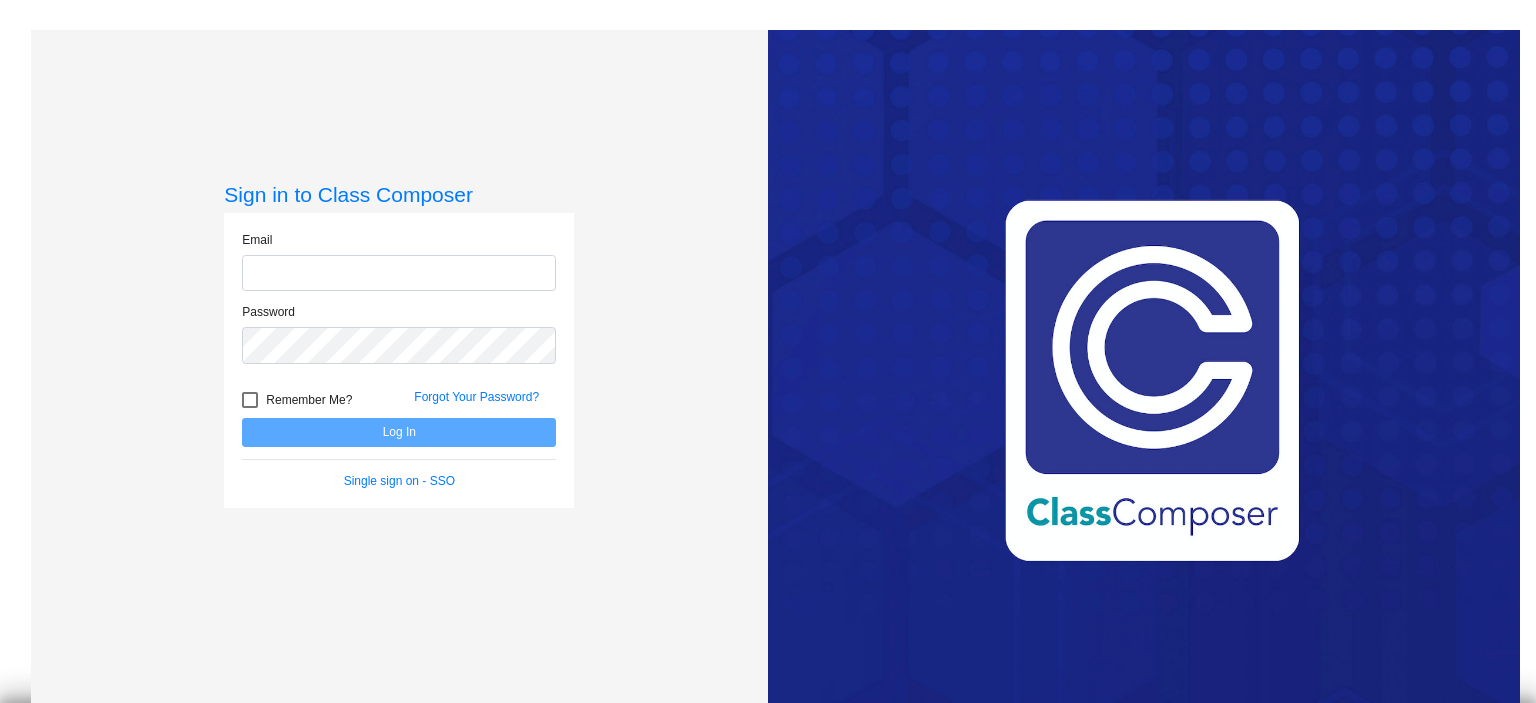 type on "Class 2   - [LAST]  picture_as_pdf [FIRST] [LAST]" 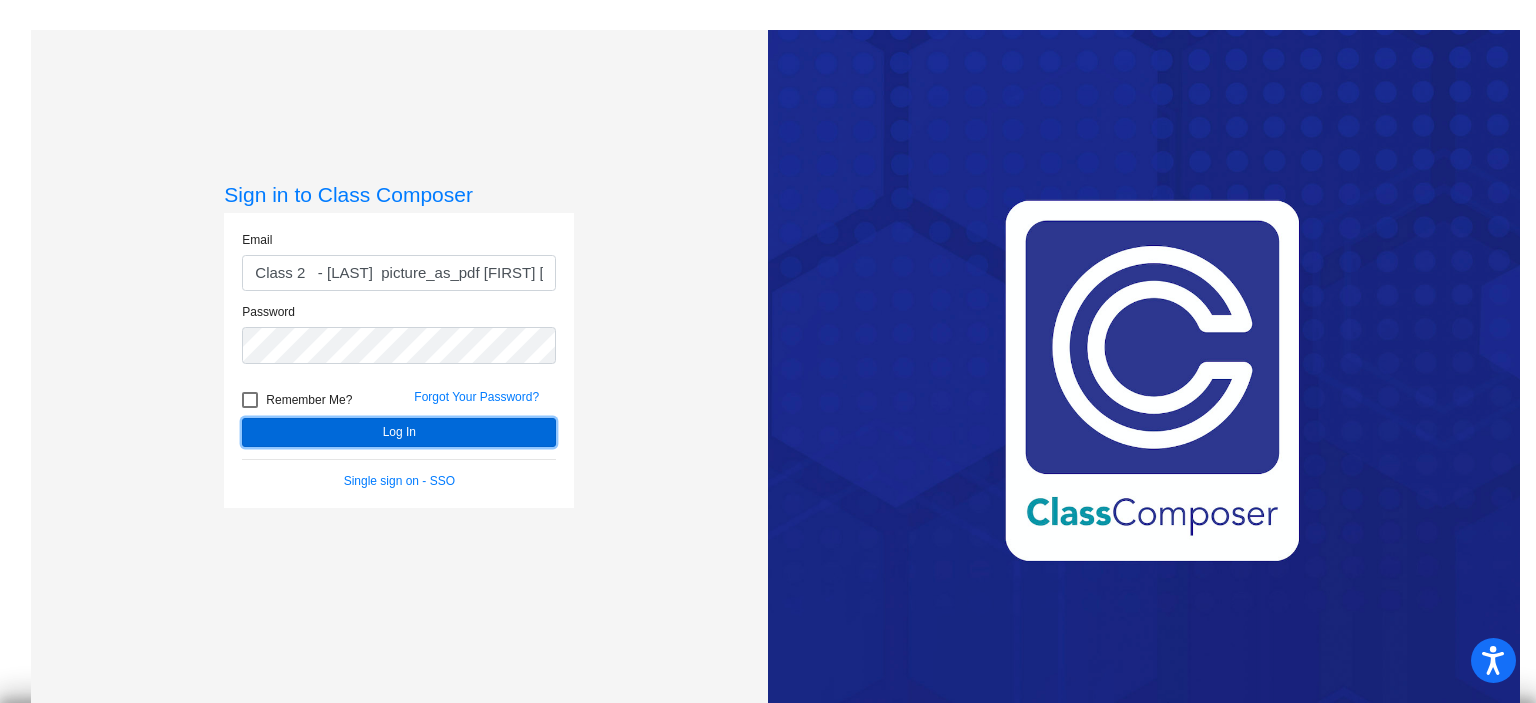 click on "Log In" 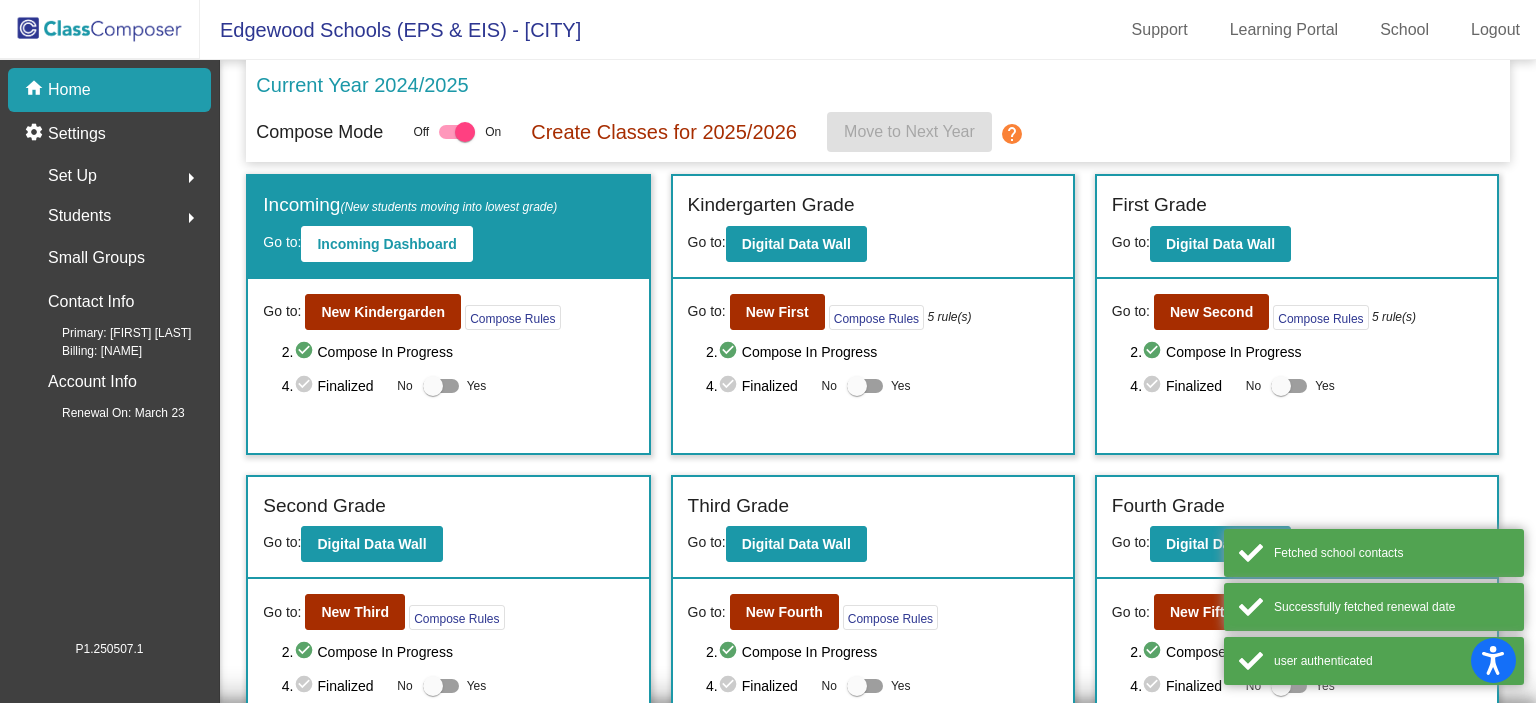 scroll, scrollTop: 172, scrollLeft: 0, axis: vertical 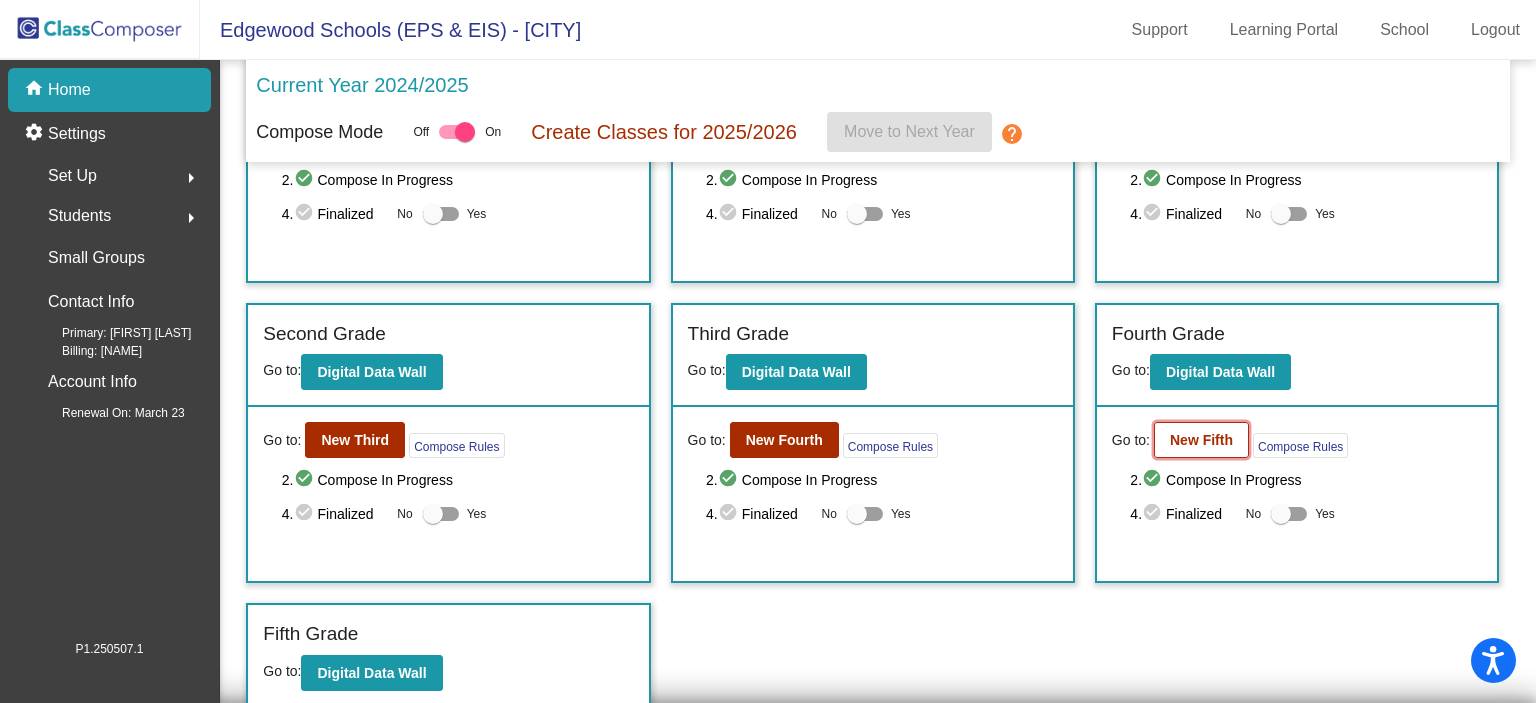 click on "New Fifth" 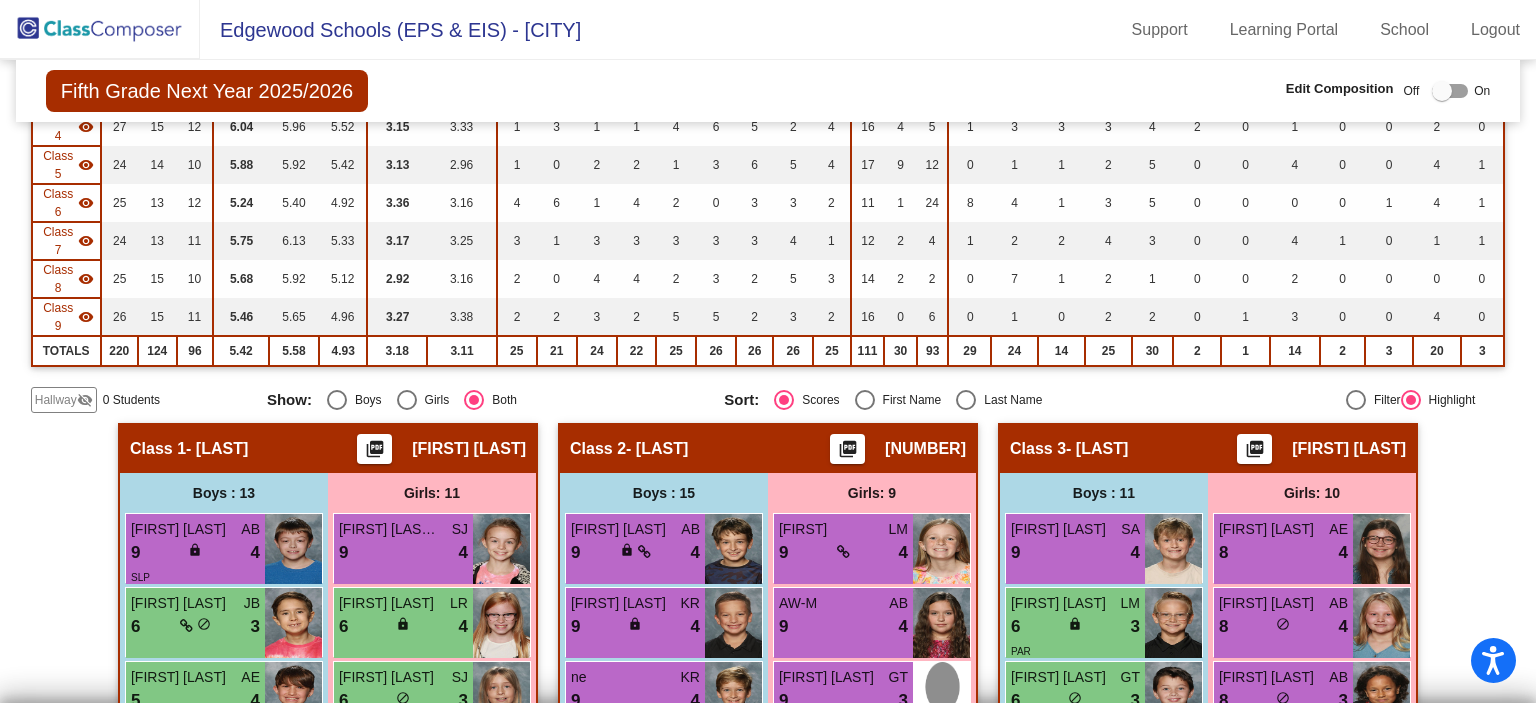 scroll, scrollTop: 0, scrollLeft: 0, axis: both 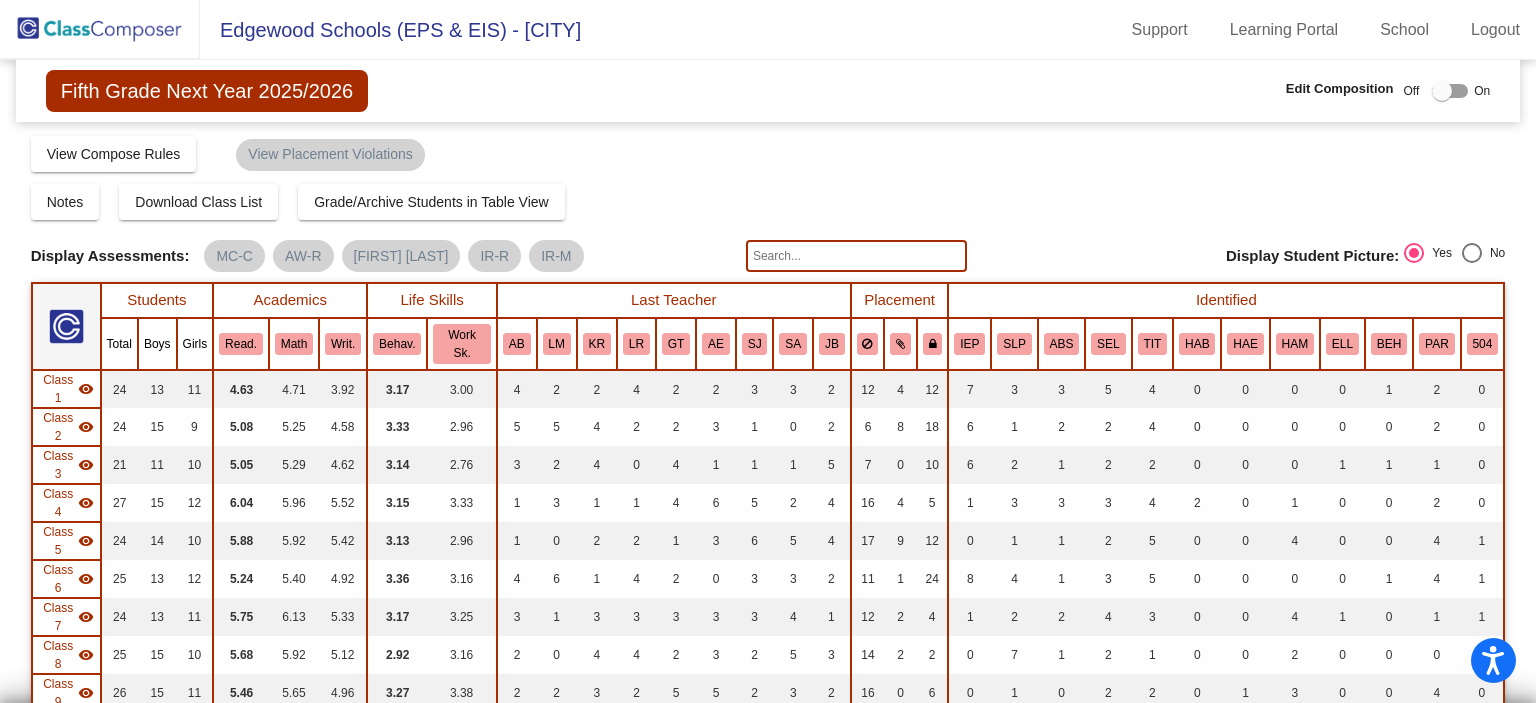 click 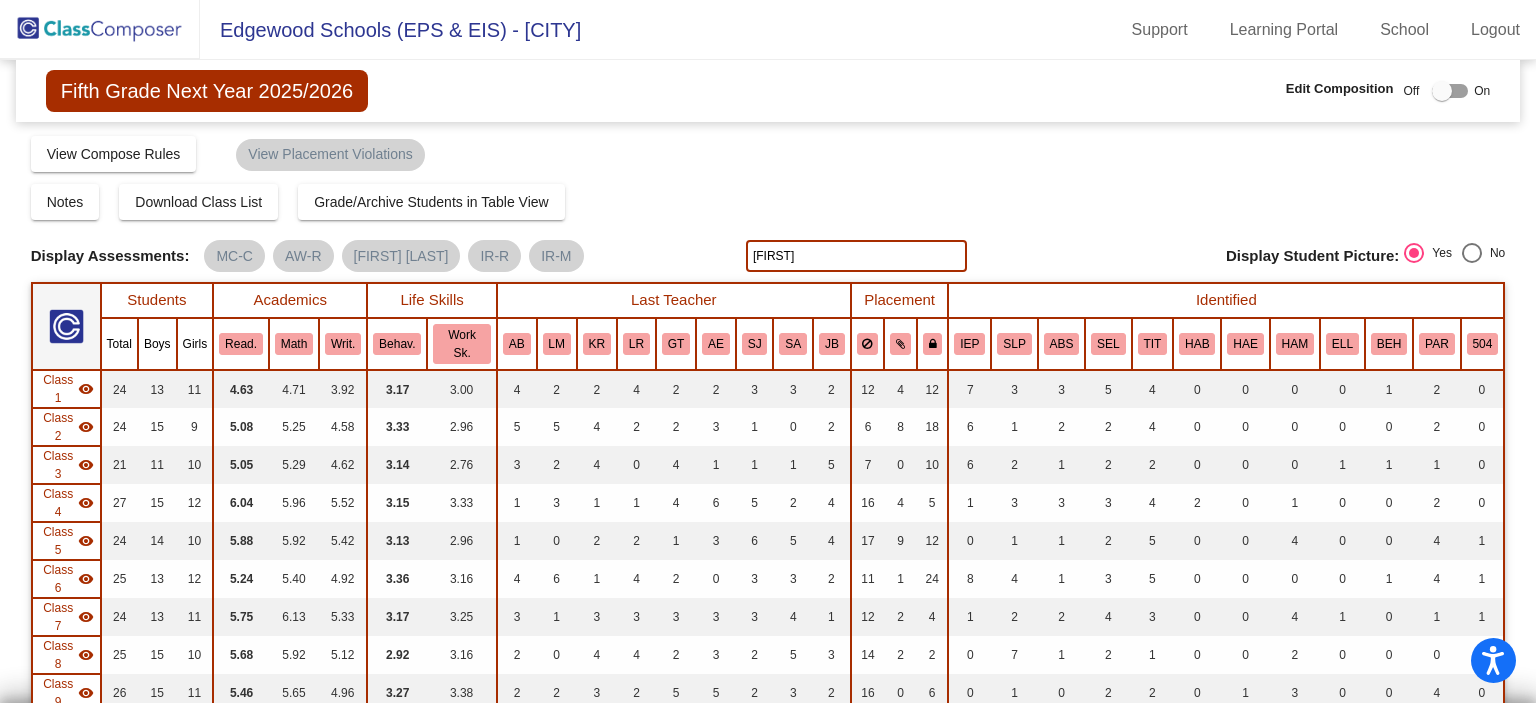 type on "newton" 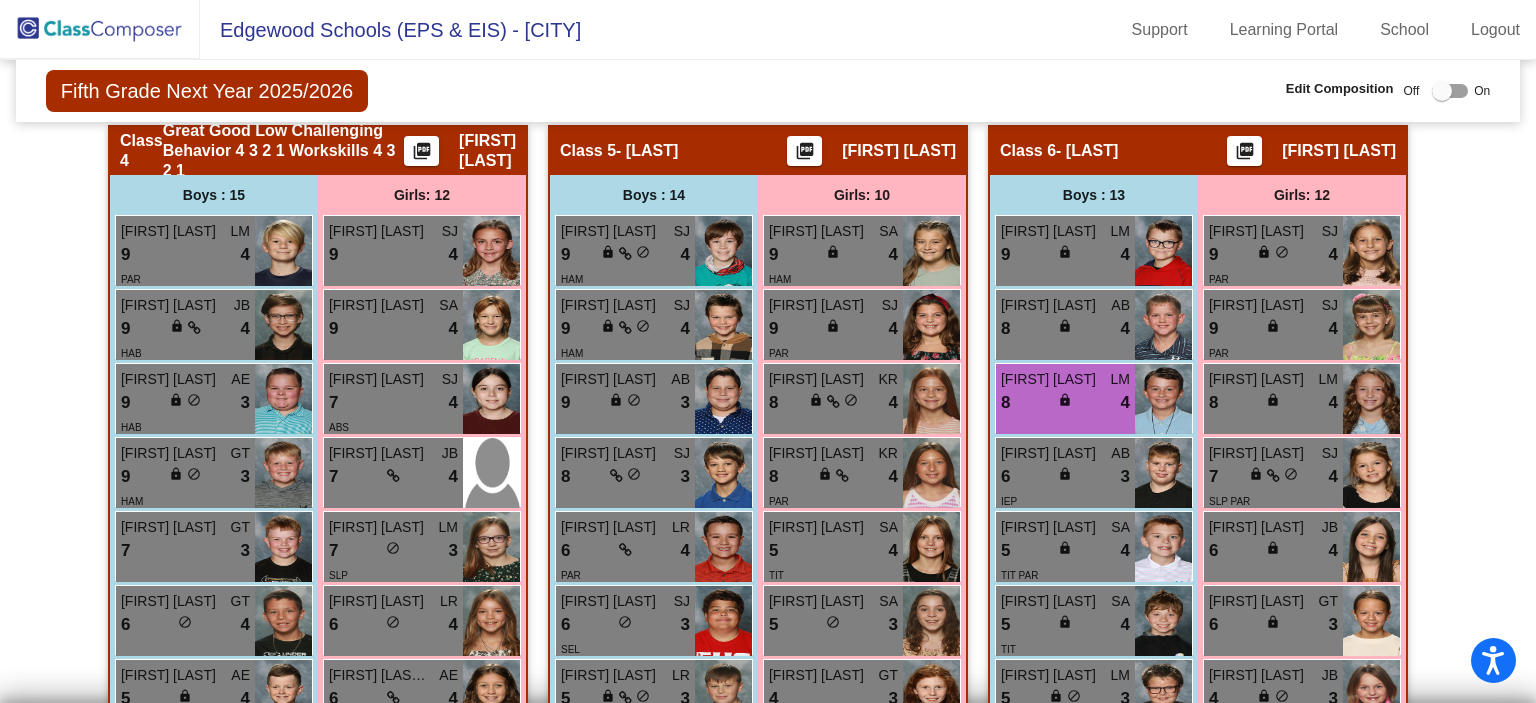 scroll, scrollTop: 1856, scrollLeft: 0, axis: vertical 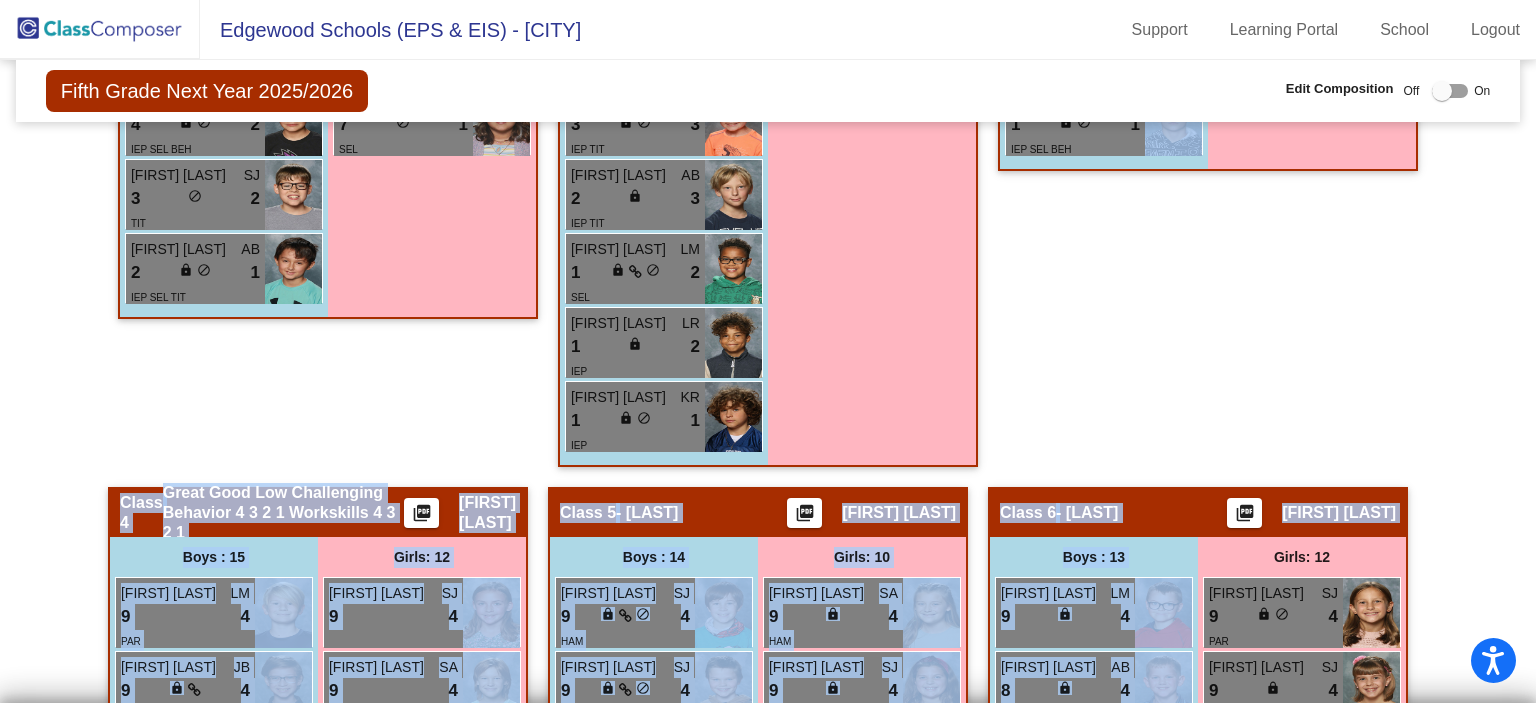 drag, startPoint x: 1094, startPoint y: 367, endPoint x: 1109, endPoint y: 215, distance: 152.73834 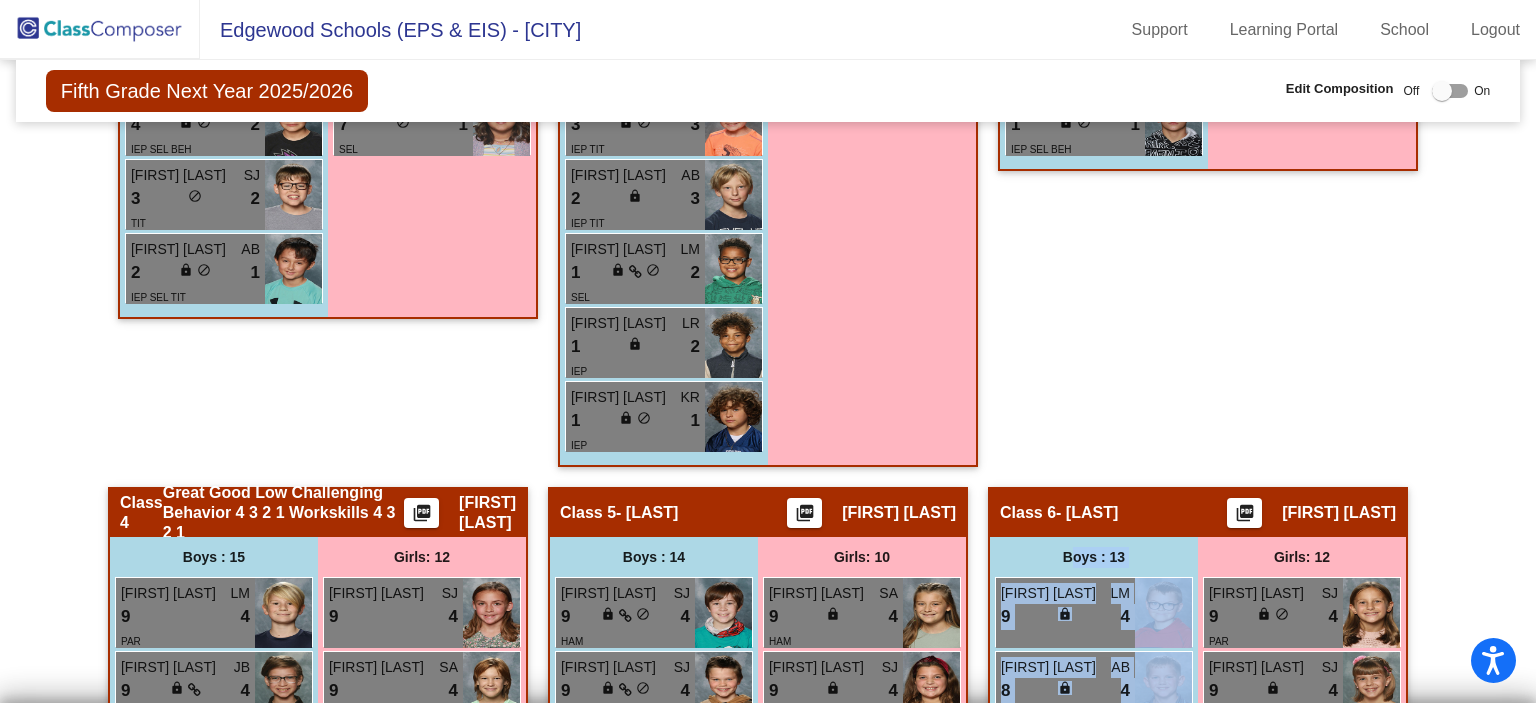 drag, startPoint x: 1054, startPoint y: 655, endPoint x: 1045, endPoint y: 467, distance: 188.2153 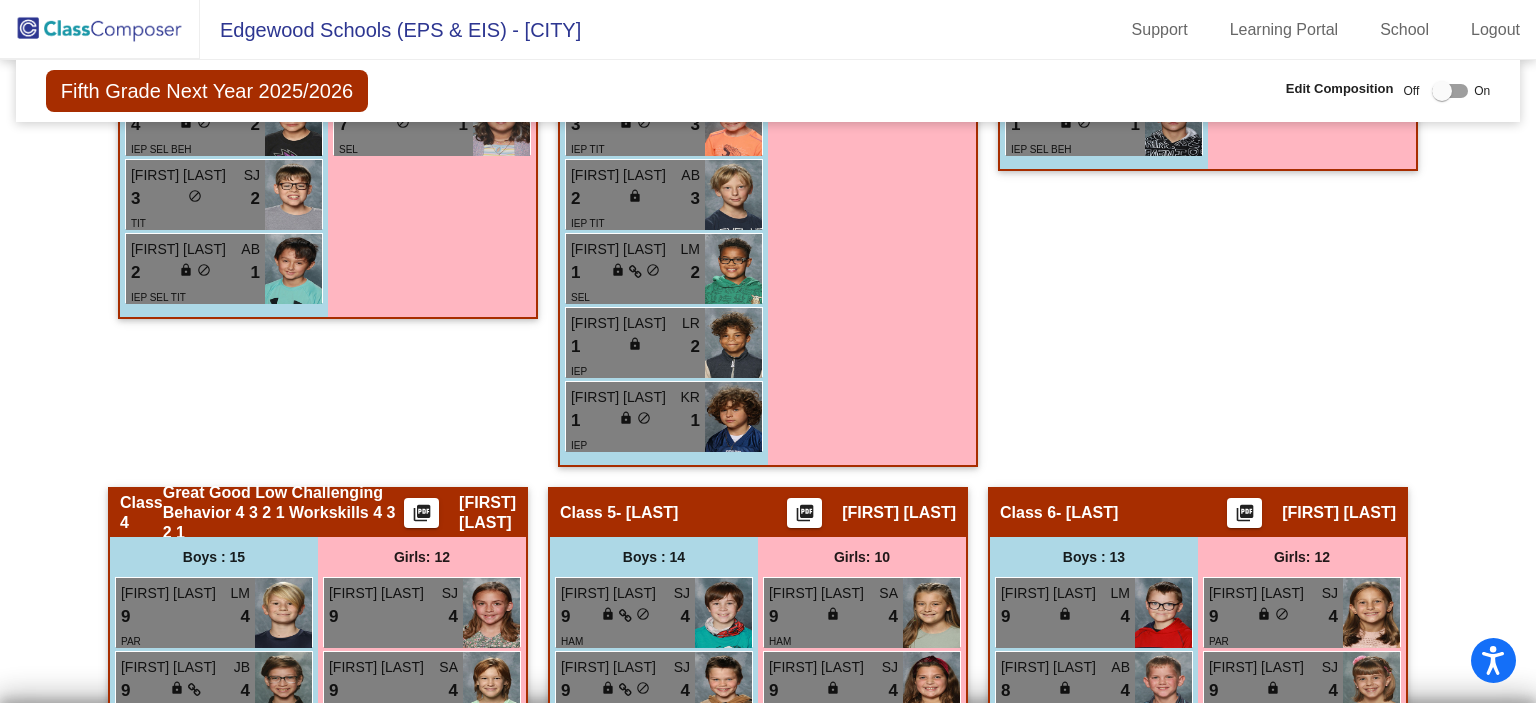 click at bounding box center [1450, 91] 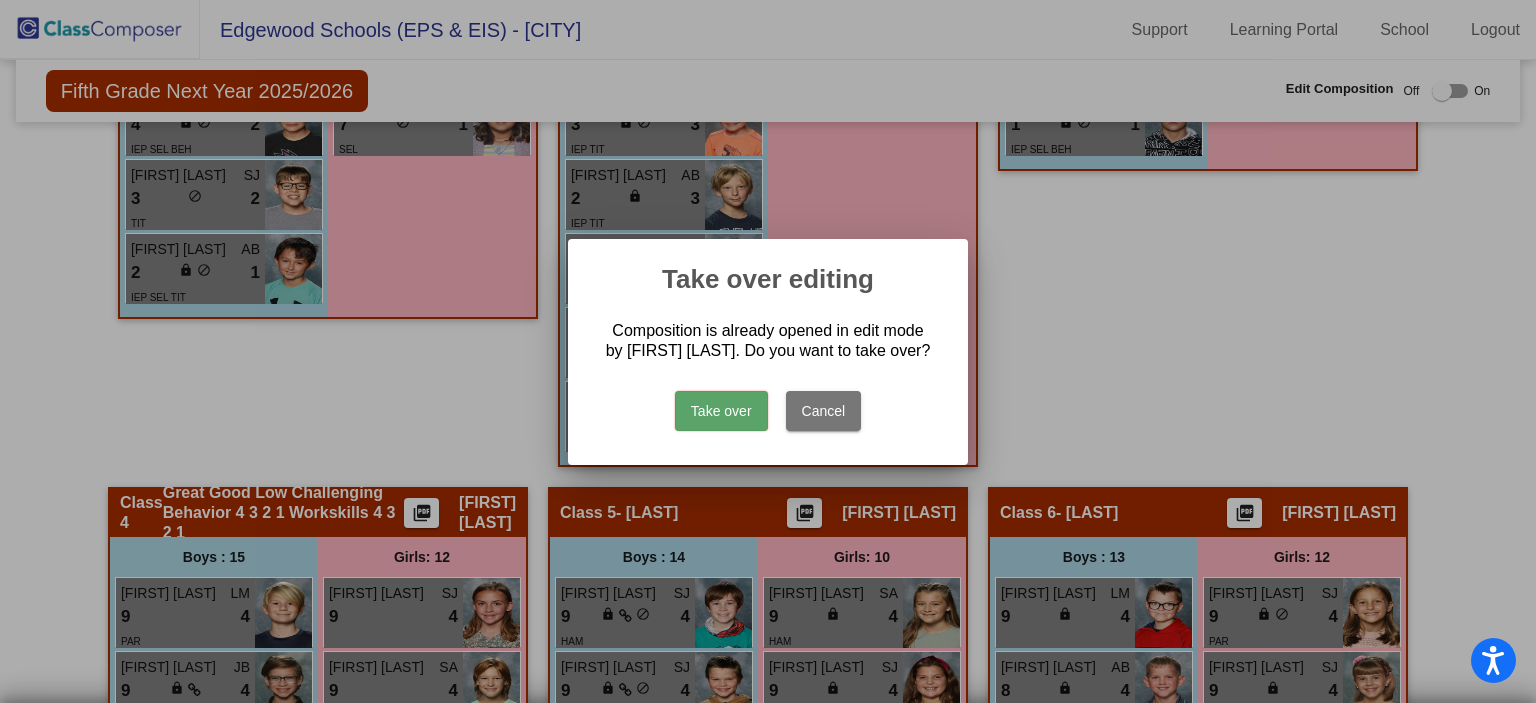 click on "Take over" at bounding box center (721, 411) 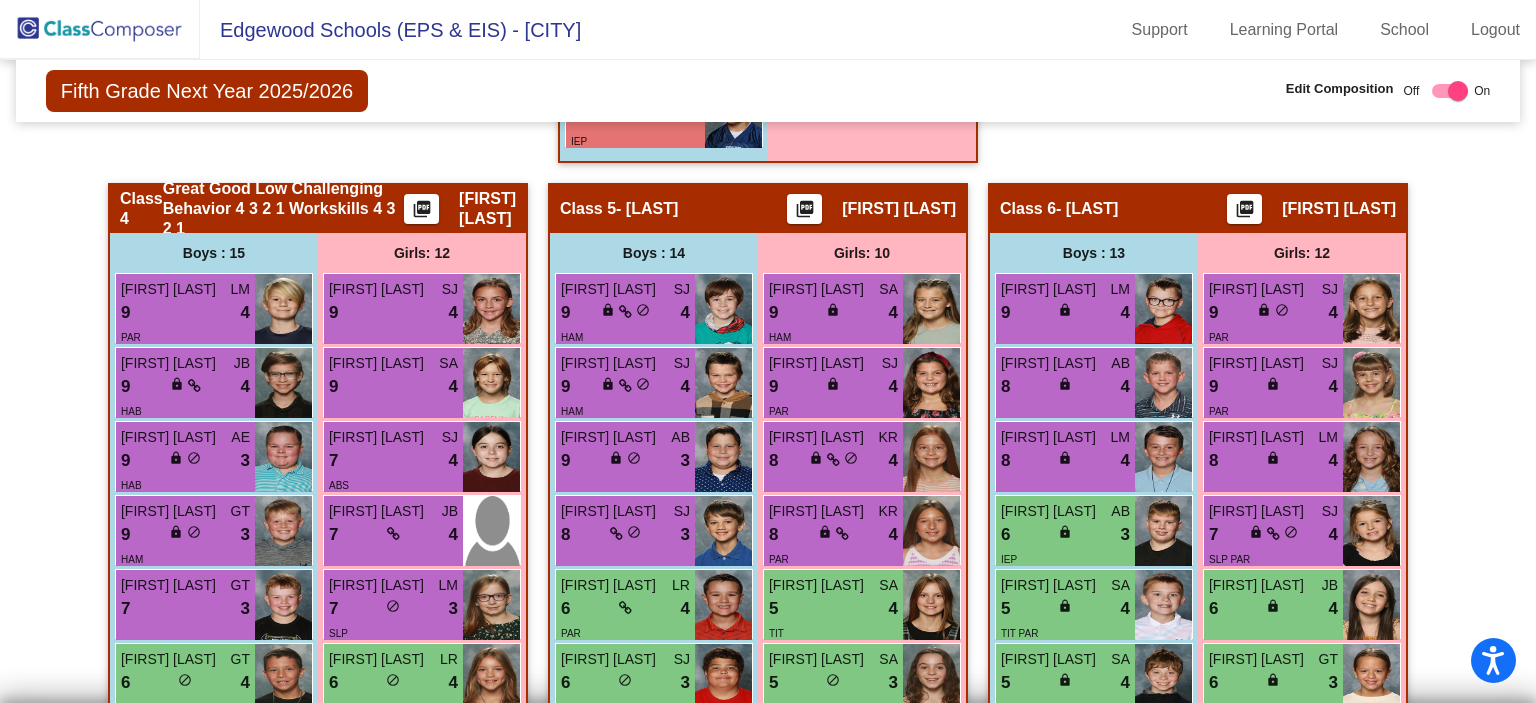 scroll, scrollTop: 1860, scrollLeft: 0, axis: vertical 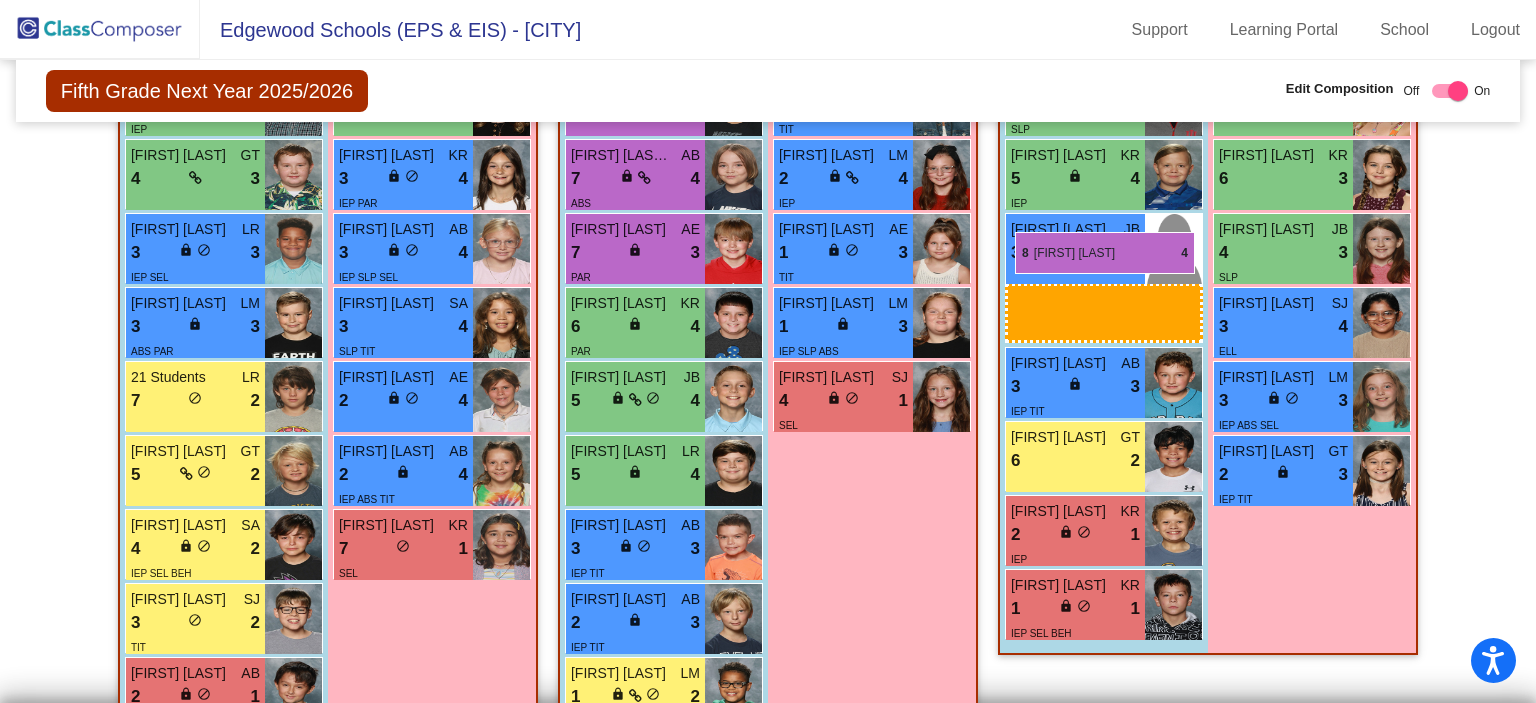 drag, startPoint x: 1068, startPoint y: 379, endPoint x: 1015, endPoint y: 232, distance: 156.2626 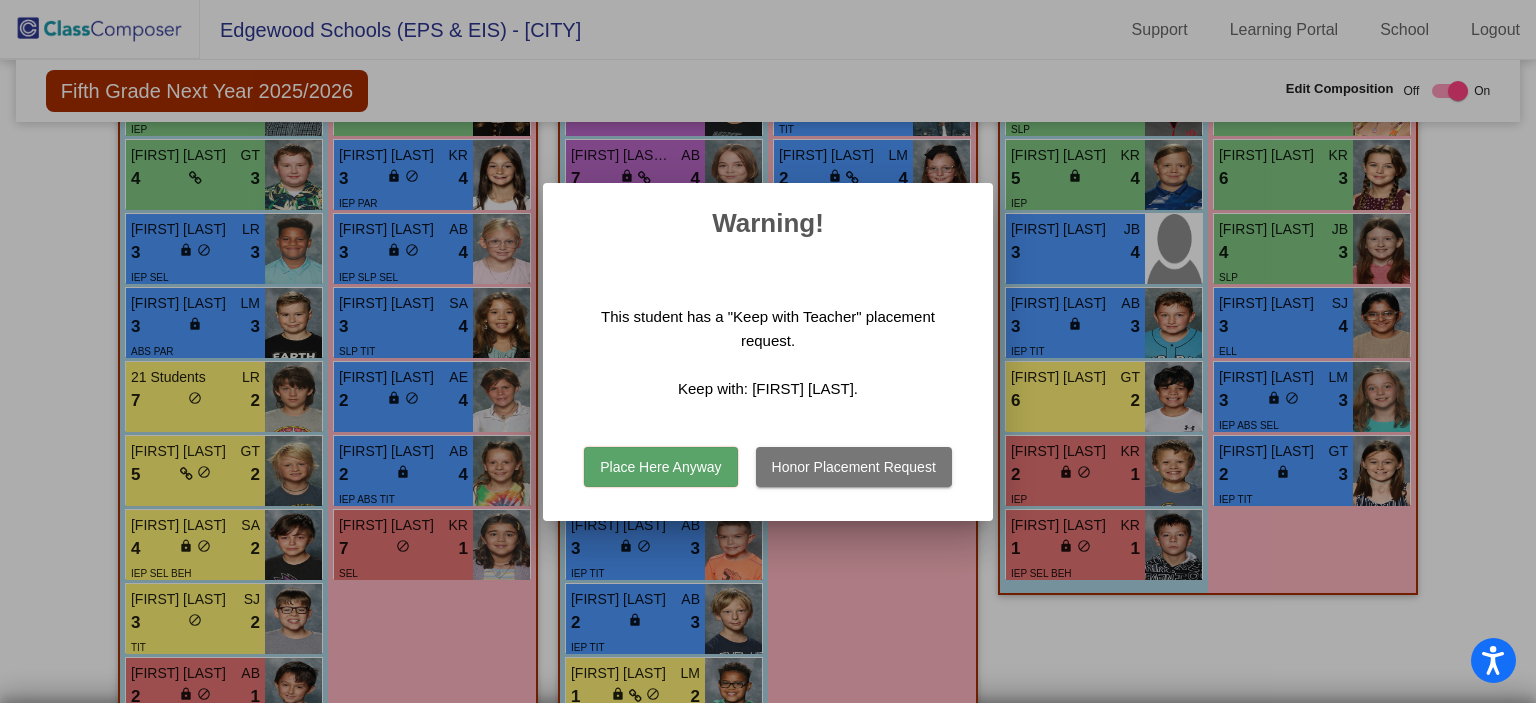 click on "Place Here Anyway" at bounding box center (660, 467) 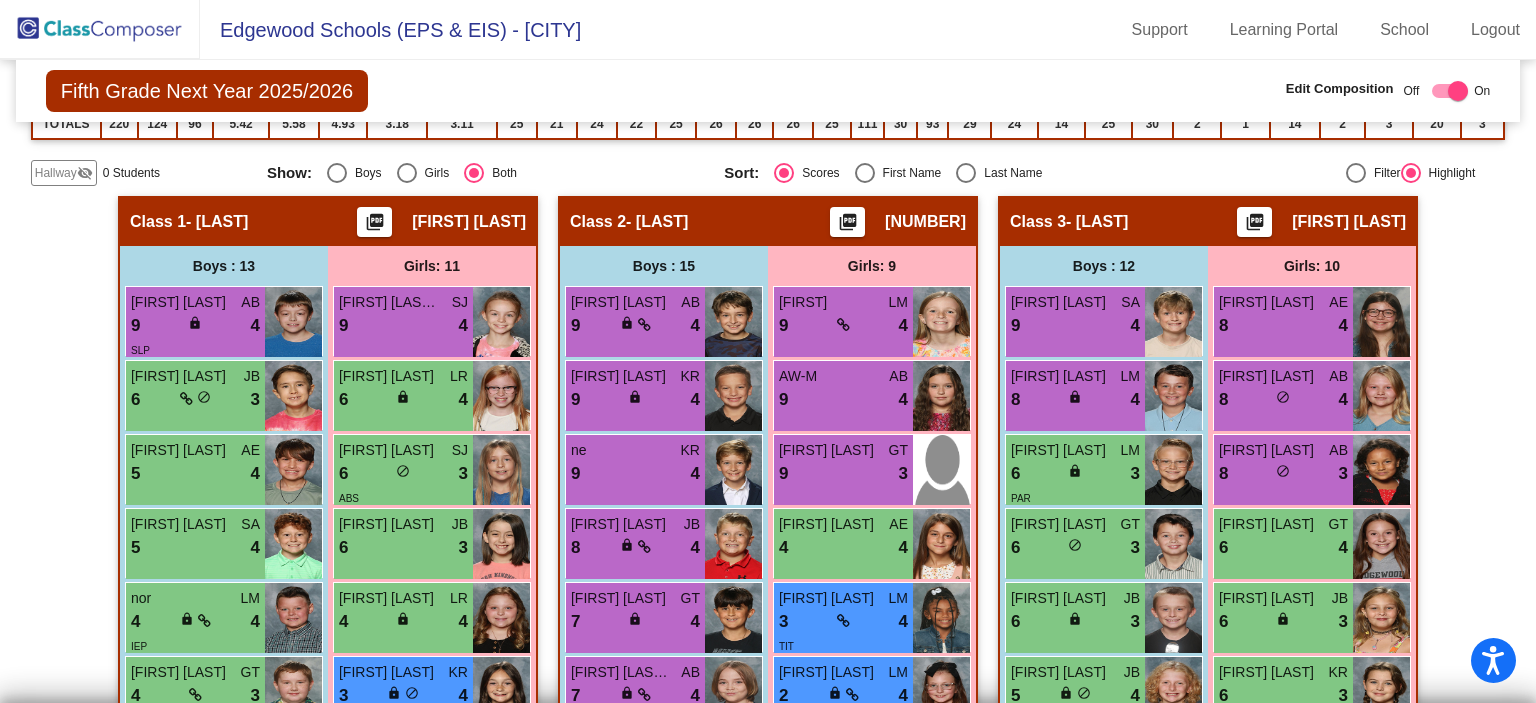 scroll, scrollTop: 586, scrollLeft: 0, axis: vertical 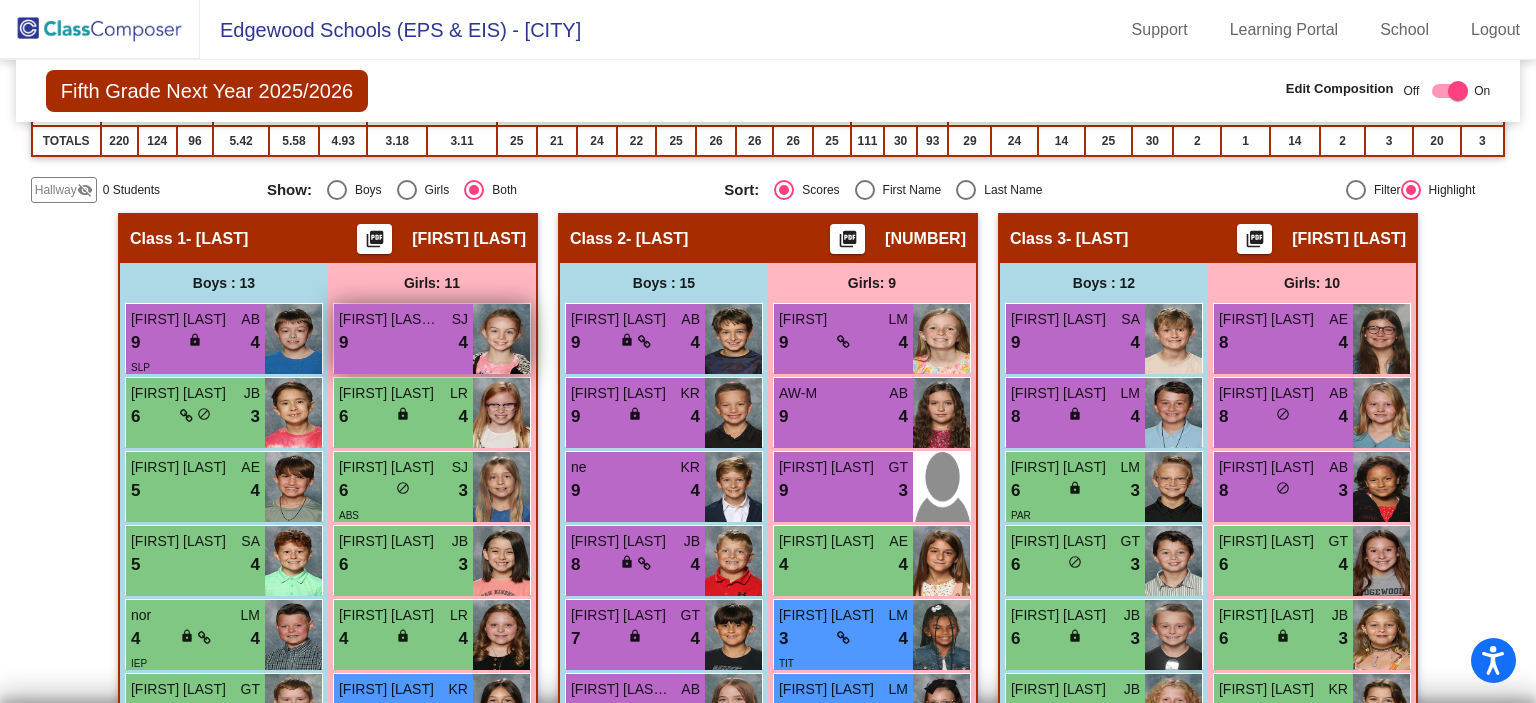 click on "9 lock do_not_disturb_alt 4" at bounding box center (403, 343) 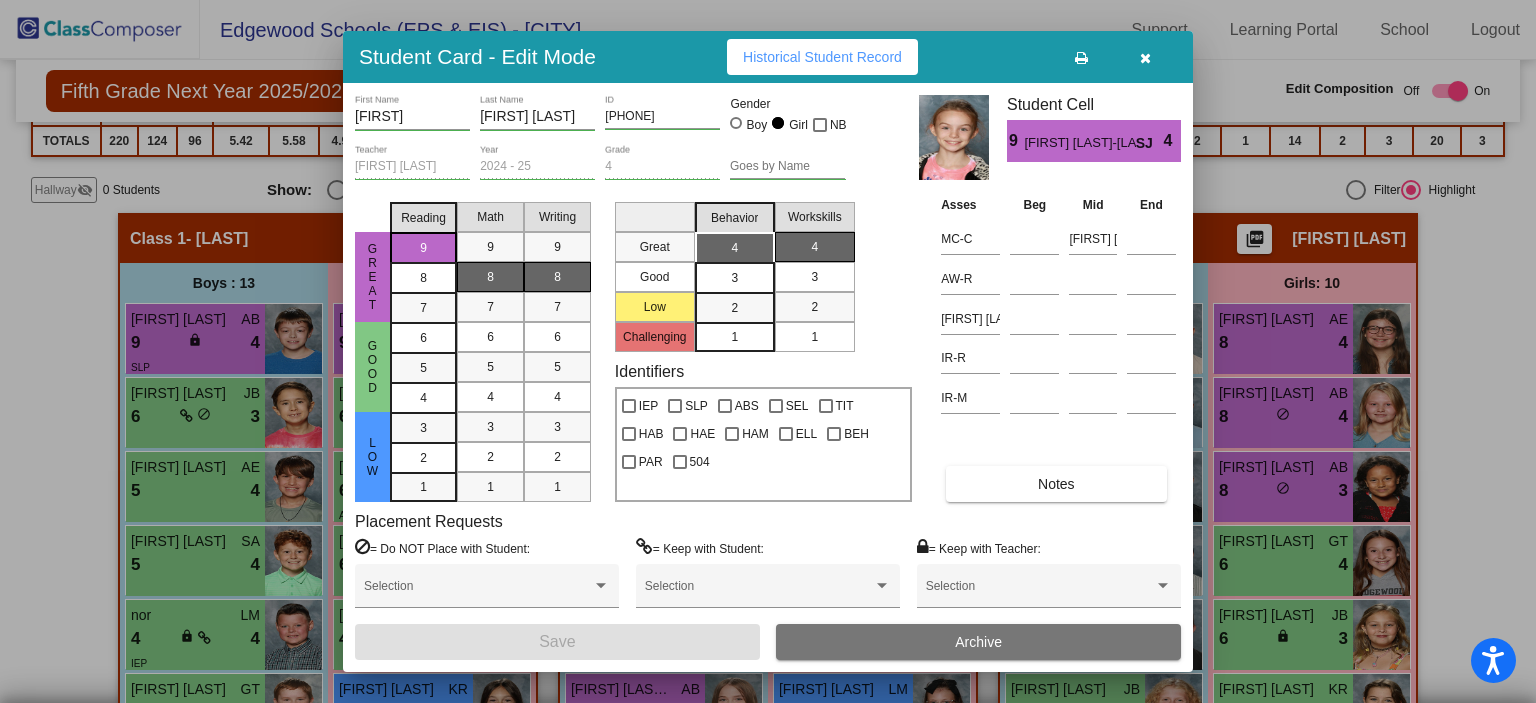 click at bounding box center [1145, 58] 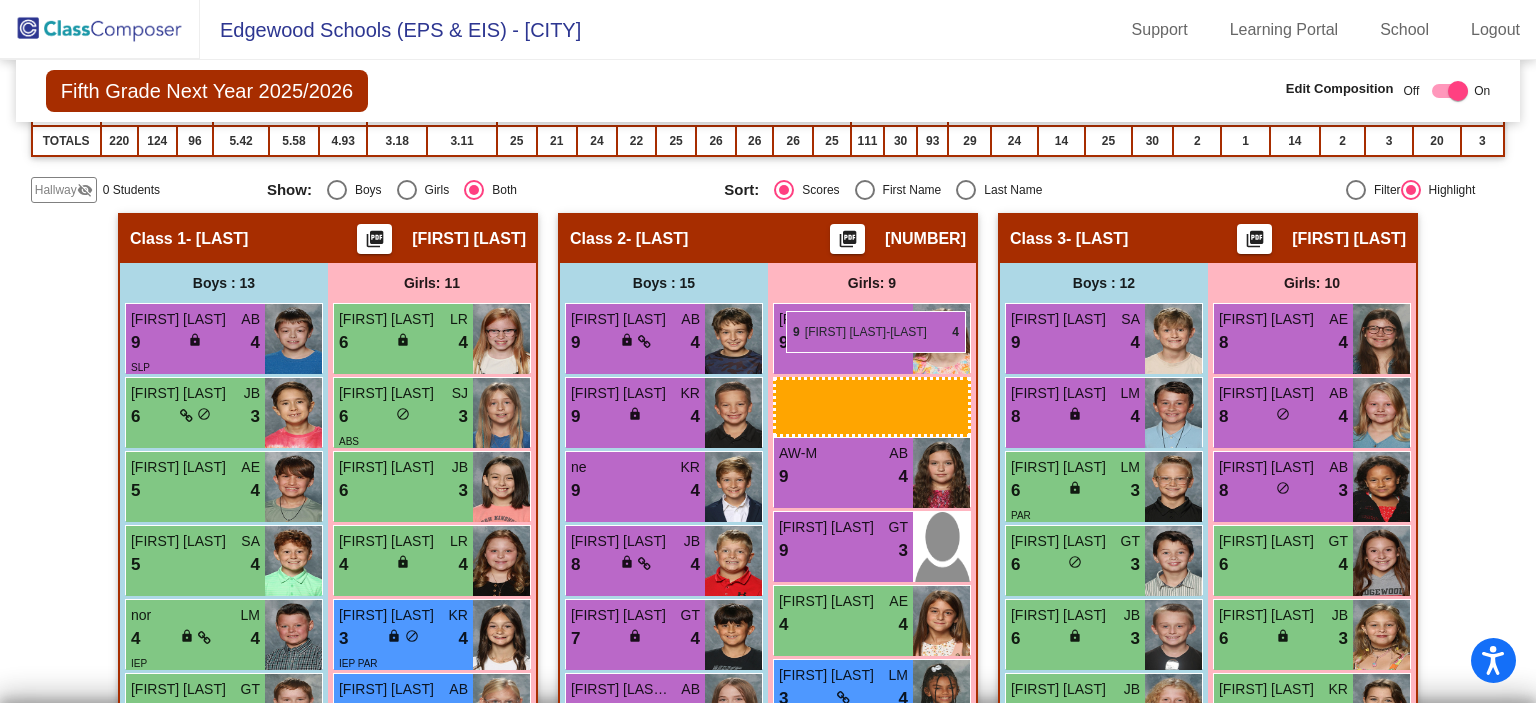 drag, startPoint x: 411, startPoint y: 246, endPoint x: 786, endPoint y: 310, distance: 380.42212 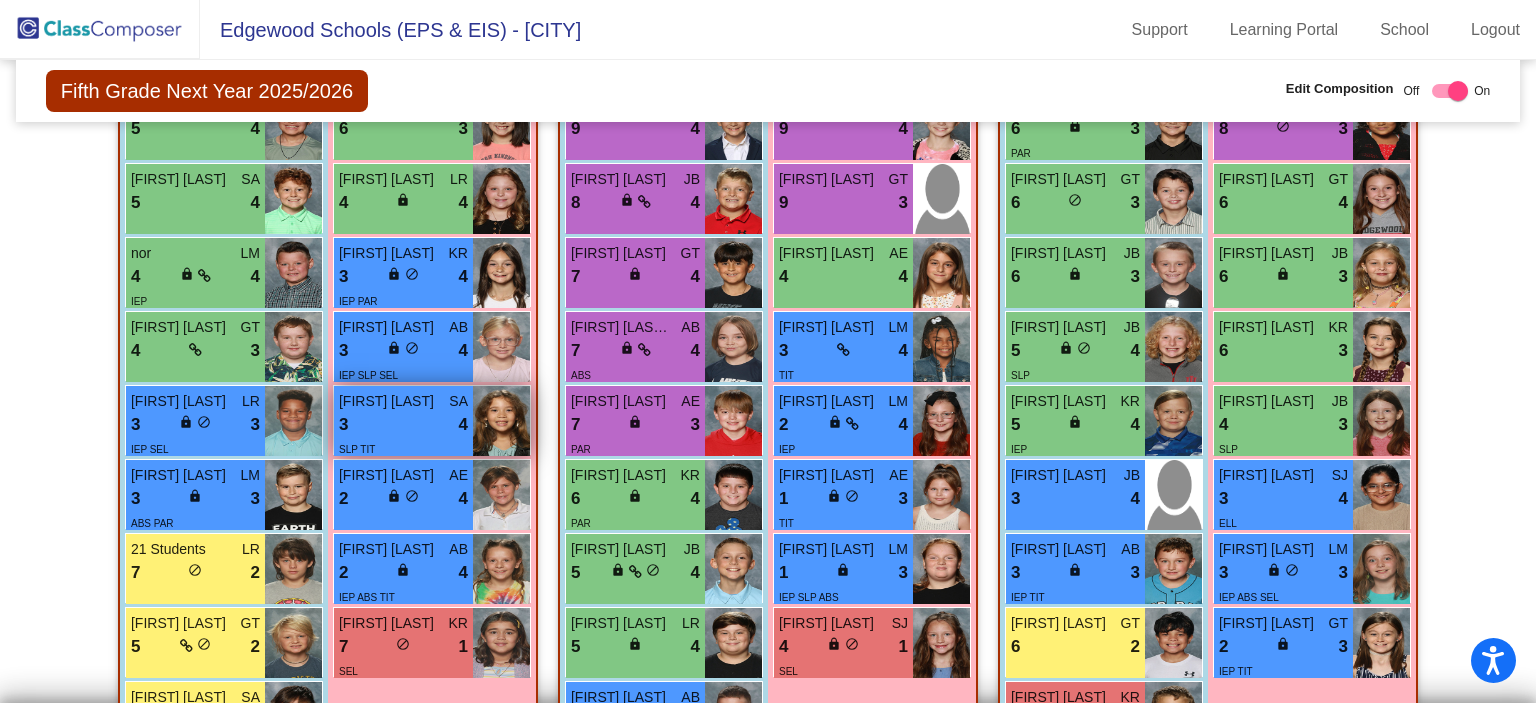 scroll, scrollTop: 999, scrollLeft: 0, axis: vertical 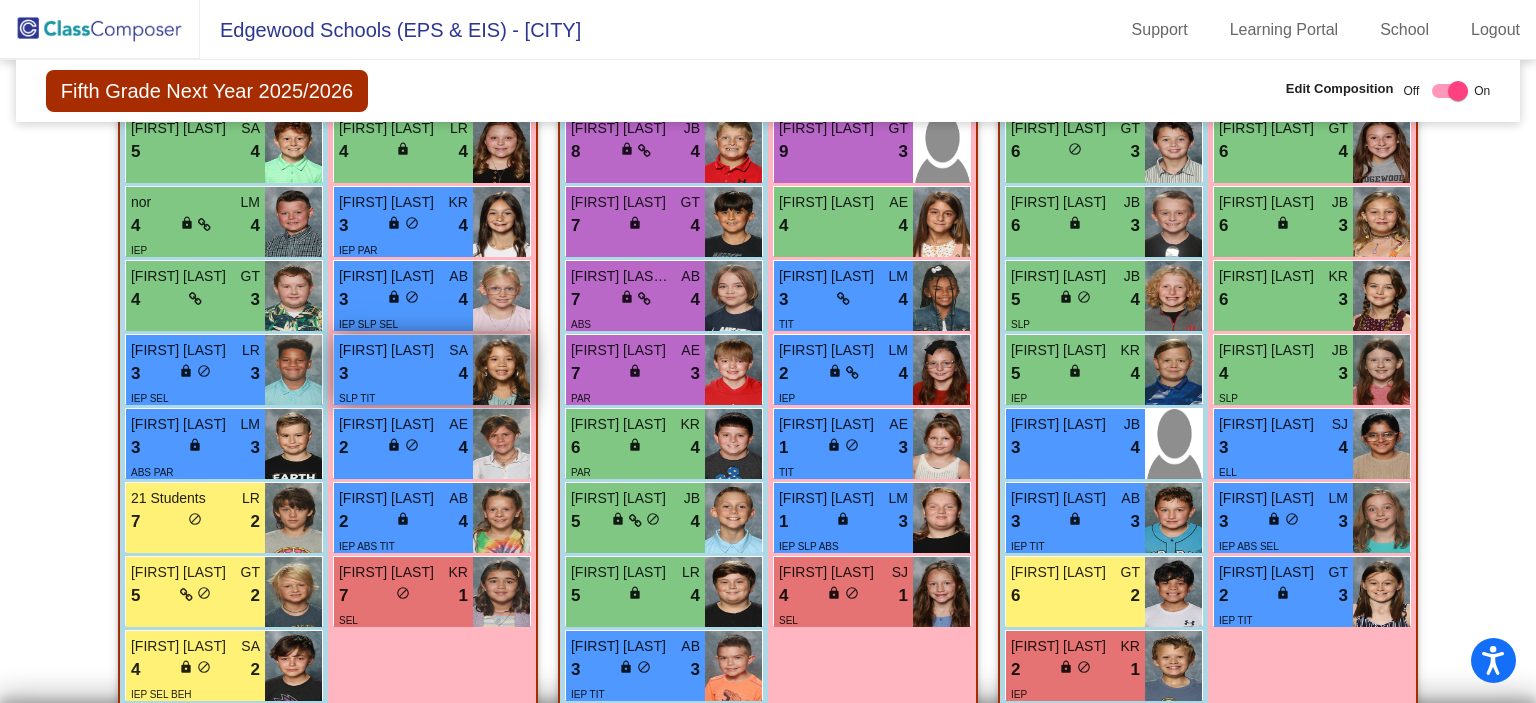 click on "3 lock do_not_disturb_alt 4" at bounding box center [403, 374] 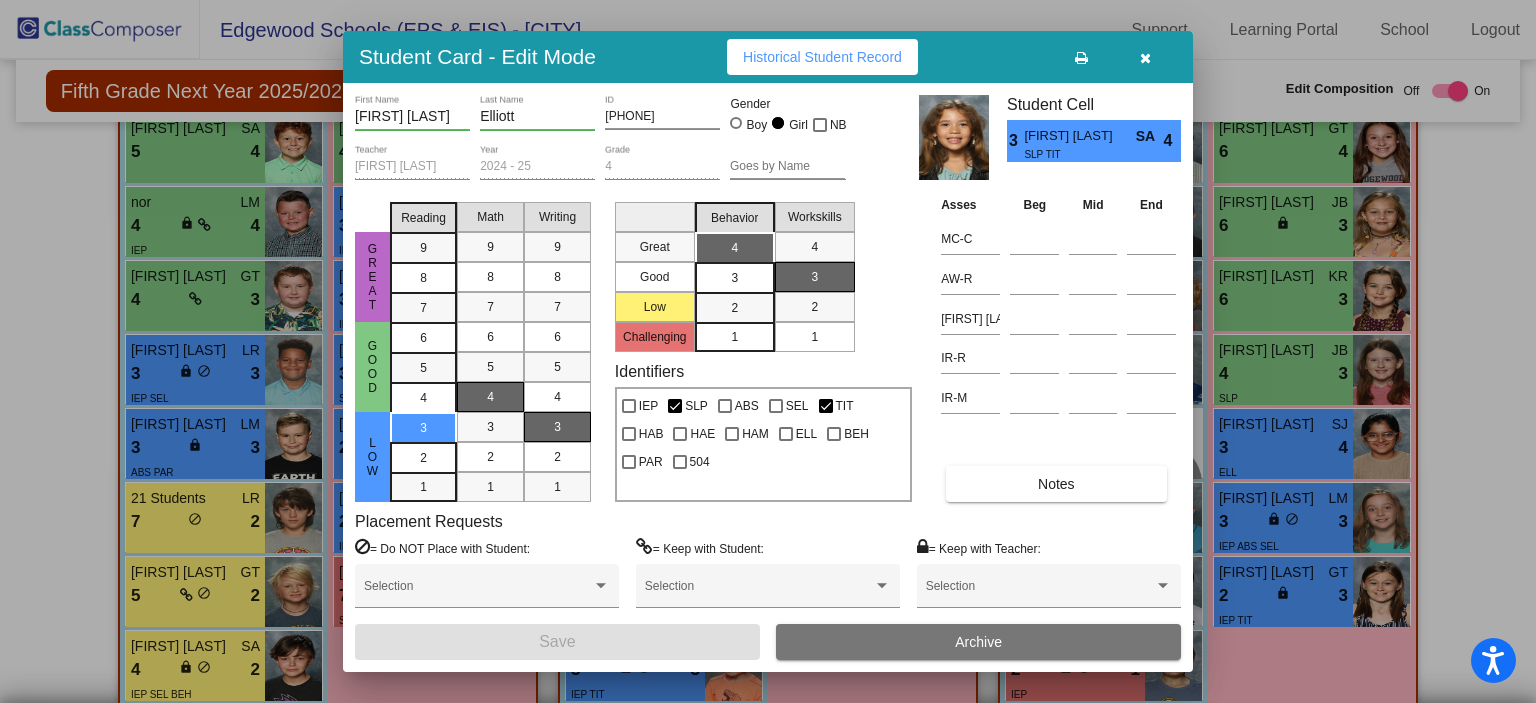 click at bounding box center (1145, 58) 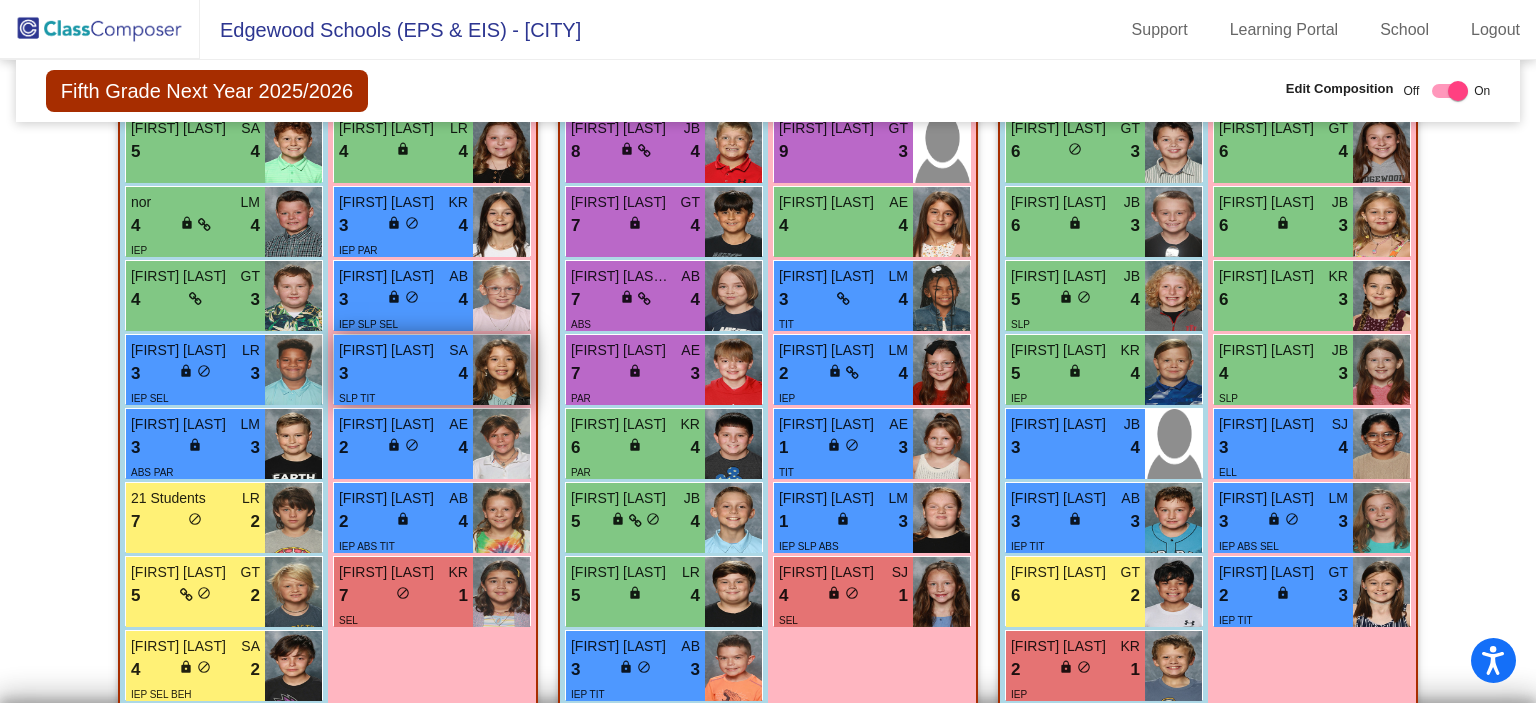 click on "3 lock do_not_disturb_alt 4" at bounding box center (403, 374) 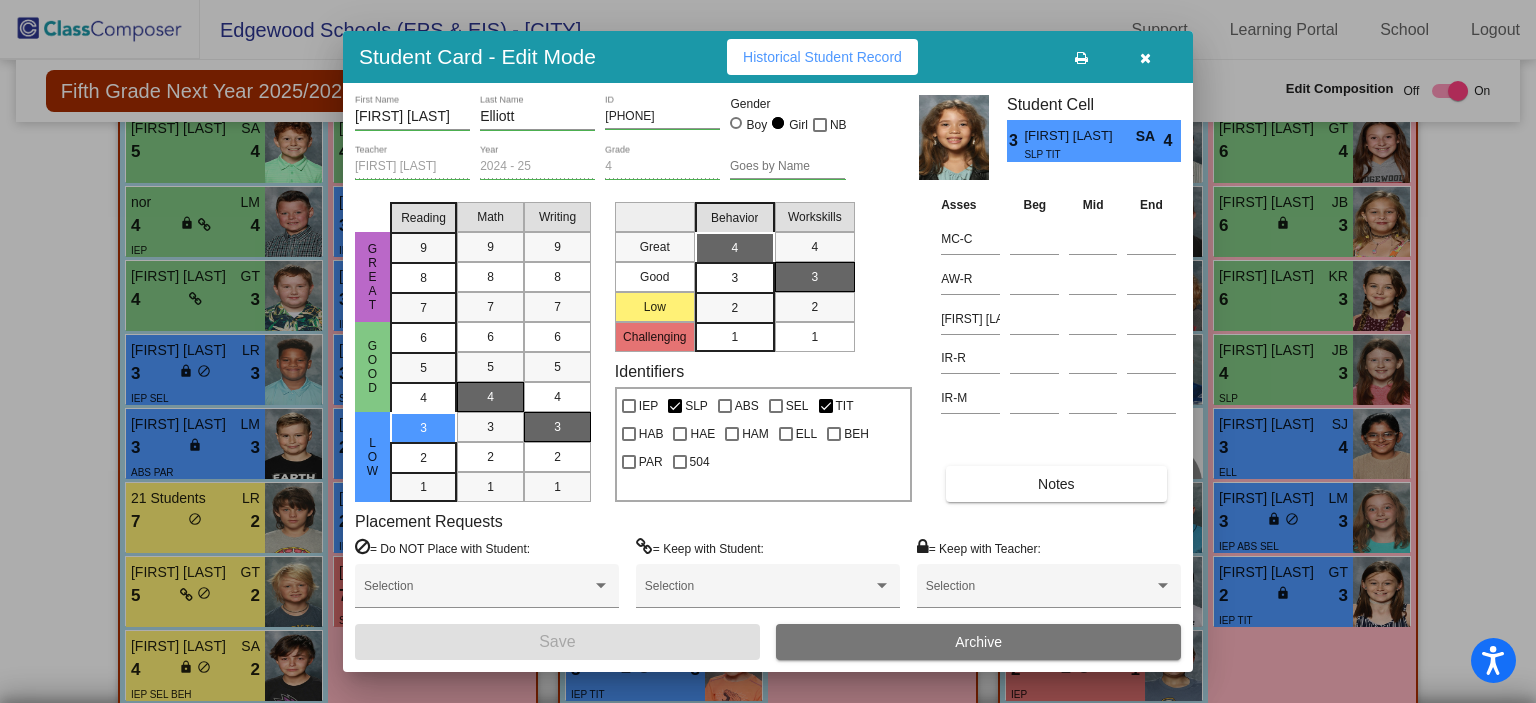 click at bounding box center [1145, 58] 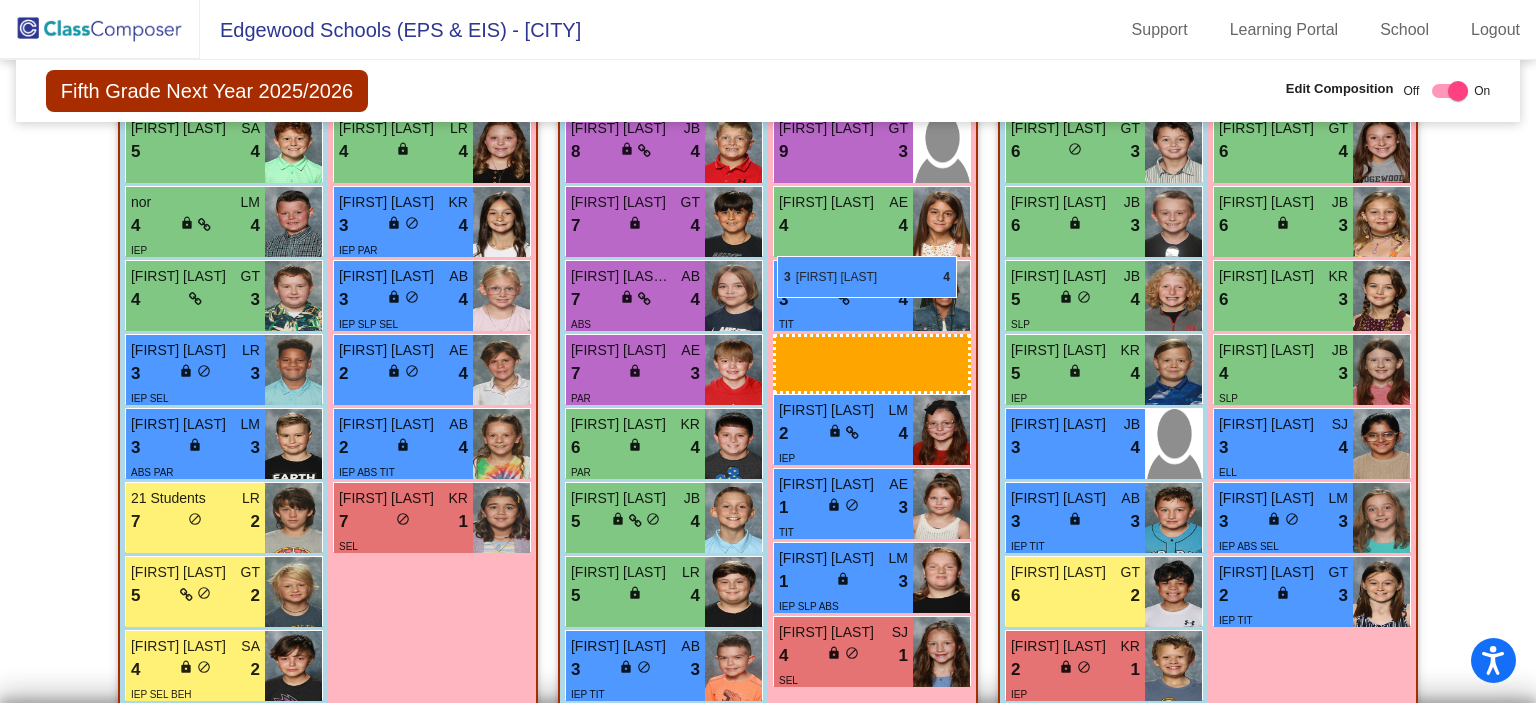 drag, startPoint x: 397, startPoint y: 285, endPoint x: 777, endPoint y: 256, distance: 381.10498 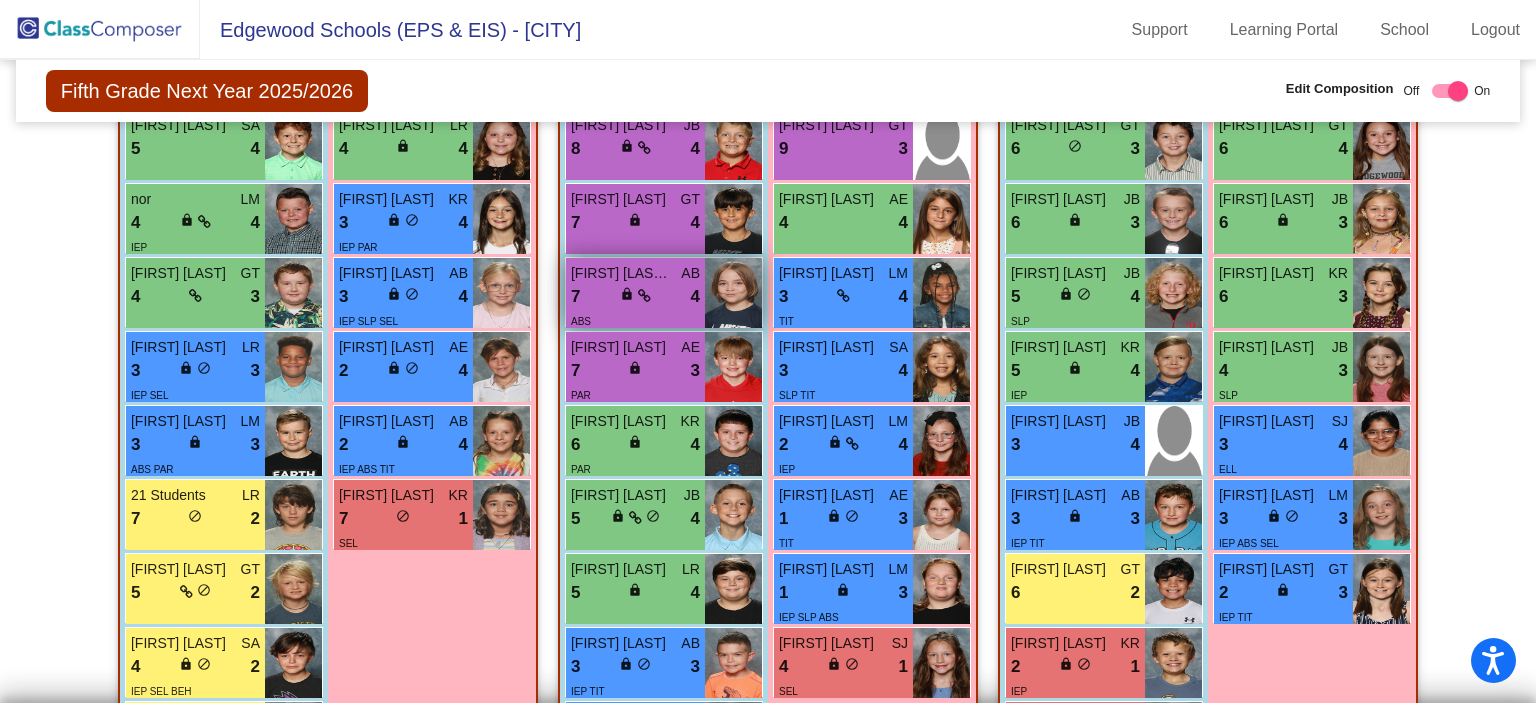 scroll, scrollTop: 1003, scrollLeft: 0, axis: vertical 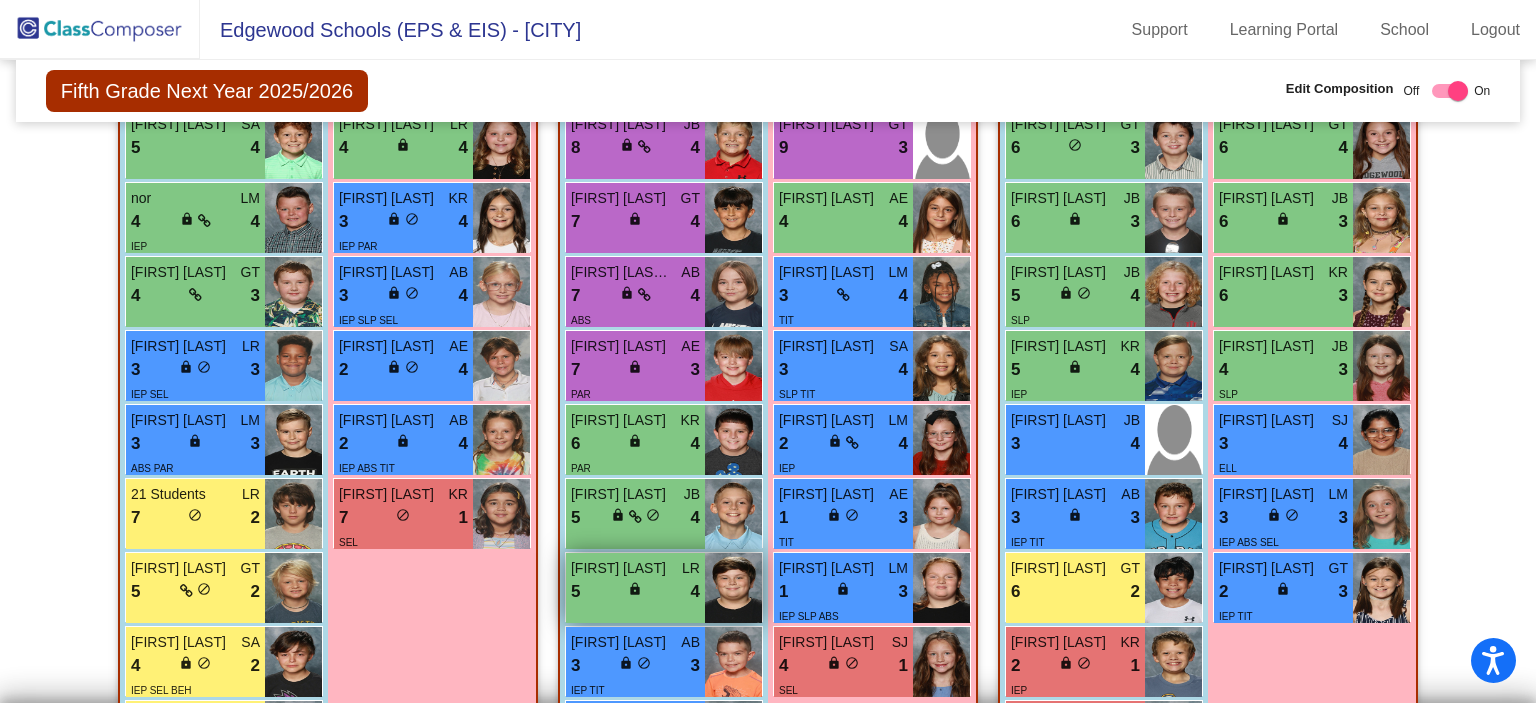 click on "5 lock do_not_disturb_alt 4" at bounding box center [635, 592] 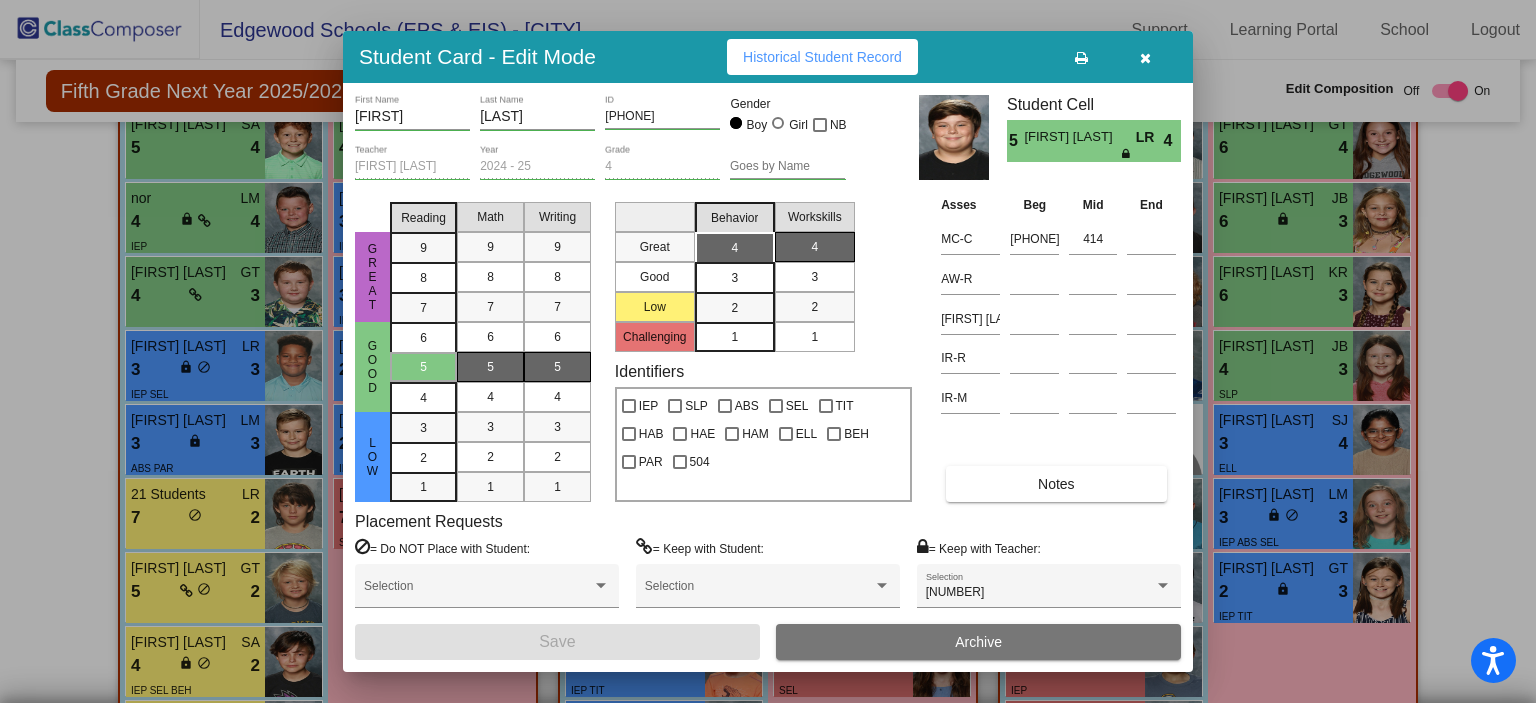 click at bounding box center (1145, 57) 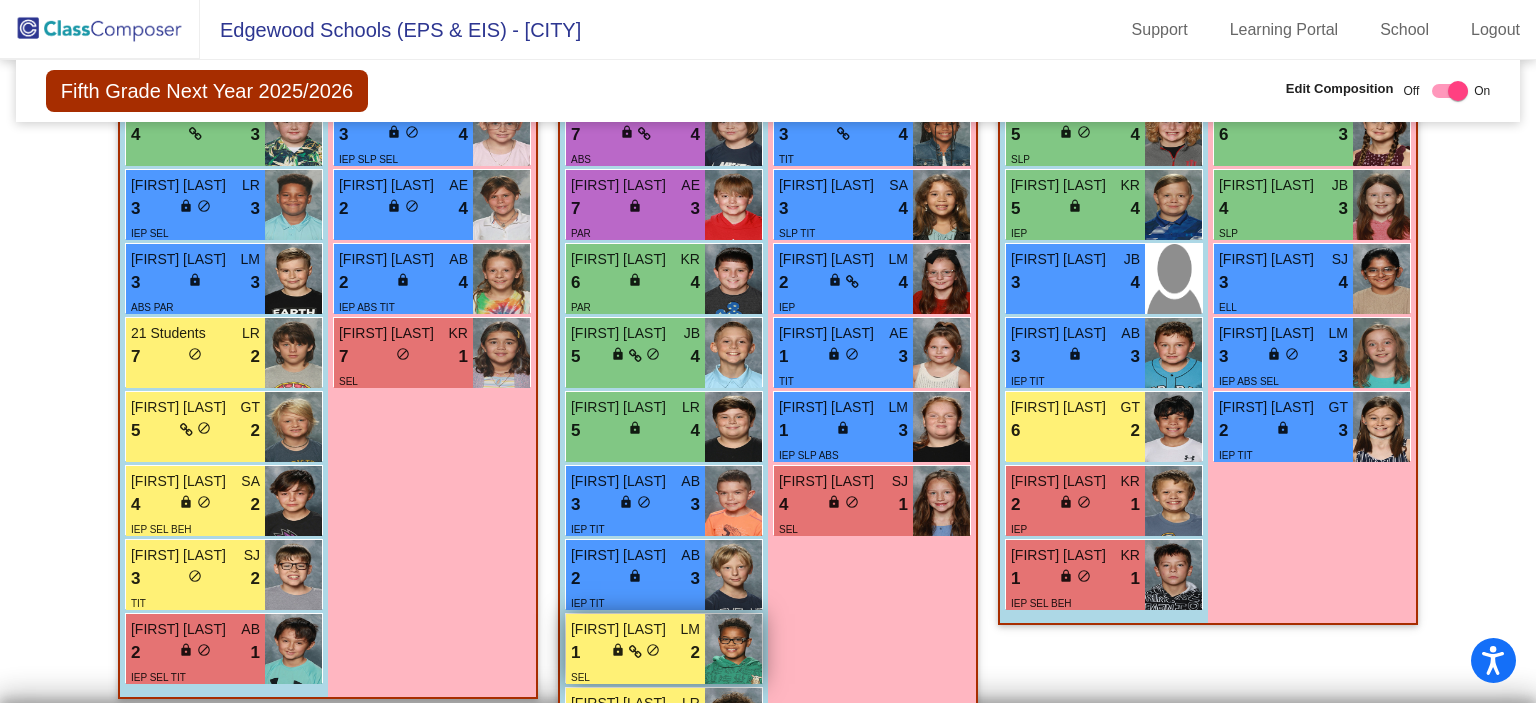 scroll, scrollTop: 1166, scrollLeft: 0, axis: vertical 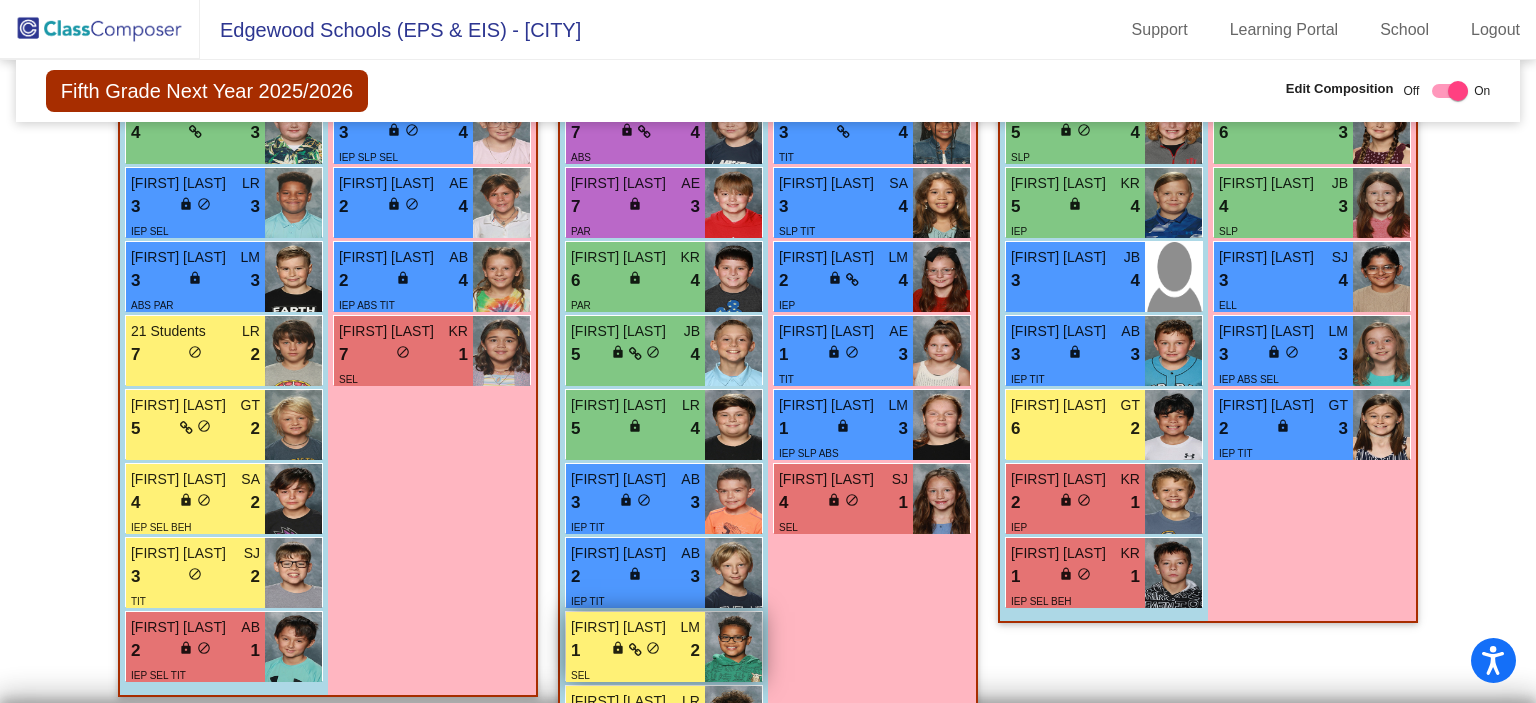 click on "1 lock do_not_disturb_alt 2" at bounding box center [635, 651] 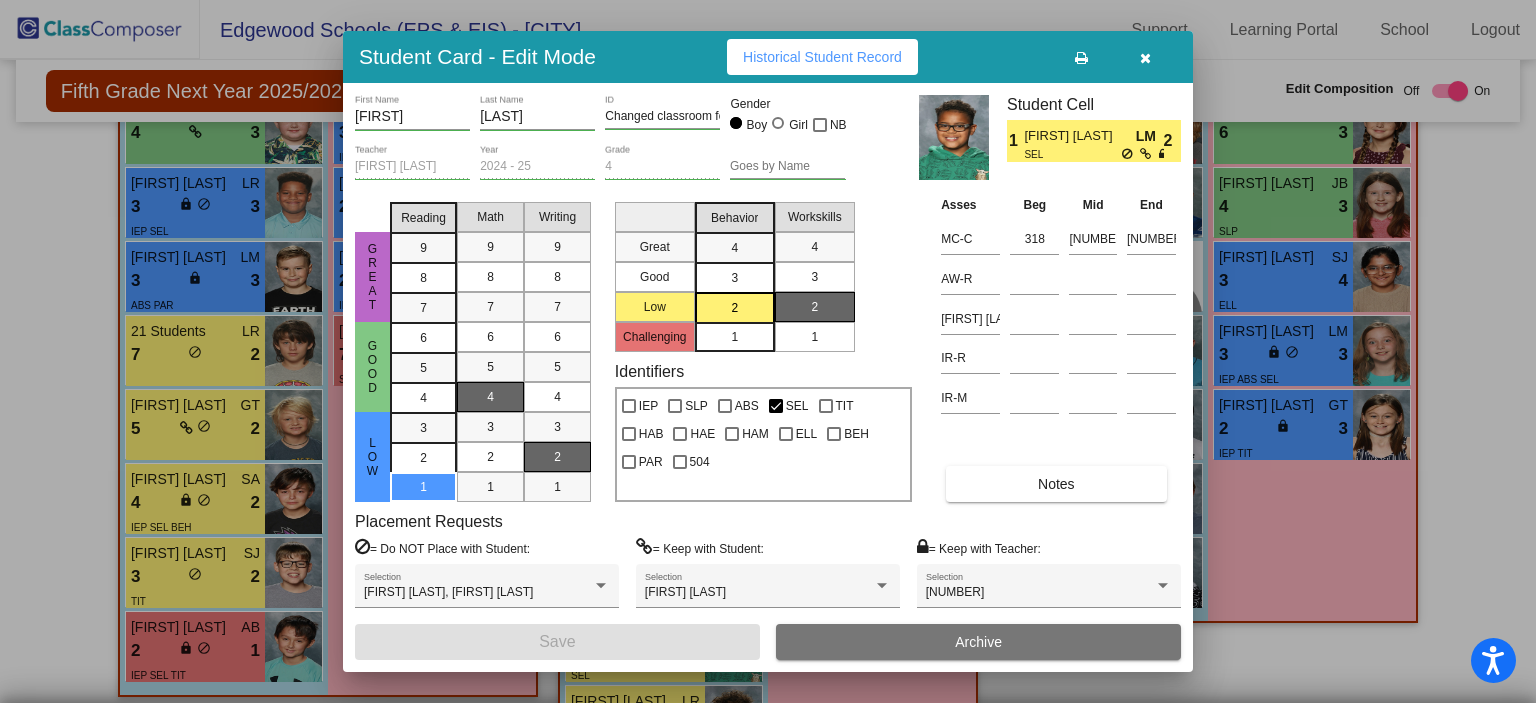 click at bounding box center (1145, 57) 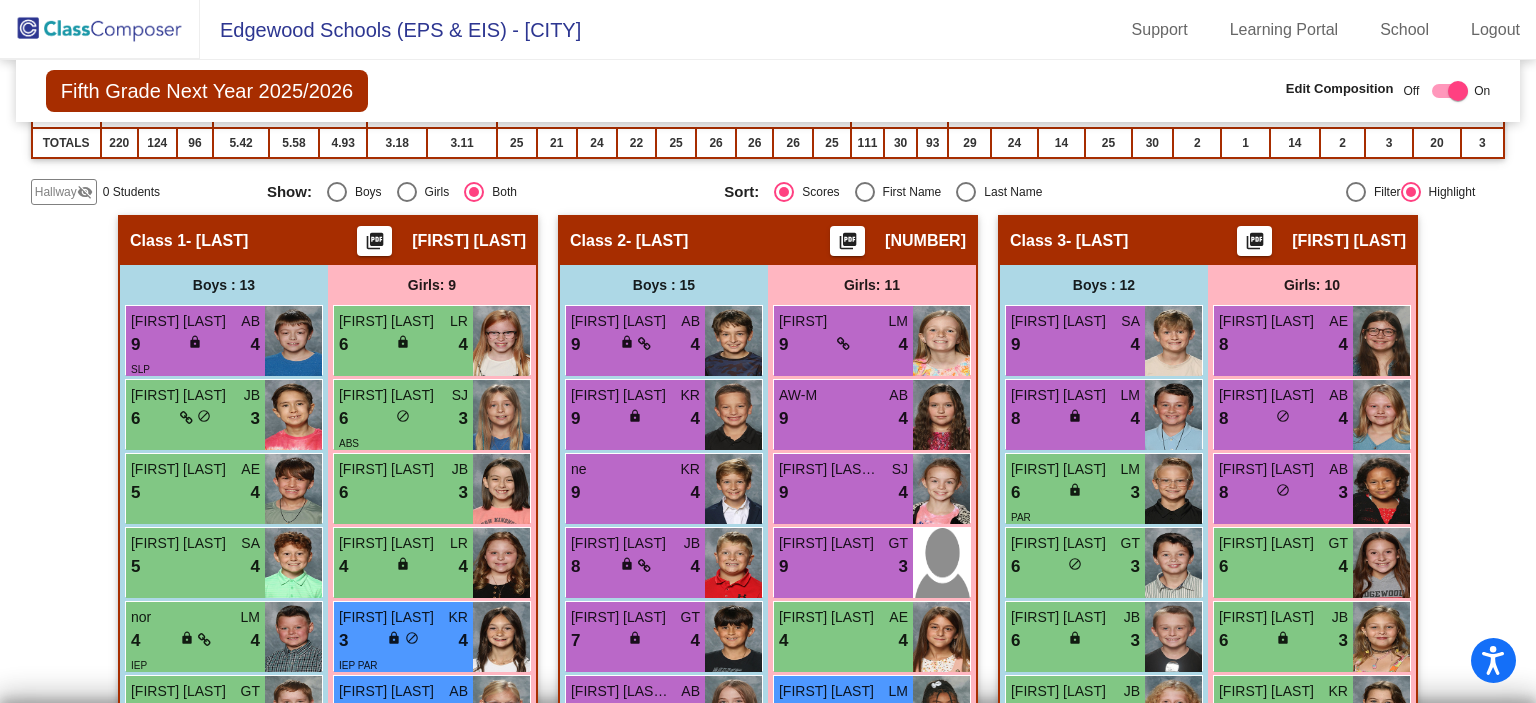scroll, scrollTop: 574, scrollLeft: 0, axis: vertical 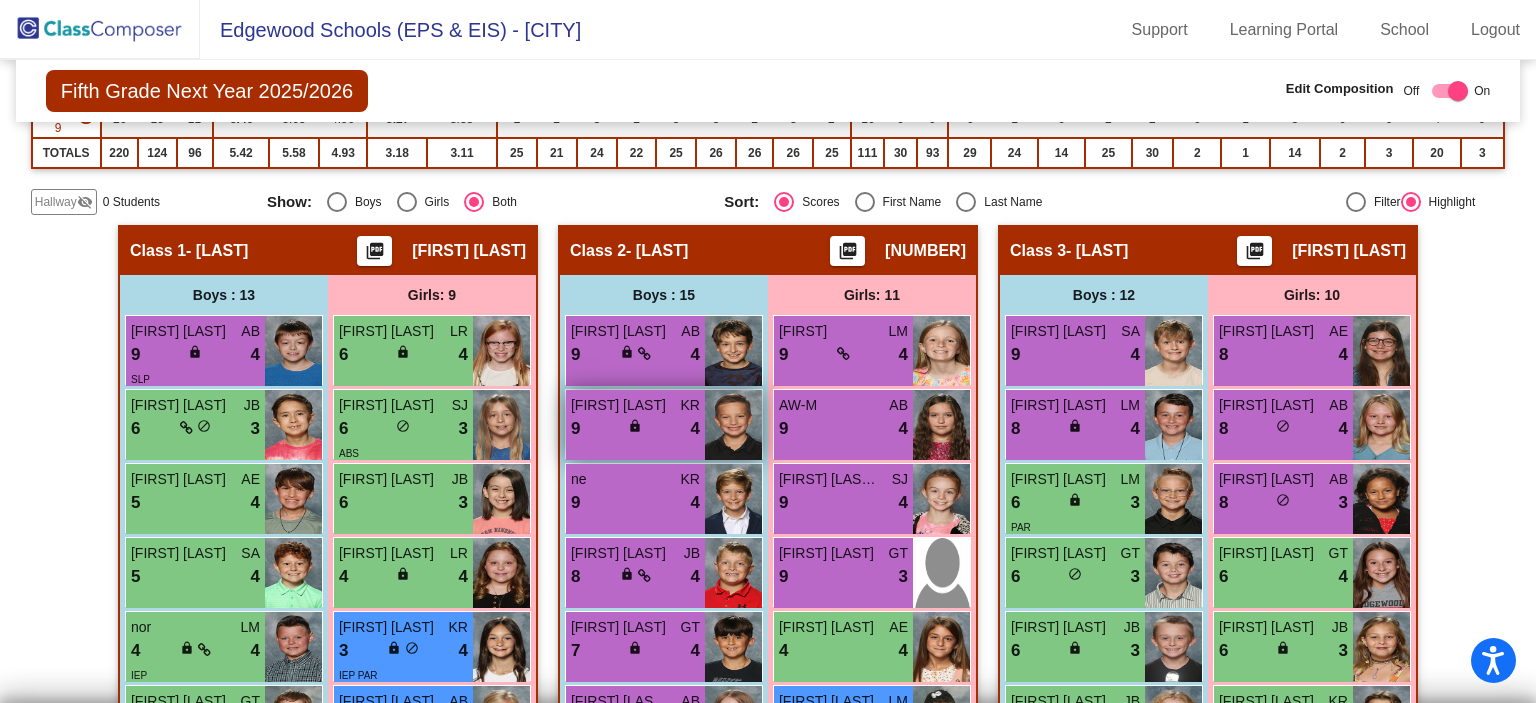 click on "9 lock do_not_disturb_alt 4" at bounding box center [635, 429] 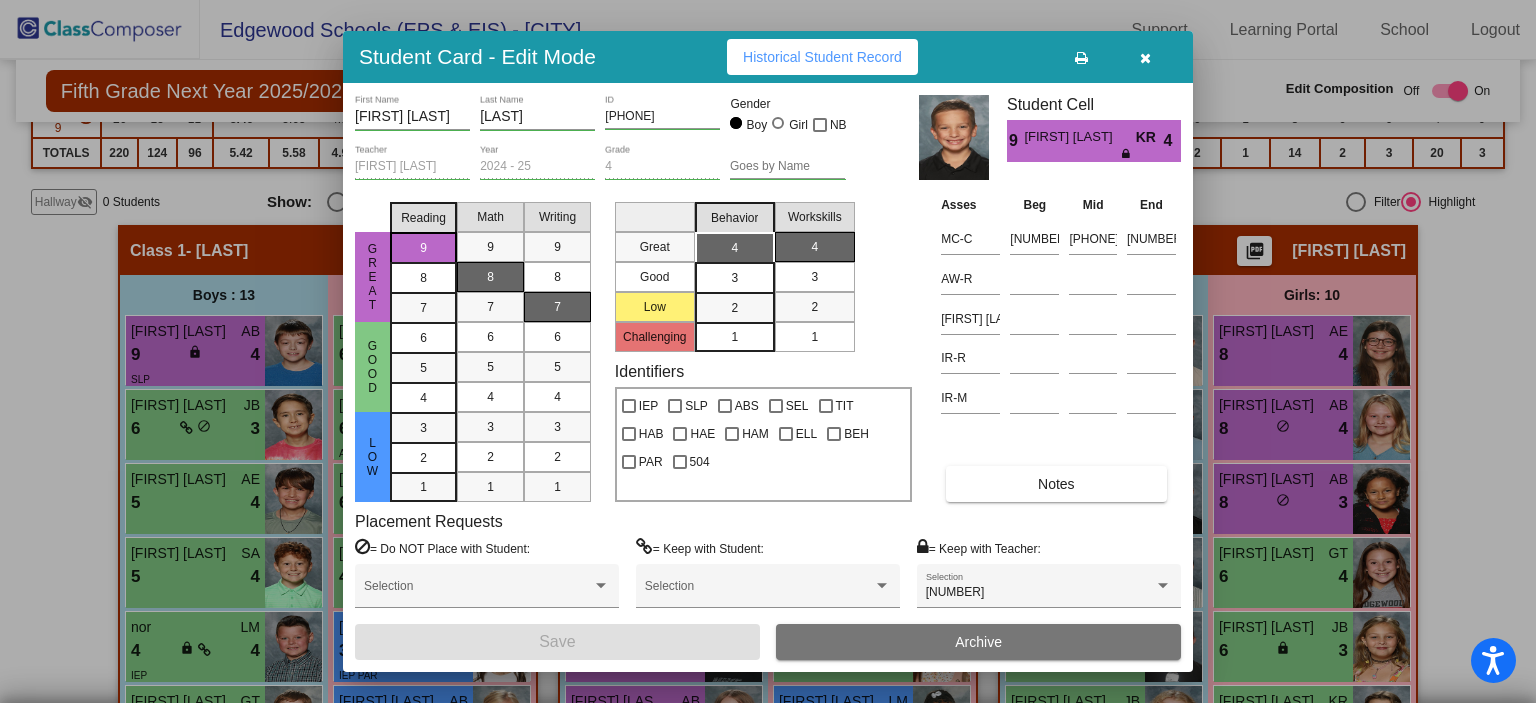 click on "Great Good Low Challenging Behavior 4 3 2 1 Workskills 4 3 2 1" at bounding box center [763, 273] 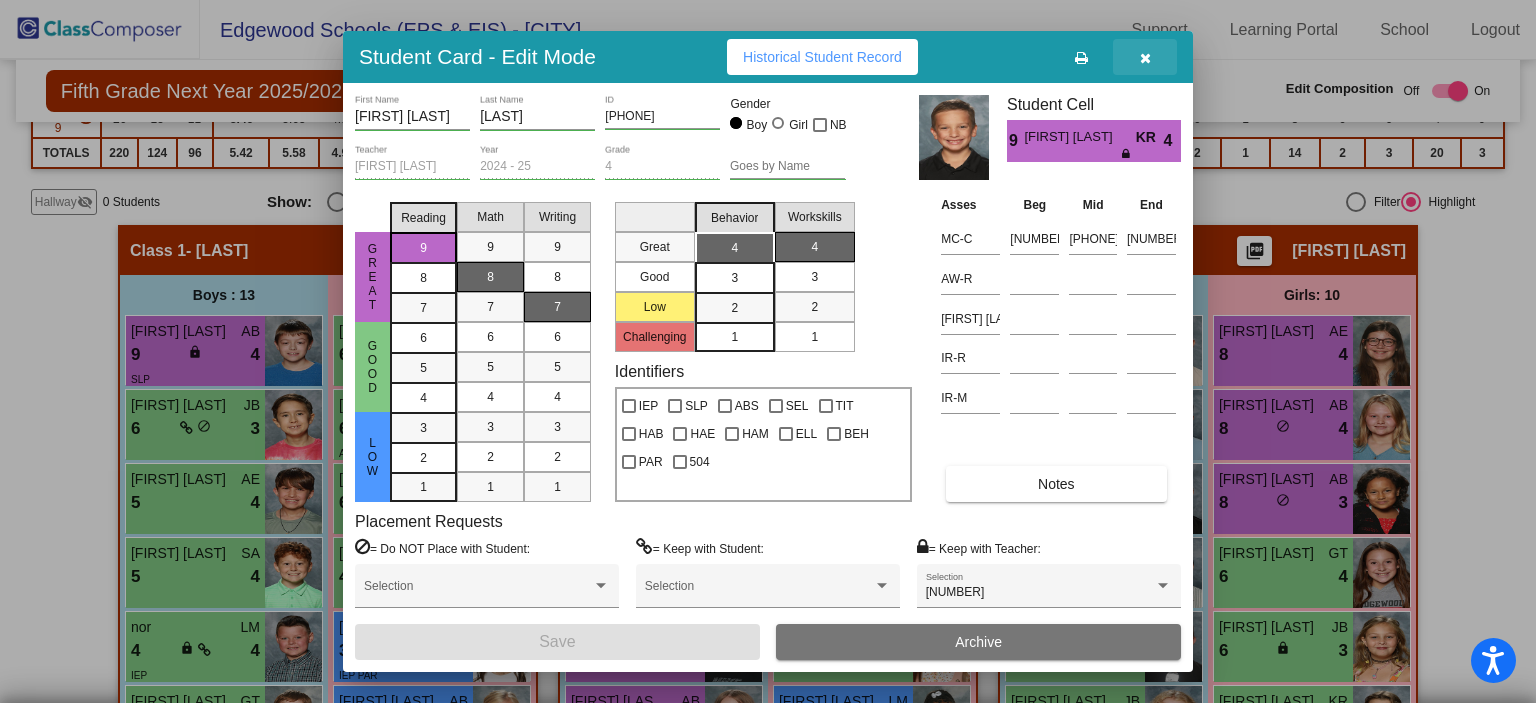click at bounding box center [1145, 58] 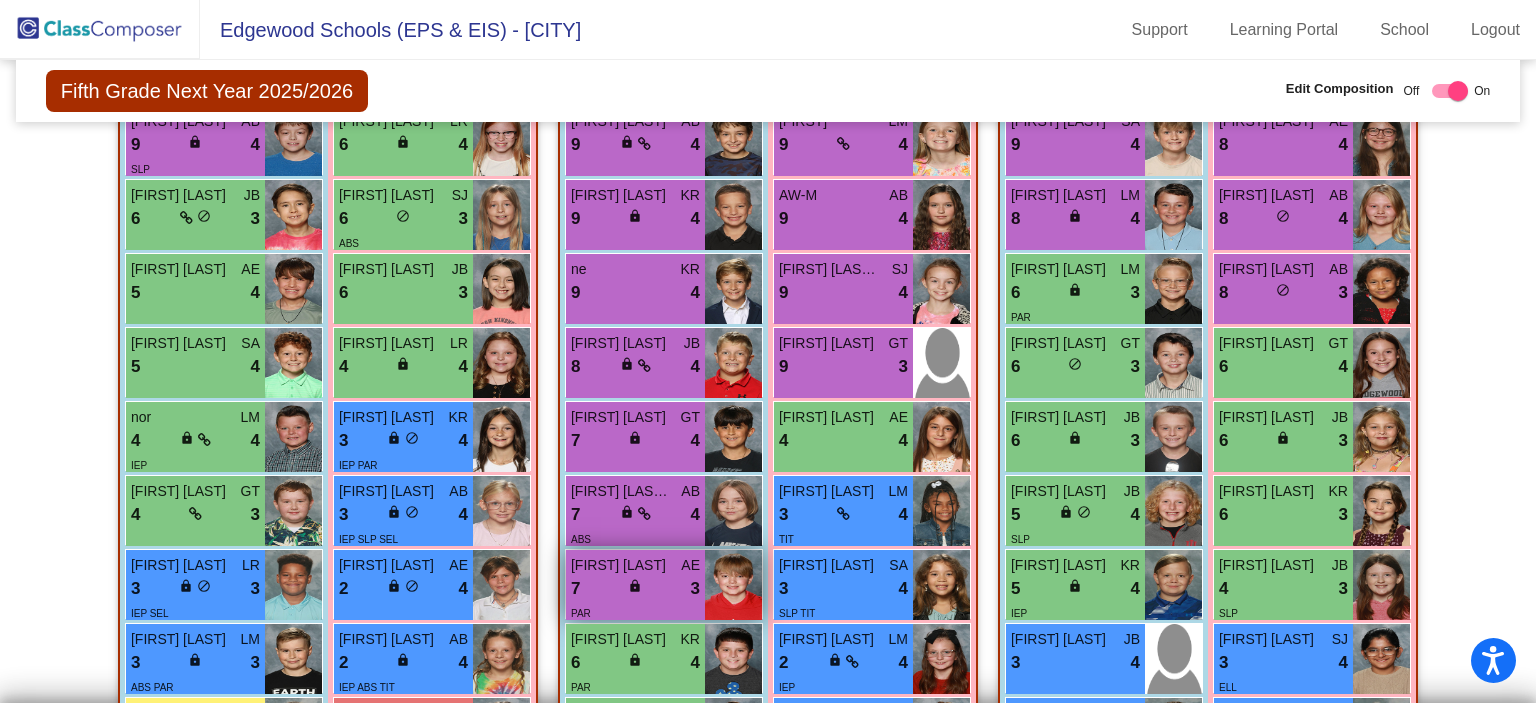 scroll, scrollTop: 784, scrollLeft: 0, axis: vertical 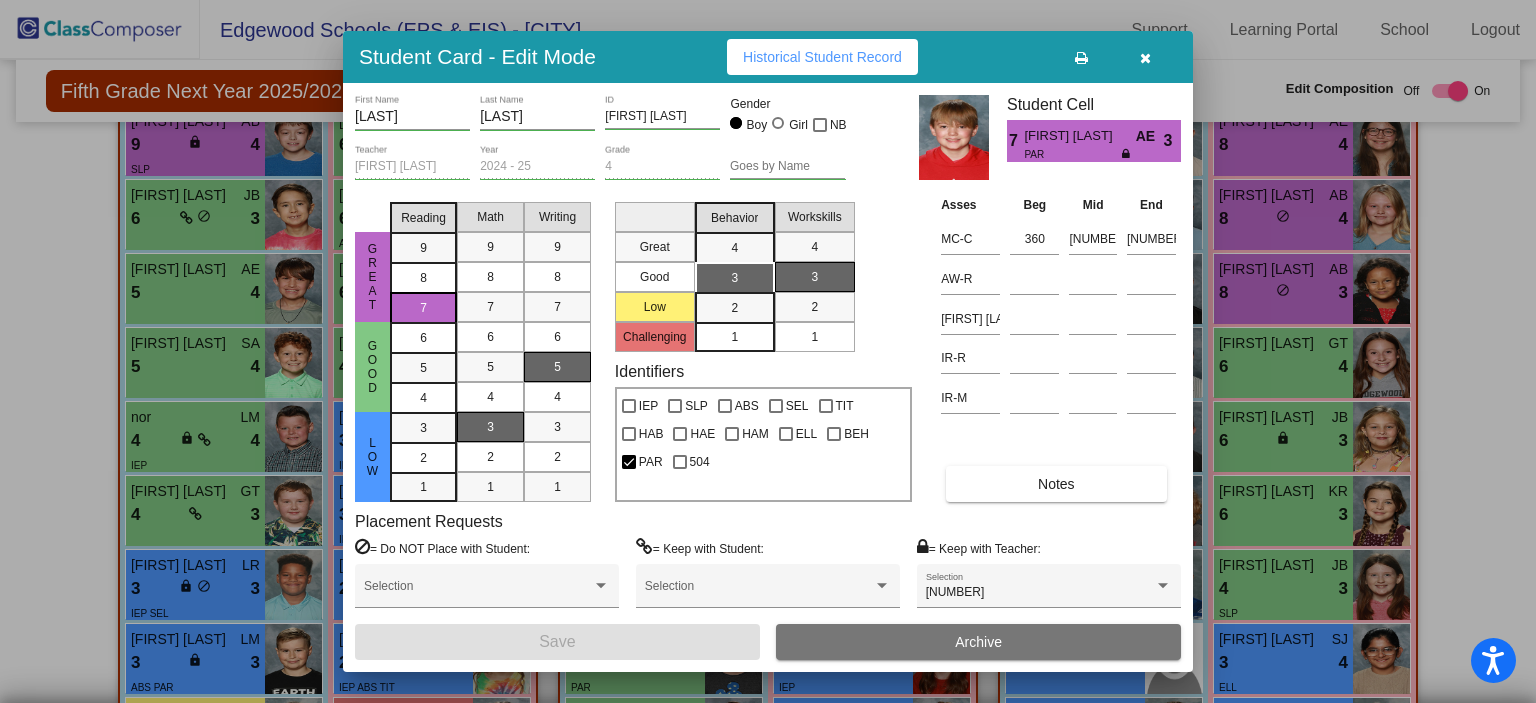 click at bounding box center [1145, 58] 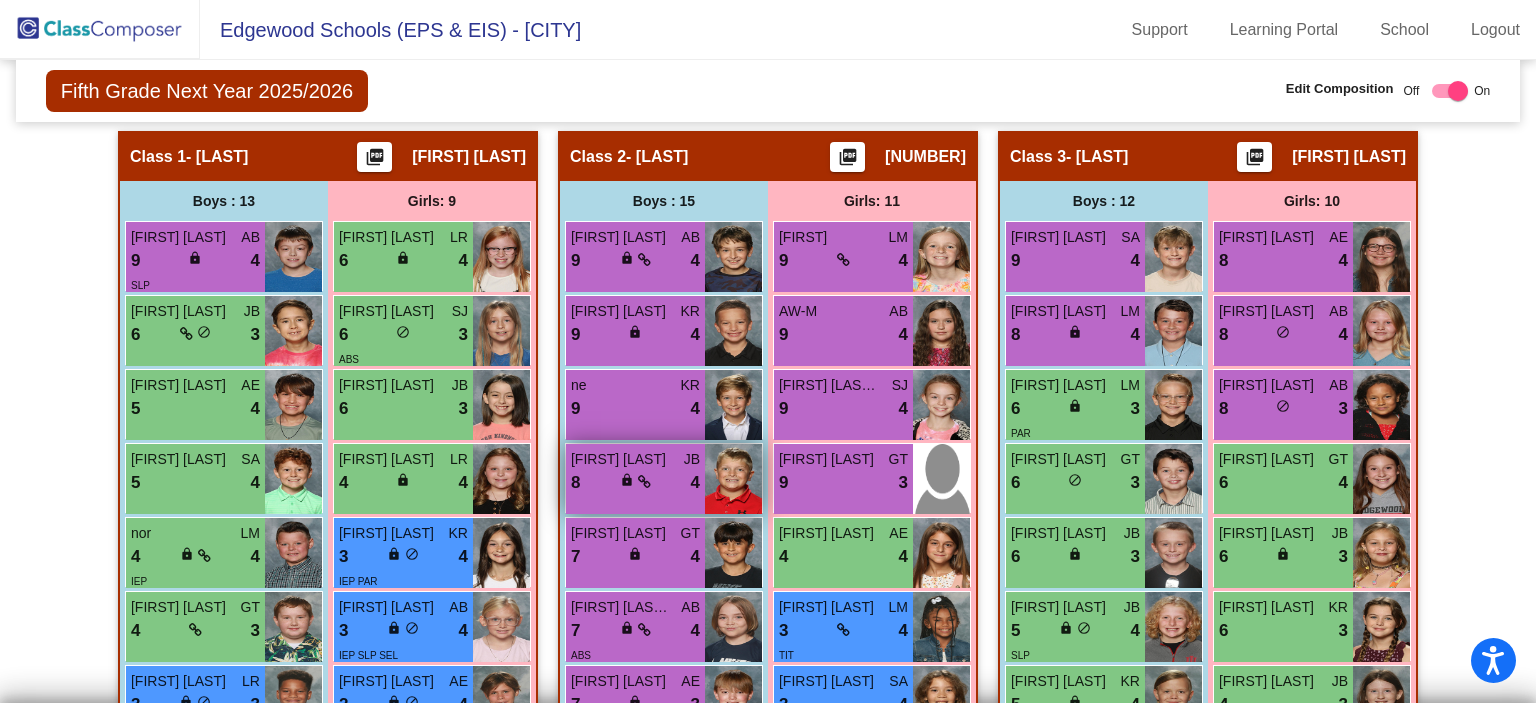 scroll, scrollTop: 652, scrollLeft: 0, axis: vertical 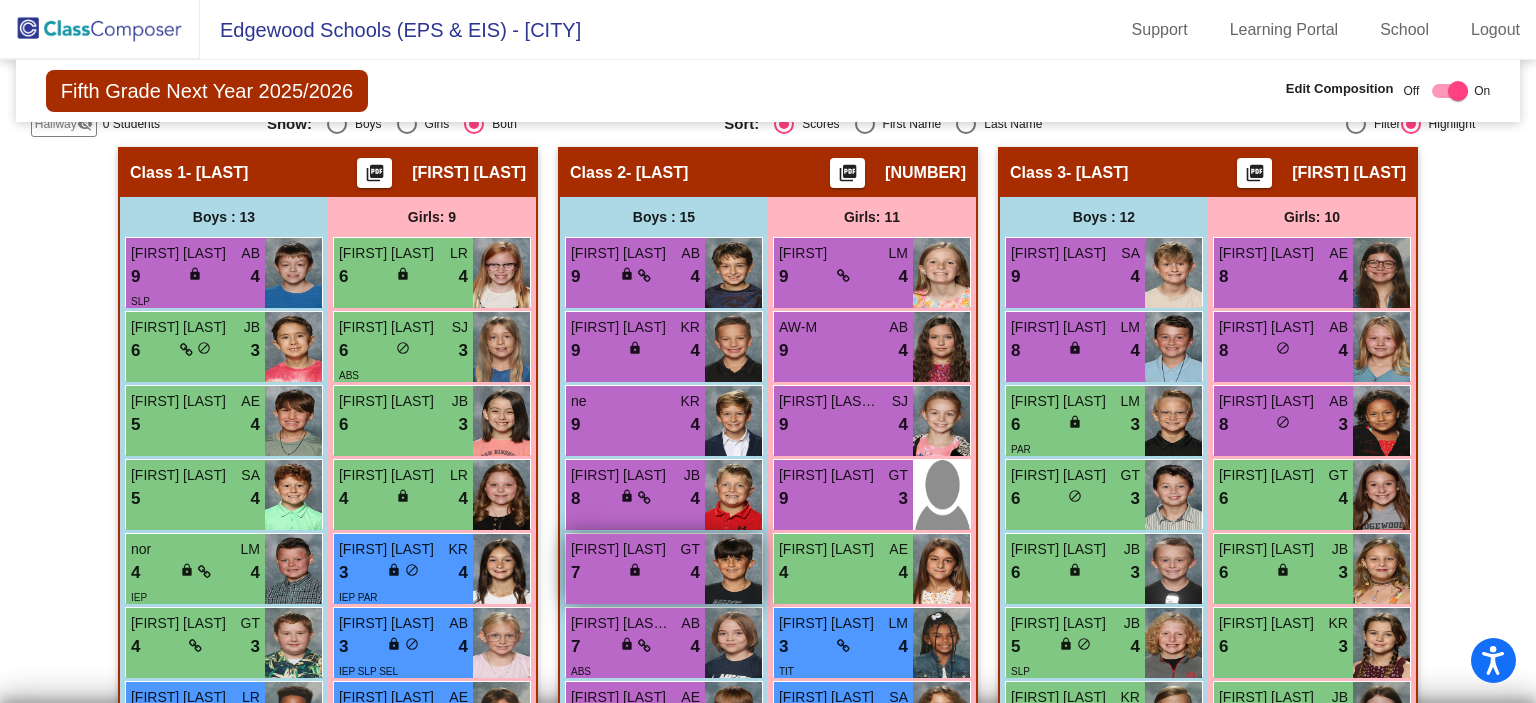 click on "Titus Martone GT 7 lock do_not_disturb_alt 4" at bounding box center [635, 569] 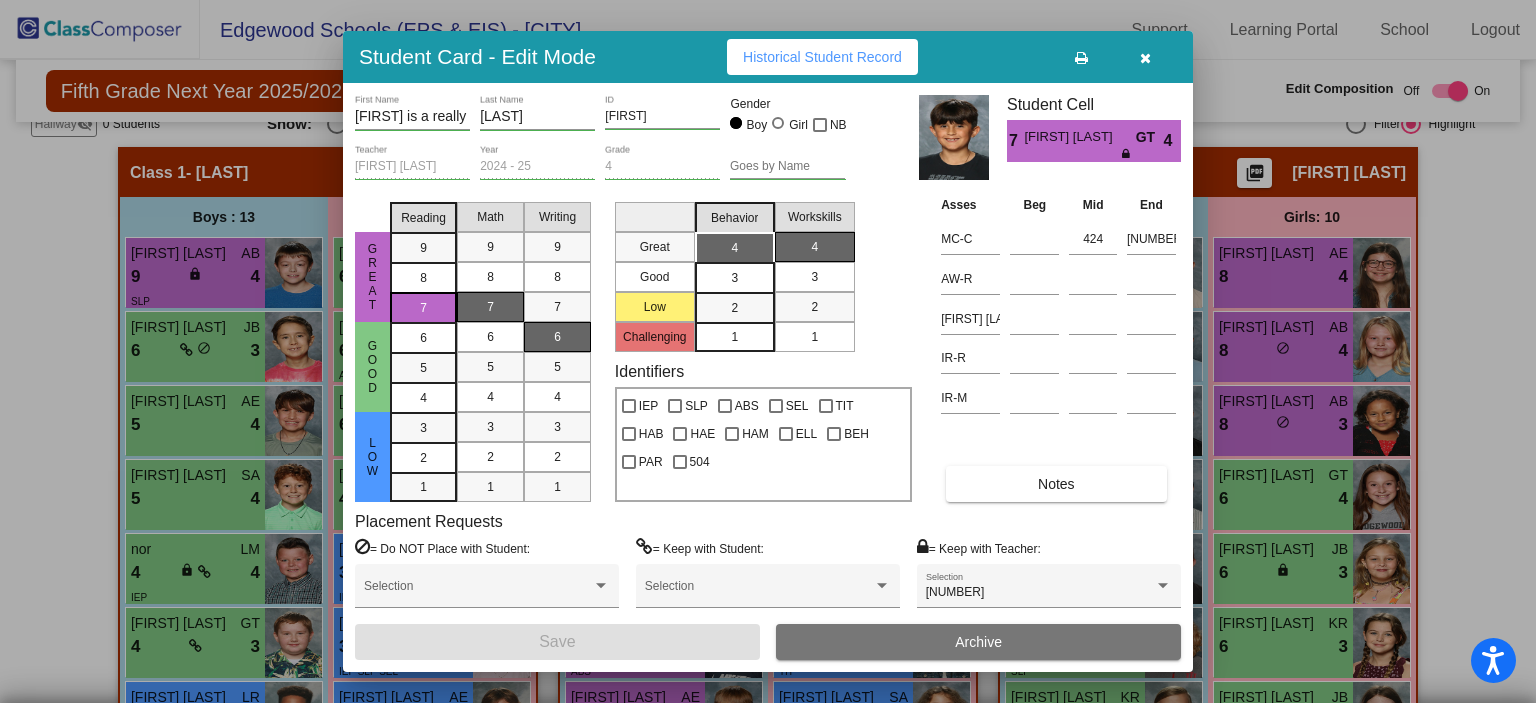 click at bounding box center [1145, 57] 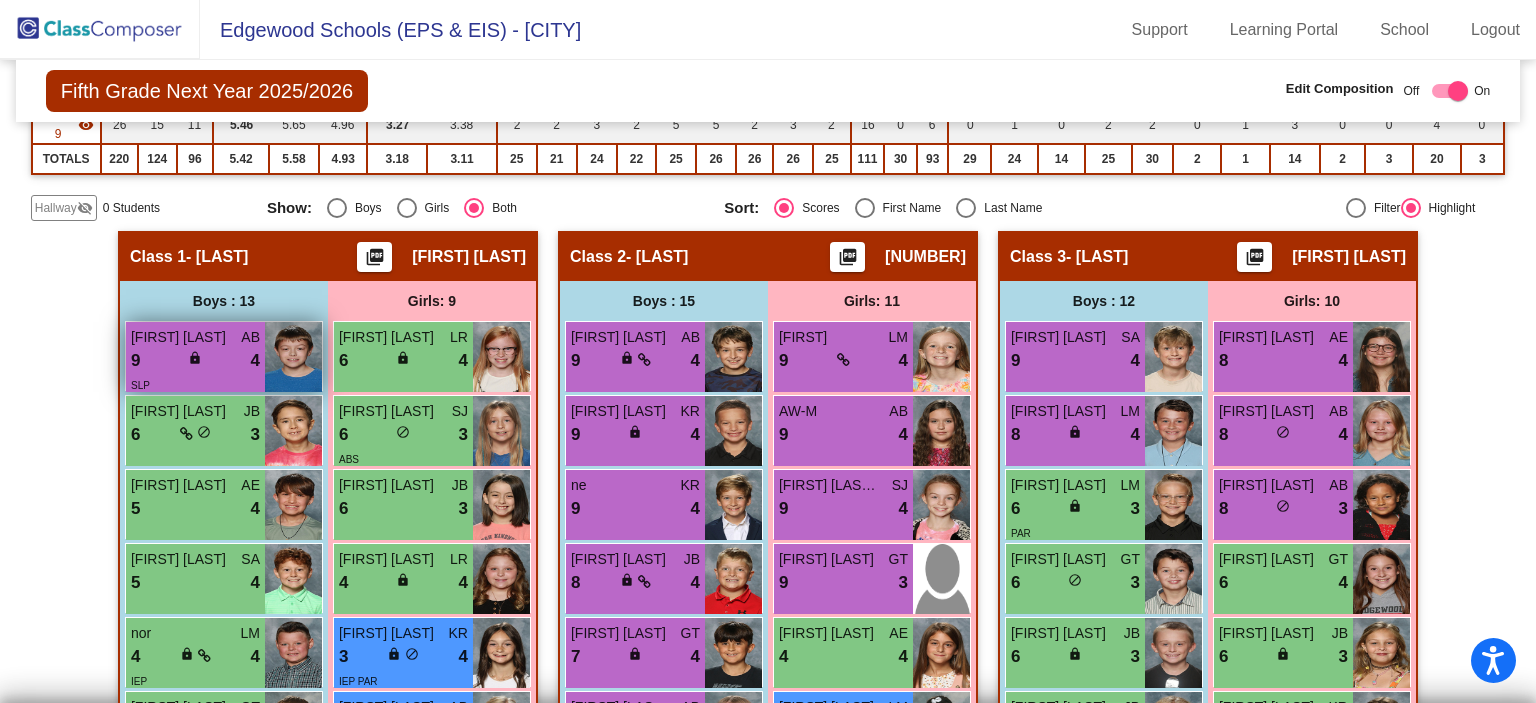 scroll, scrollTop: 566, scrollLeft: 0, axis: vertical 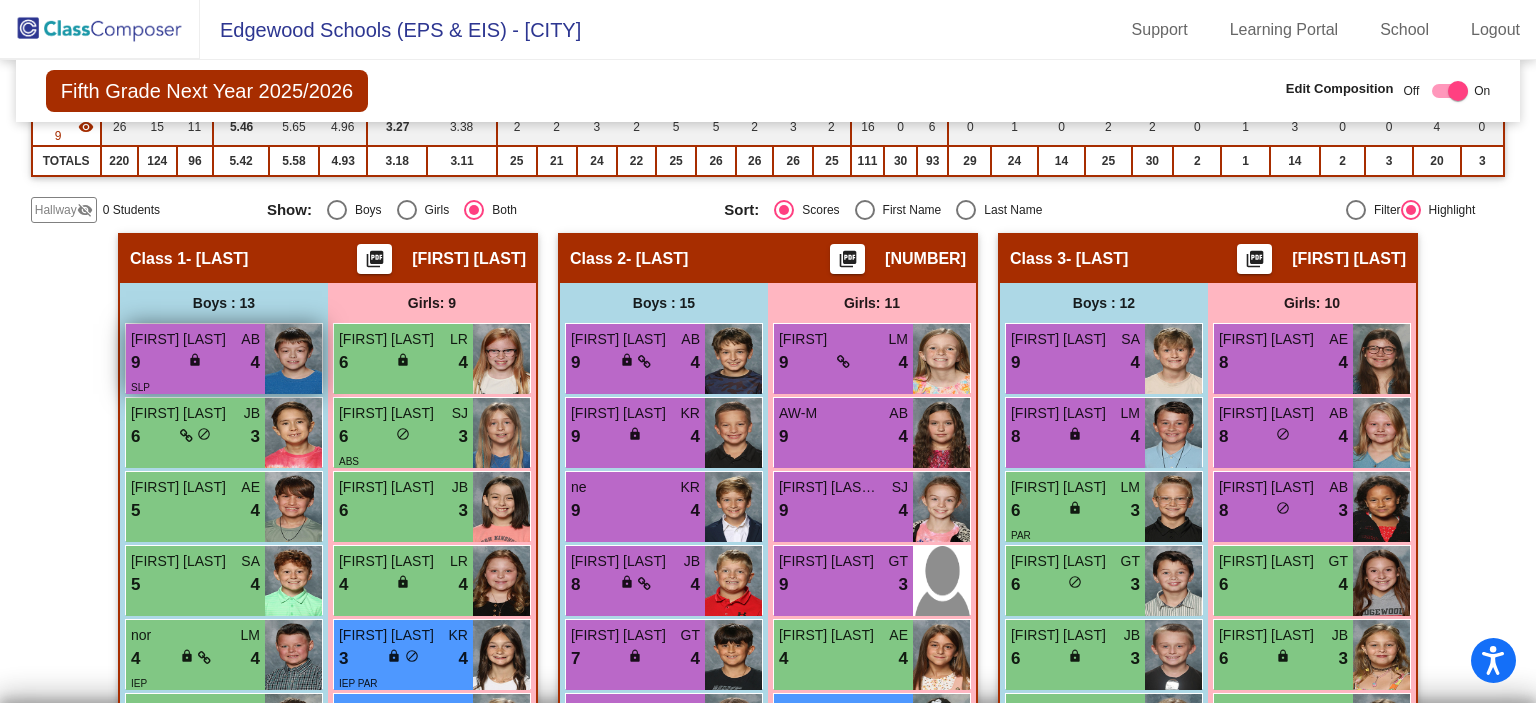 click on "9 lock do_not_disturb_alt 4" at bounding box center [195, 363] 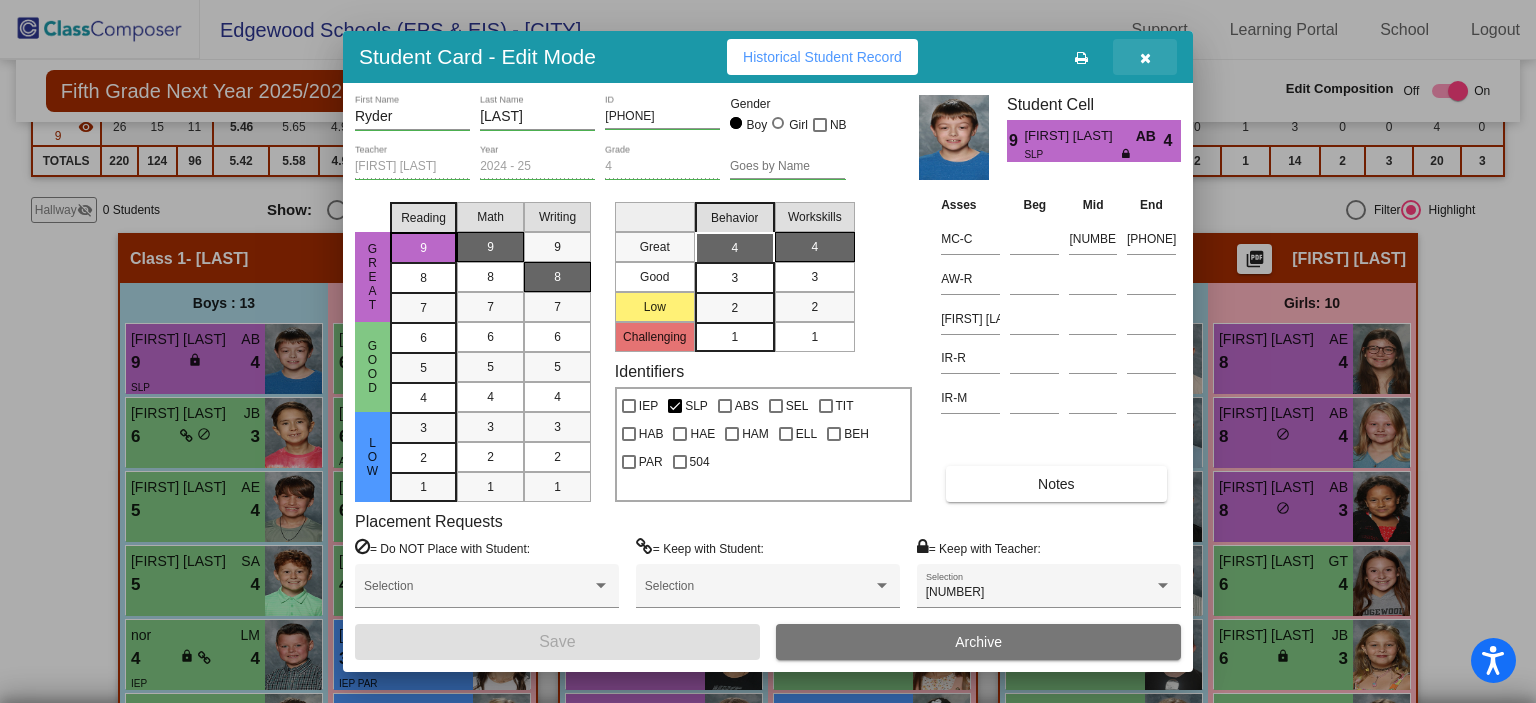 click at bounding box center [1145, 58] 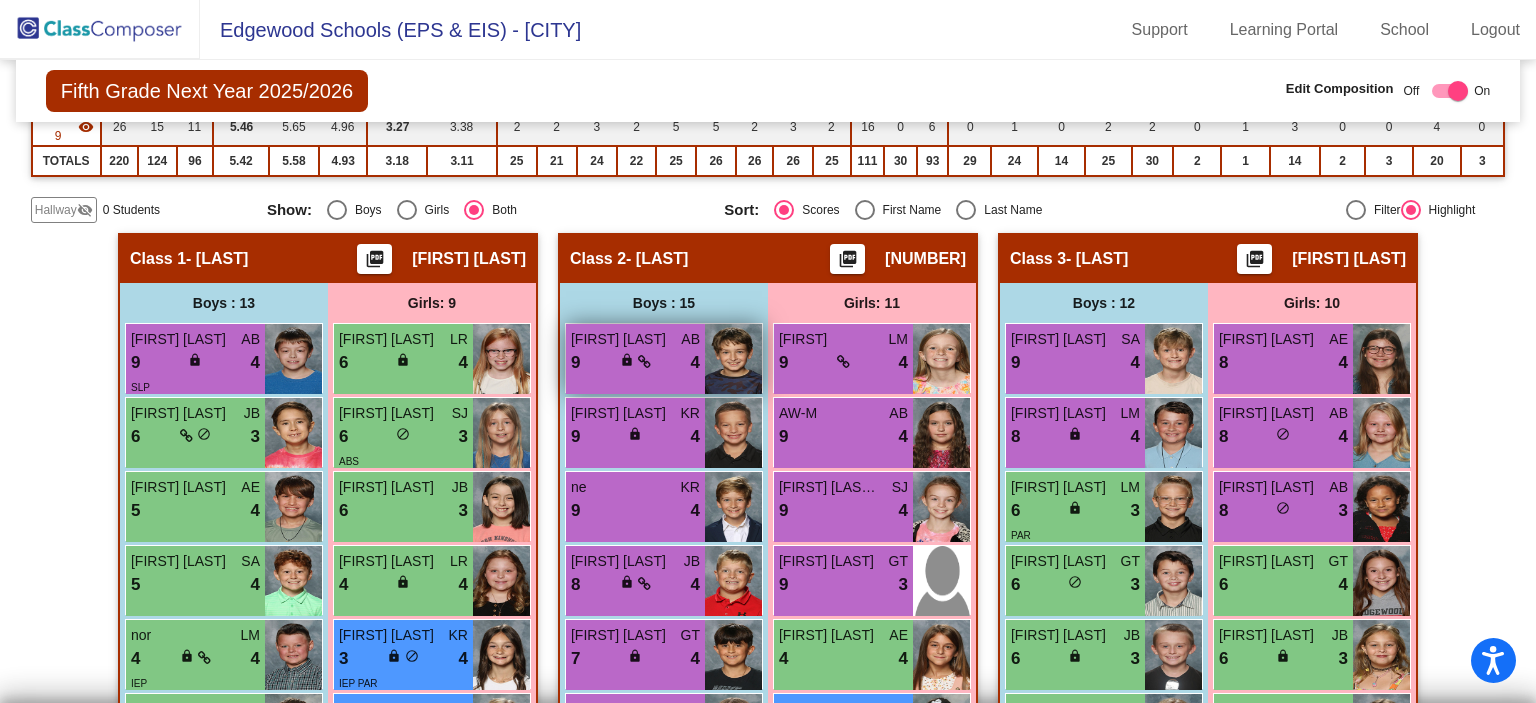 click on "Zachary Martin AB 9 lock do_not_disturb_alt 4" at bounding box center (635, 359) 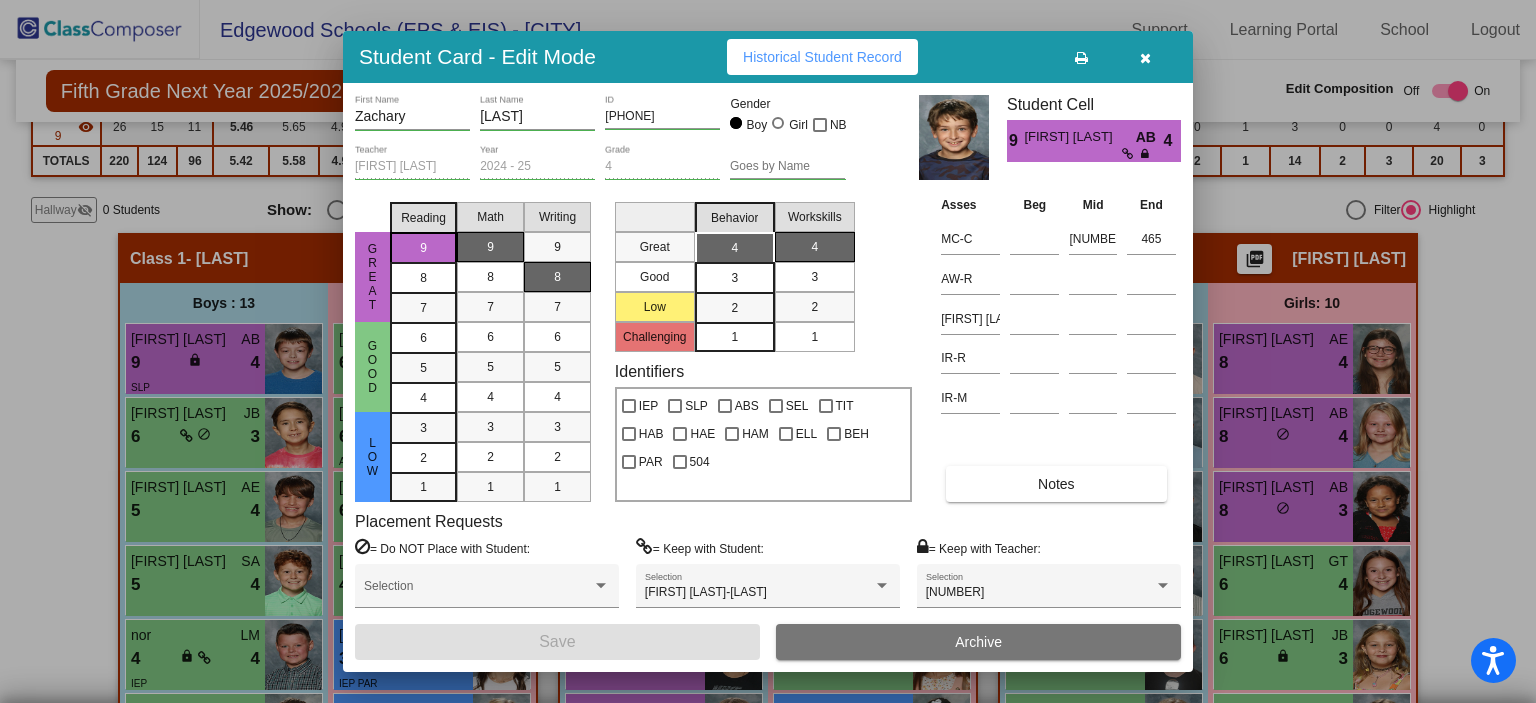 click at bounding box center (1145, 58) 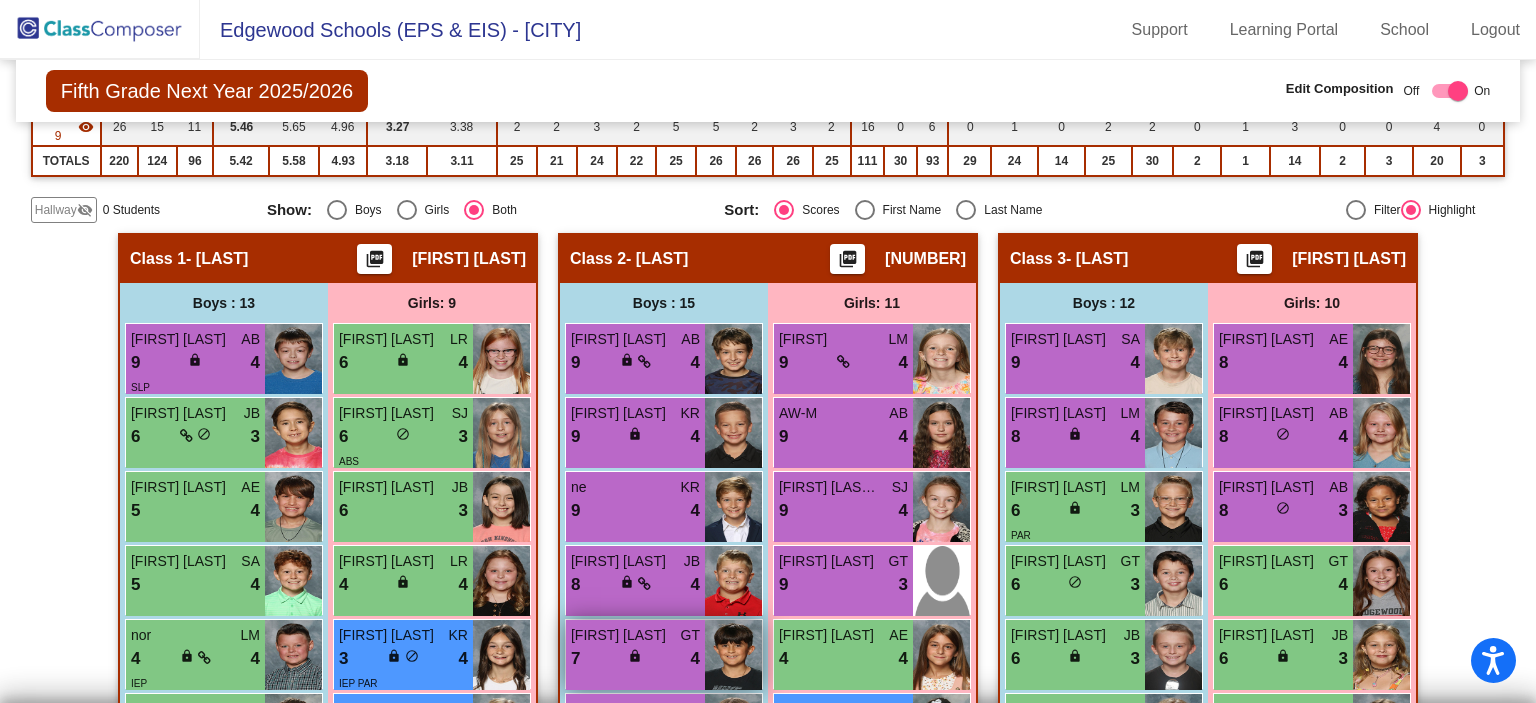 click on "7 lock do_not_disturb_alt 4" at bounding box center [635, 659] 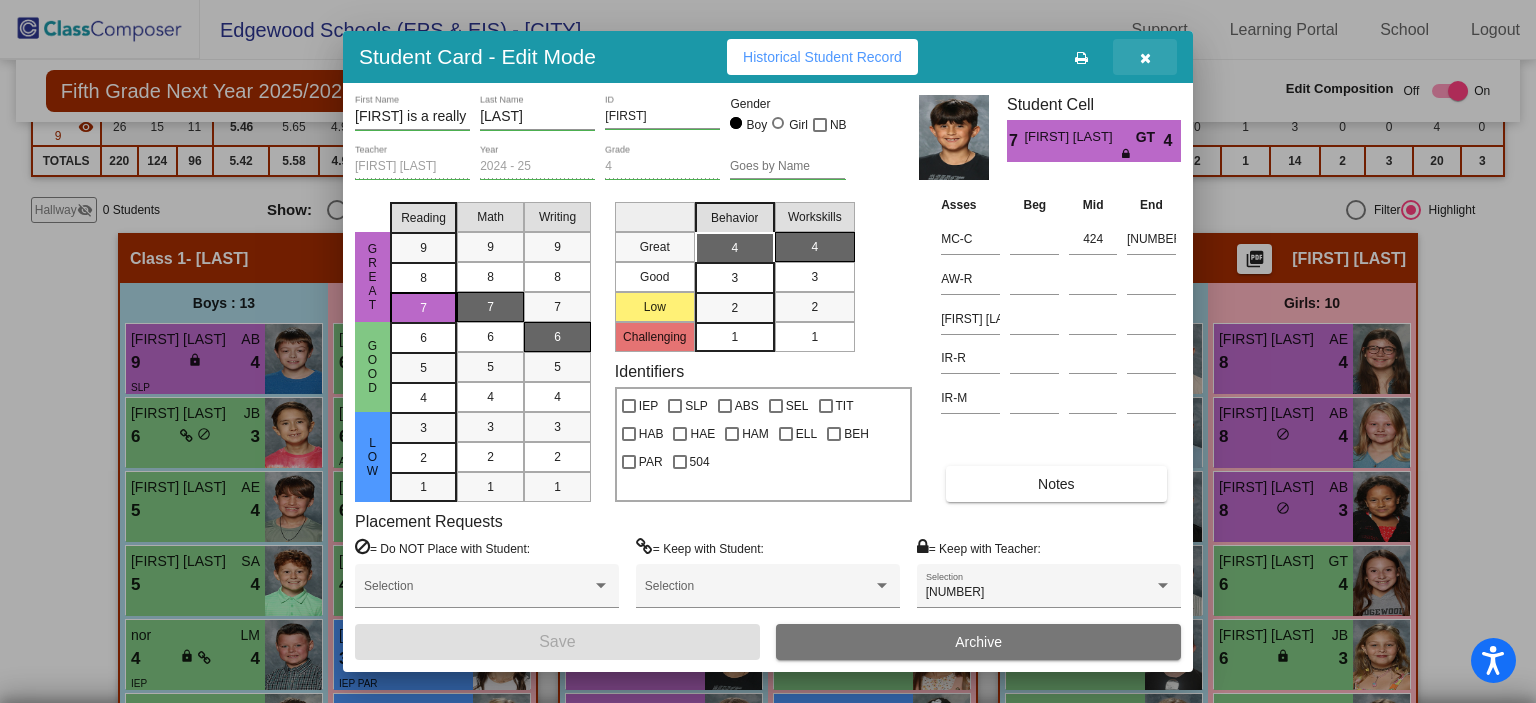 click at bounding box center (1145, 57) 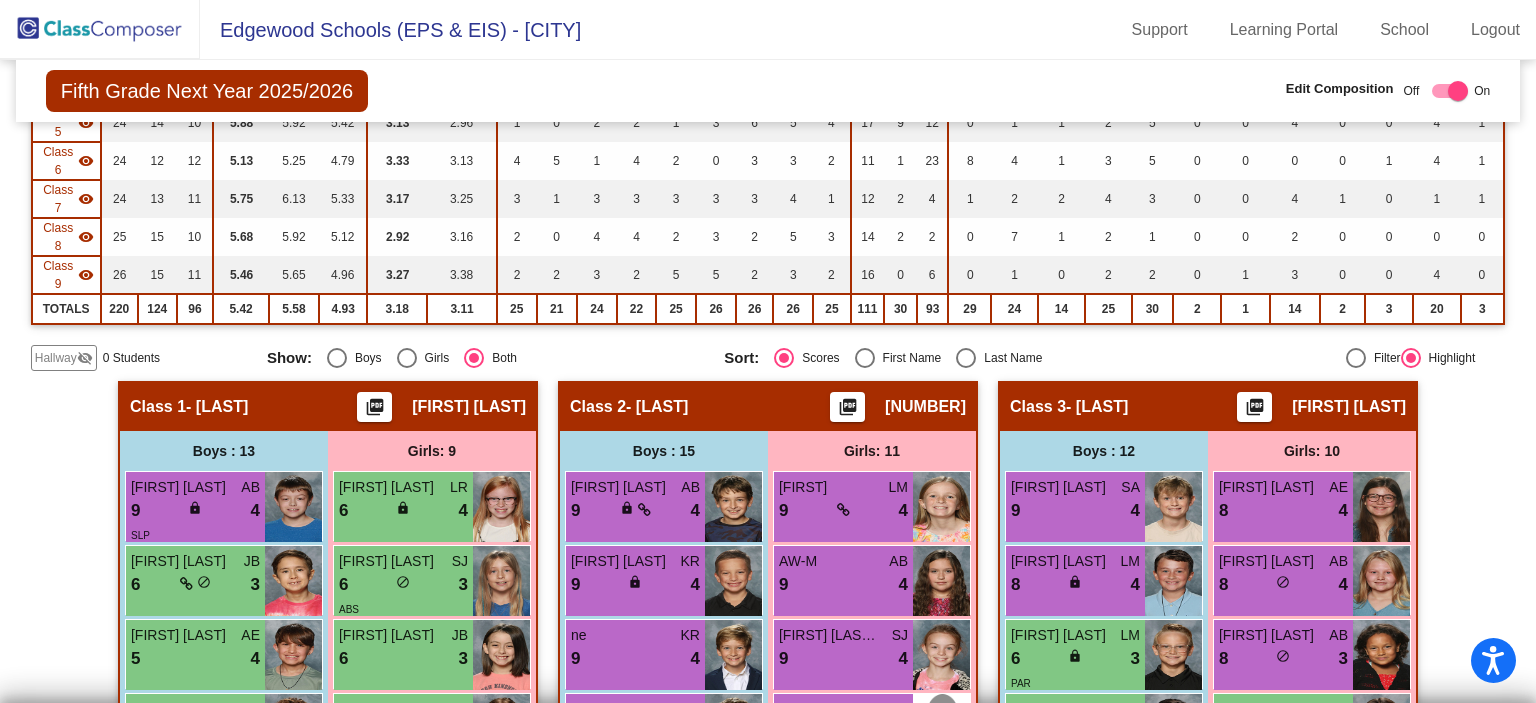 scroll, scrollTop: 416, scrollLeft: 0, axis: vertical 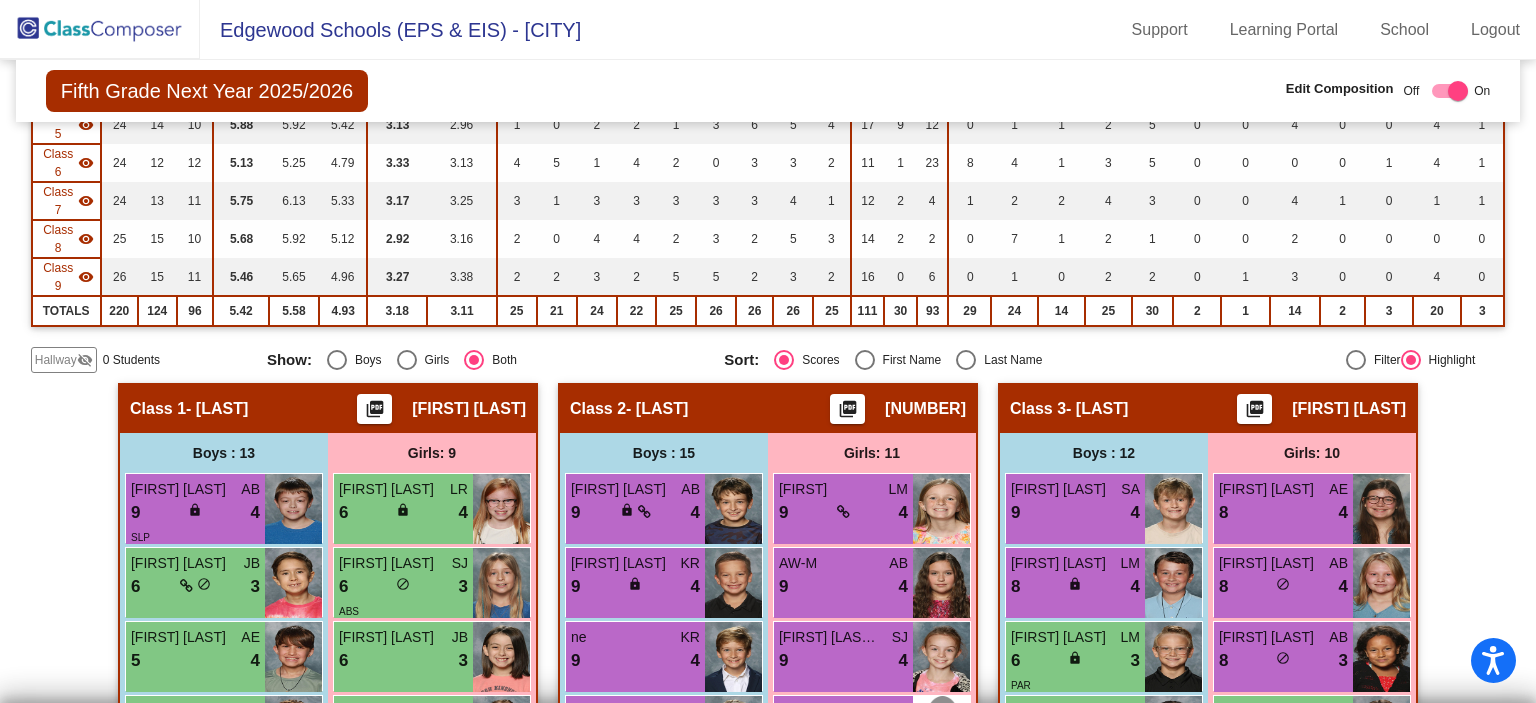 click on "Class 2   - Majors  picture_as_pdf Lori Majors" 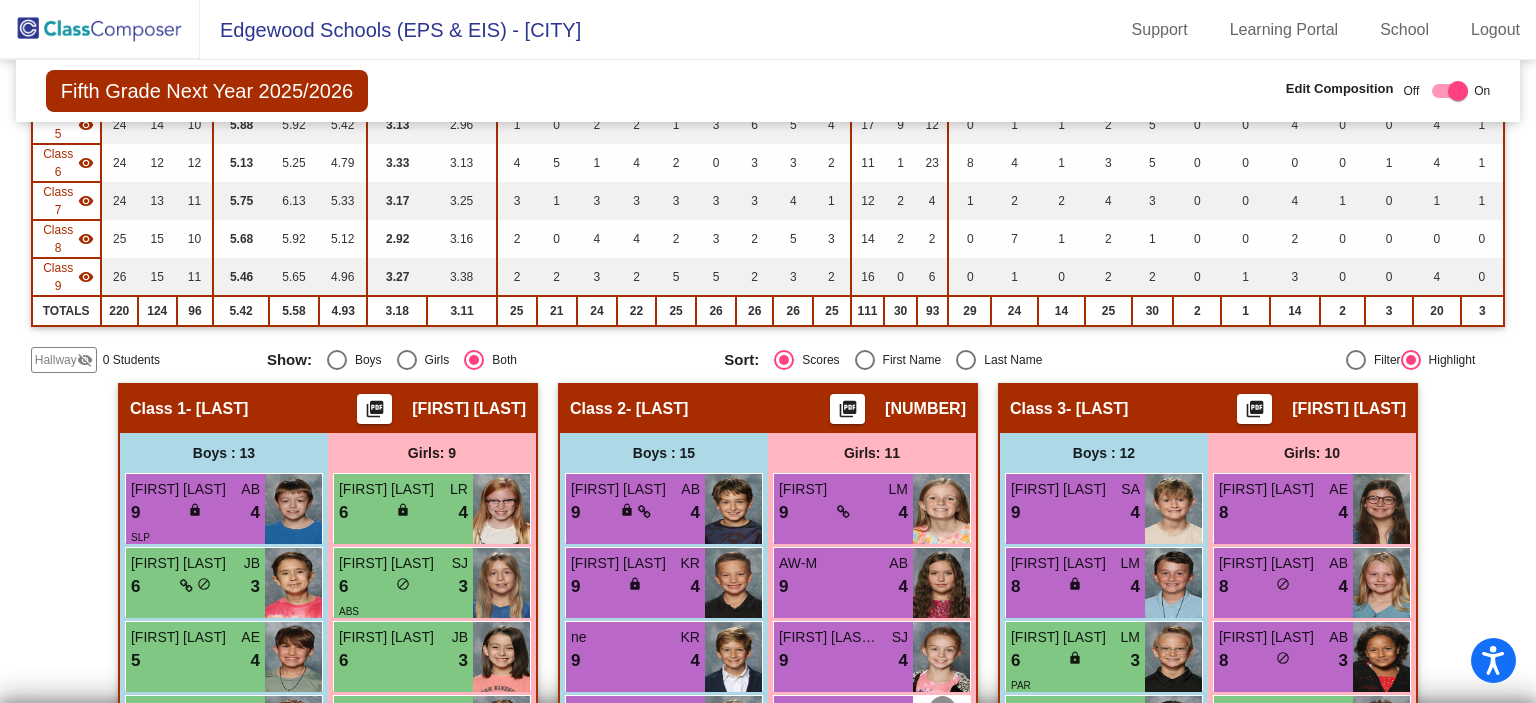 click on "Hallway   - Hallway Class  picture_as_pdf  Add Student  First Name Last Name Student Id  (Recommended)   Boy   Girl   Non Binary Add Close  Boys : 0    No Students   Girls: 0   No Students   Class 1   - Crawford  picture_as_pdf Kimberly Crawford  Add Student  First Name Last Name Student Id  (Recommended)   Boy   Girl   Non Binary Add Close  Boys : 13  Ryder Paulsen AB 9 lock do_not_disturb_alt 4 SLP David Lin JB 6 lock do_not_disturb_alt 3 Ian Hadley AE 5 lock do_not_disturb_alt 4 Castiel Taylor SA 5 lock do_not_disturb_alt 4 Alexander Merriman LM 4 lock do_not_disturb_alt 4 IEP Logan Boruff GT 4 lock do_not_disturb_alt 3 Alexander Callahan LR 3 lock do_not_disturb_alt 3 IEP SEL Judah Riggs LM 3 lock do_not_disturb_alt 3 ABS PAR Ketan Robinson LR 7 lock do_not_disturb_alt 2 Greyson Fisher GT 5 lock do_not_disturb_alt 2 Myles Chandler SA 4 lock do_not_disturb_alt 2 IEP SEL BEH Cayden Samm SJ 3 lock do_not_disturb_alt 2 TIT Aaron Strunk AB 2 lock do_not_disturb_alt 1 IEP SEL TIT Girls: 9 Charli Hudson LR" 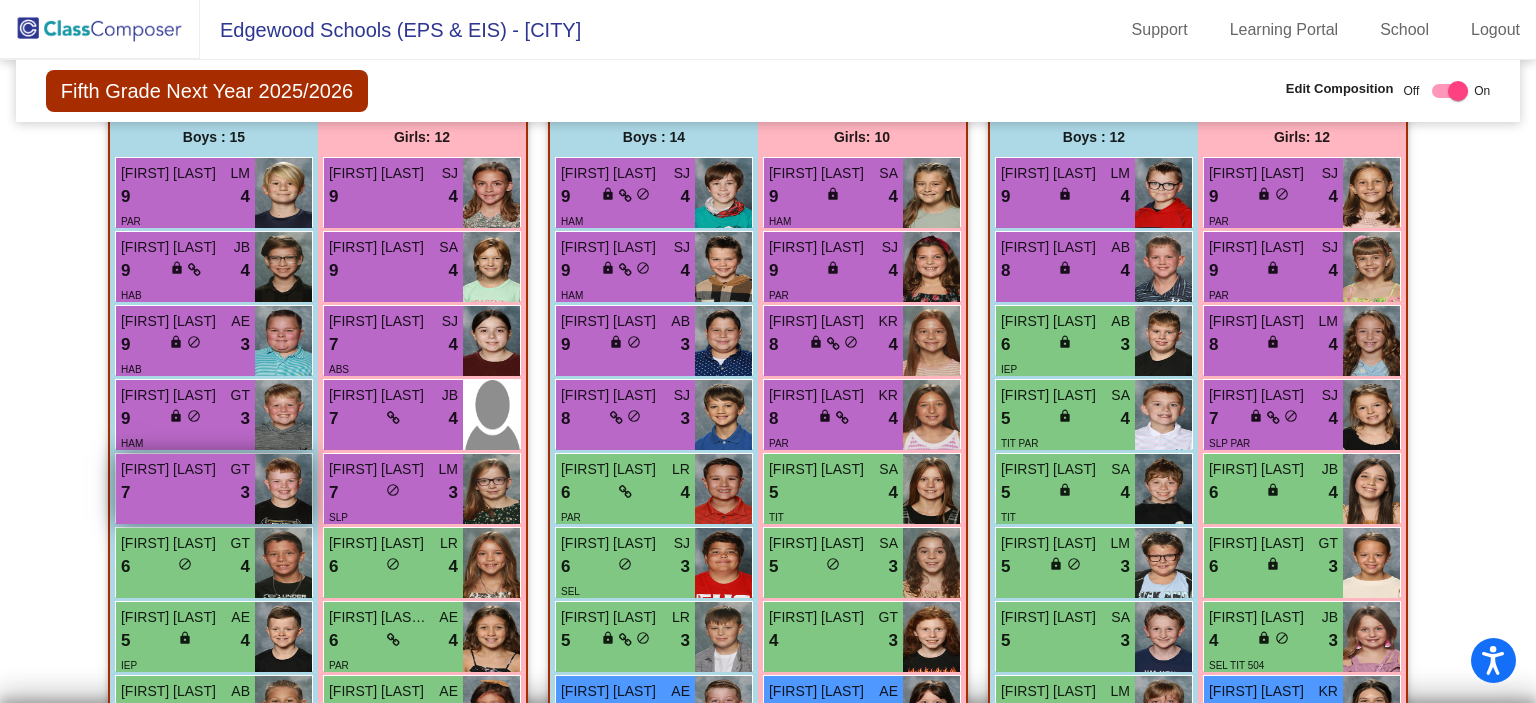 scroll, scrollTop: 1962, scrollLeft: 0, axis: vertical 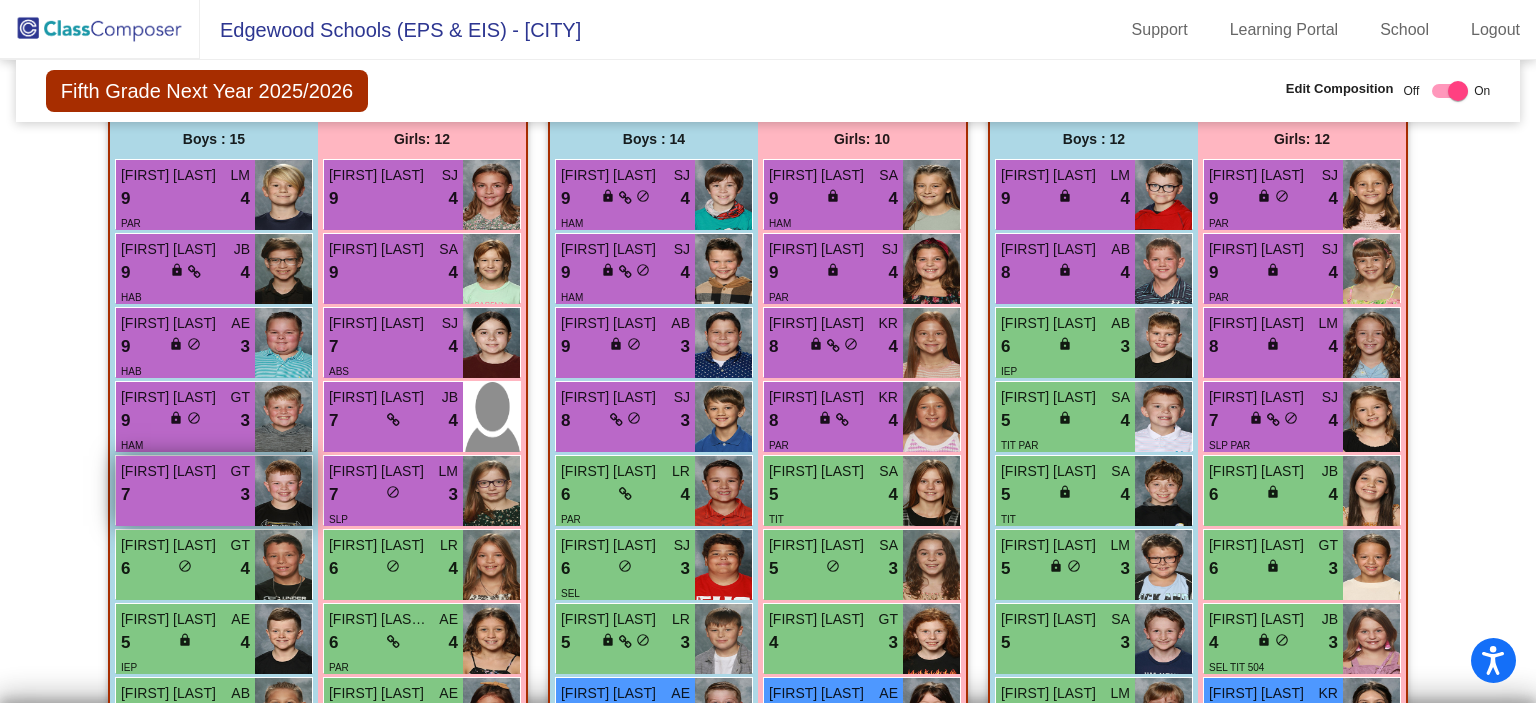 click on "7 lock do_not_disturb_alt 3" at bounding box center [185, 495] 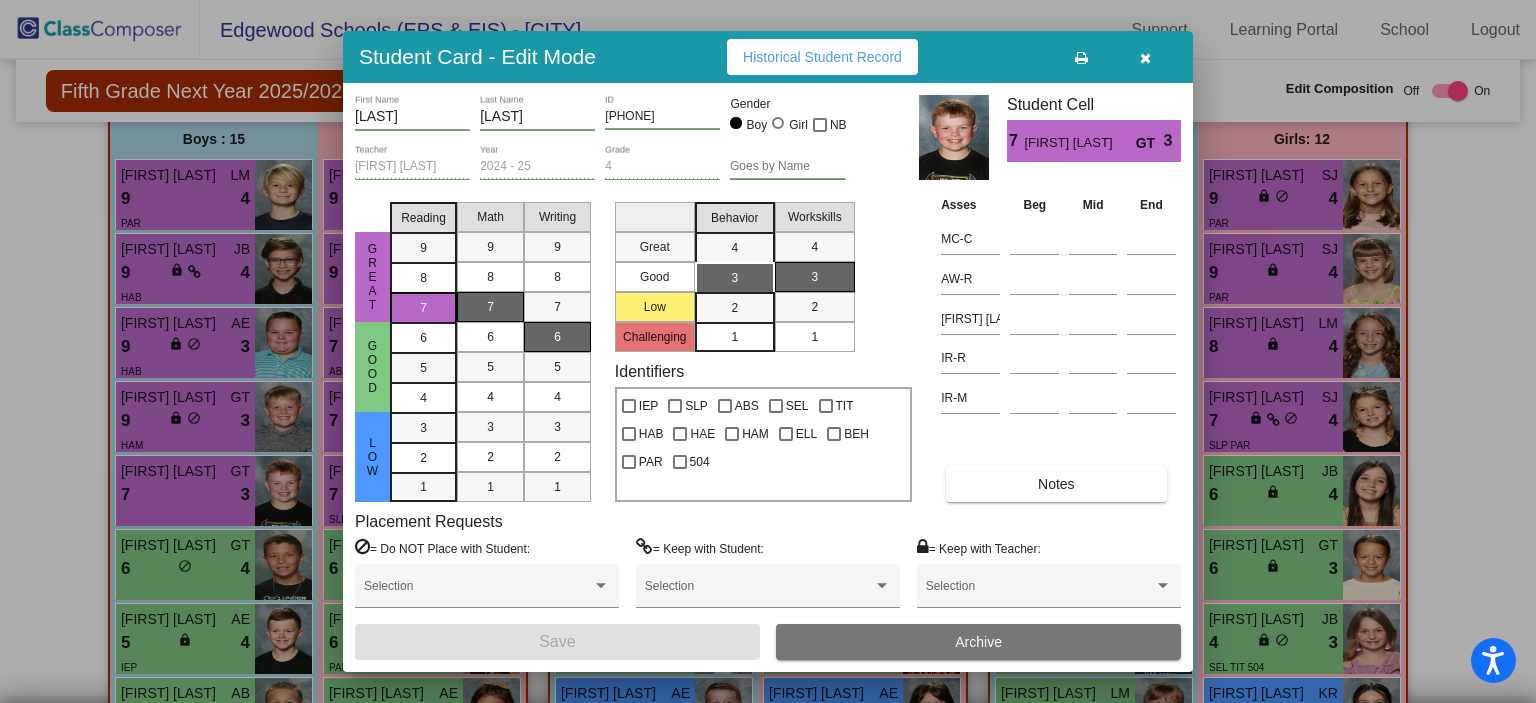 click at bounding box center (1145, 58) 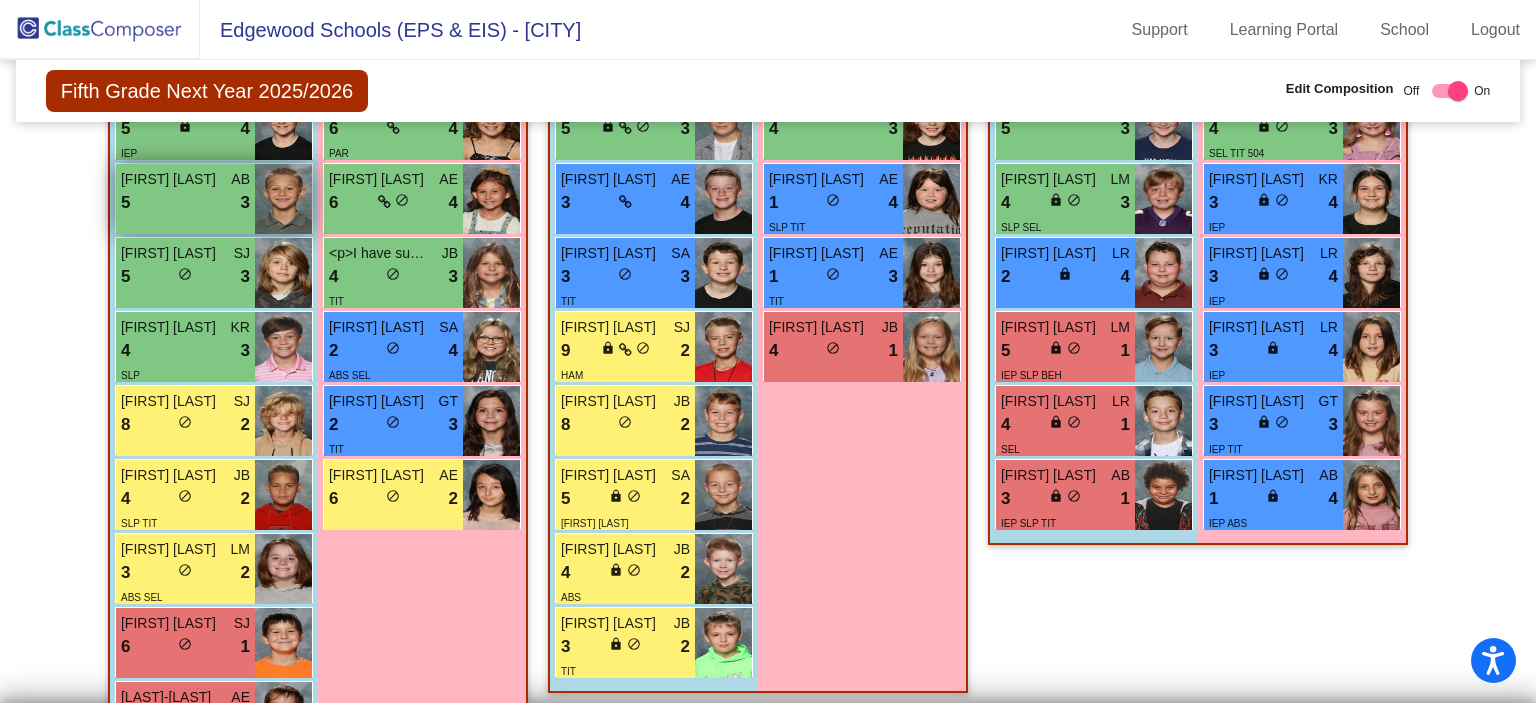 scroll, scrollTop: 2478, scrollLeft: 0, axis: vertical 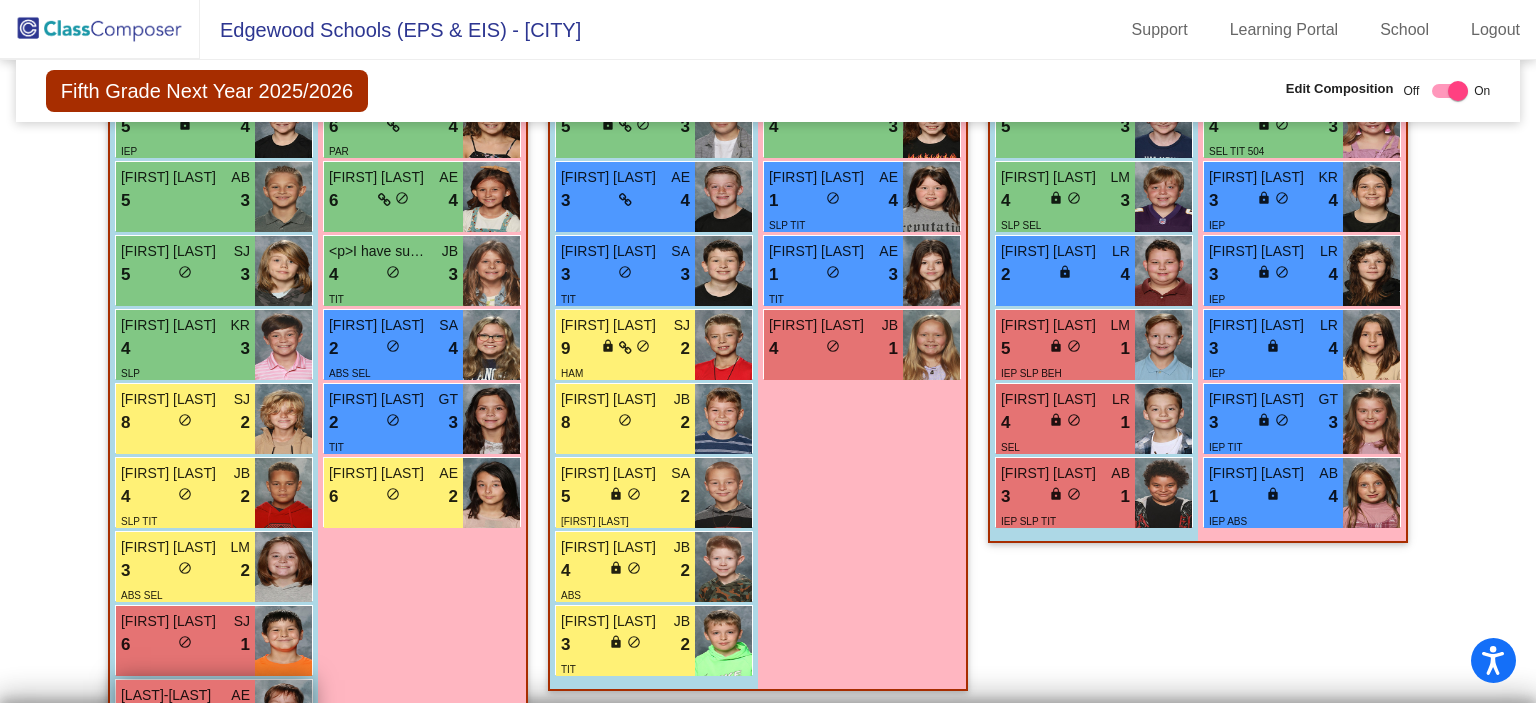 click on "3 lock do_not_disturb_alt 1" at bounding box center [185, 719] 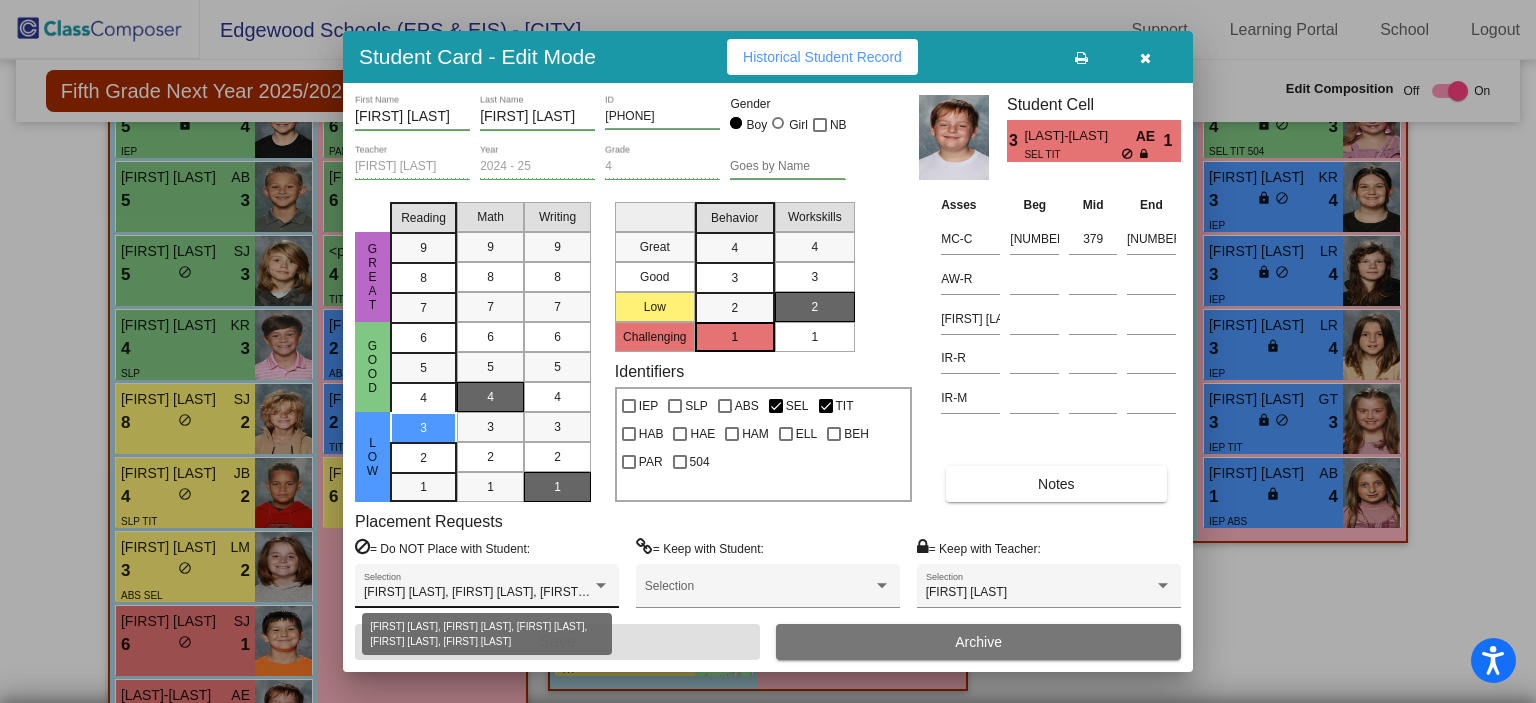 click at bounding box center [601, 586] 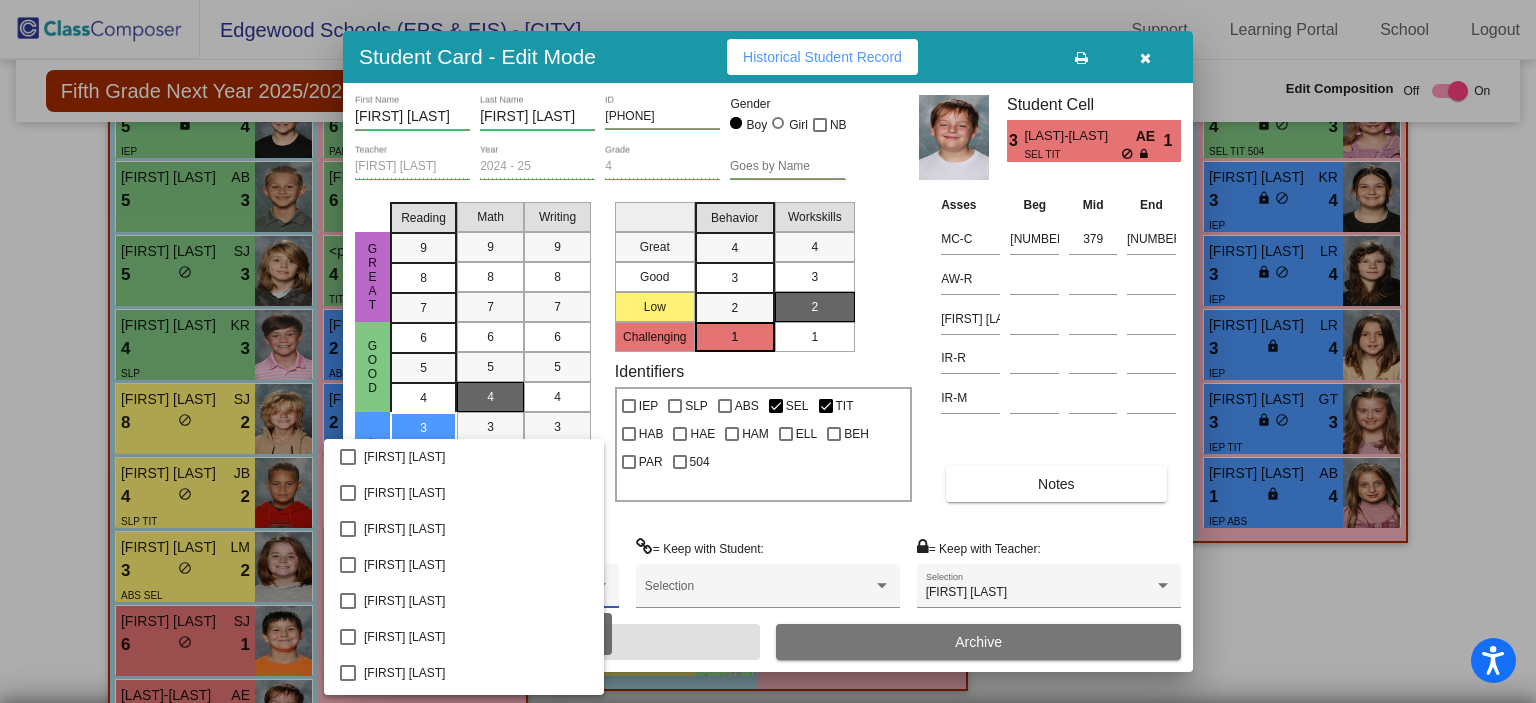 scroll, scrollTop: 1160, scrollLeft: 0, axis: vertical 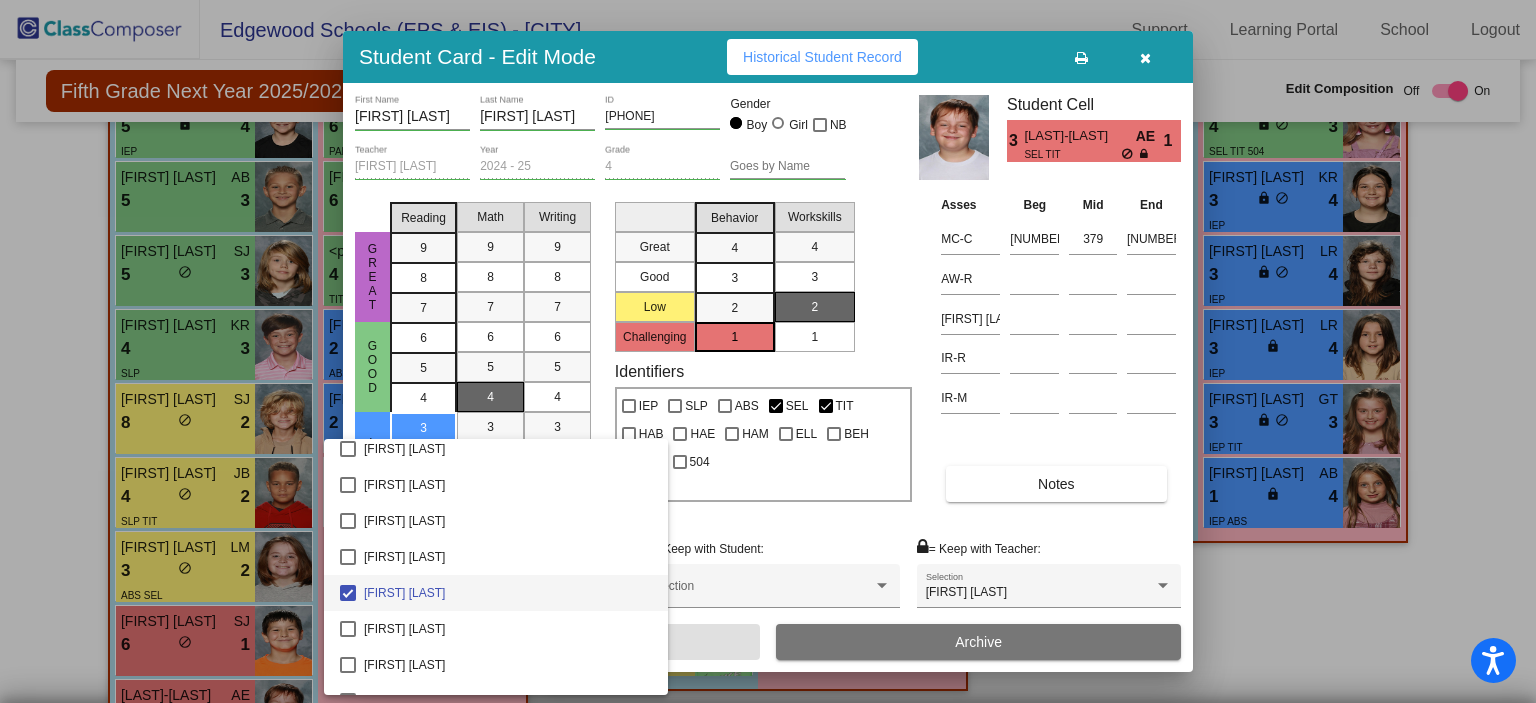 click at bounding box center (768, 351) 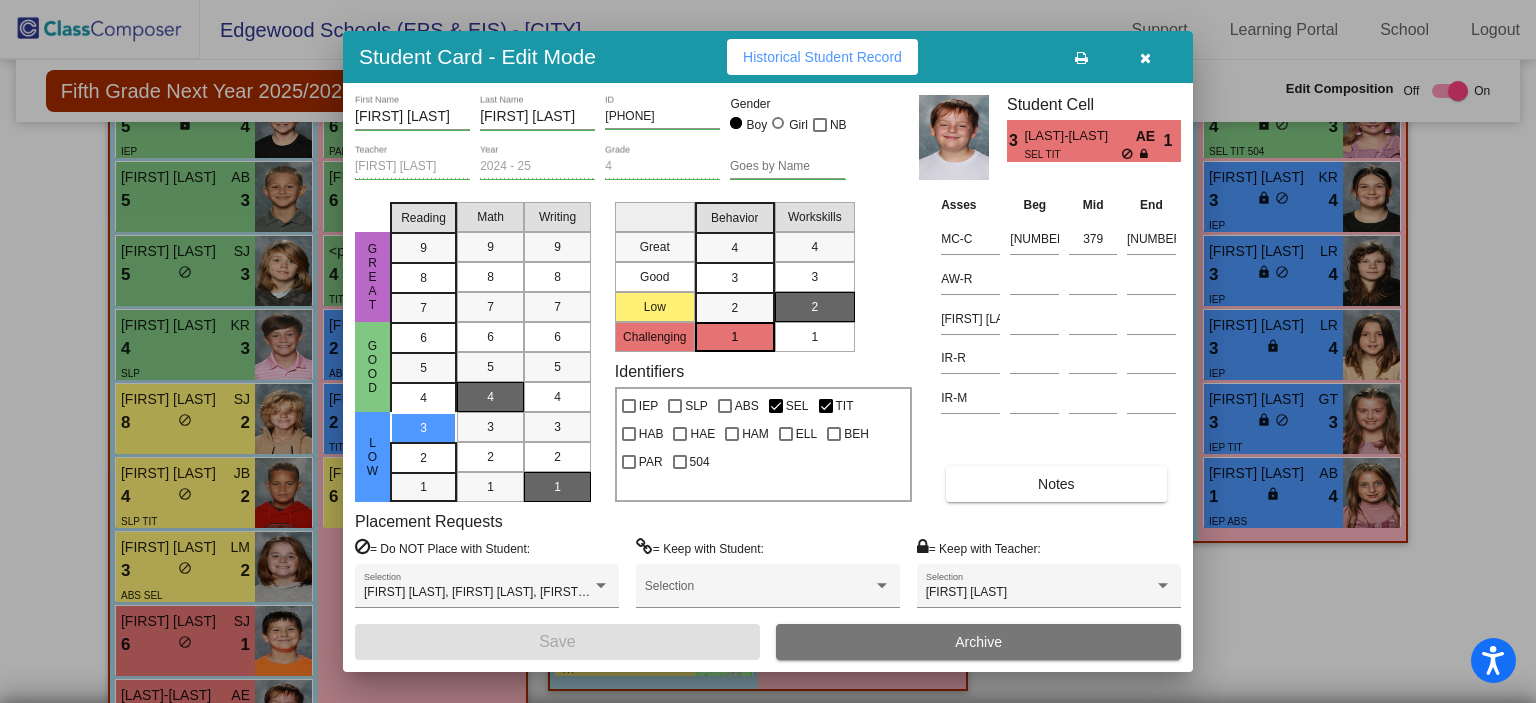 click at bounding box center (1145, 58) 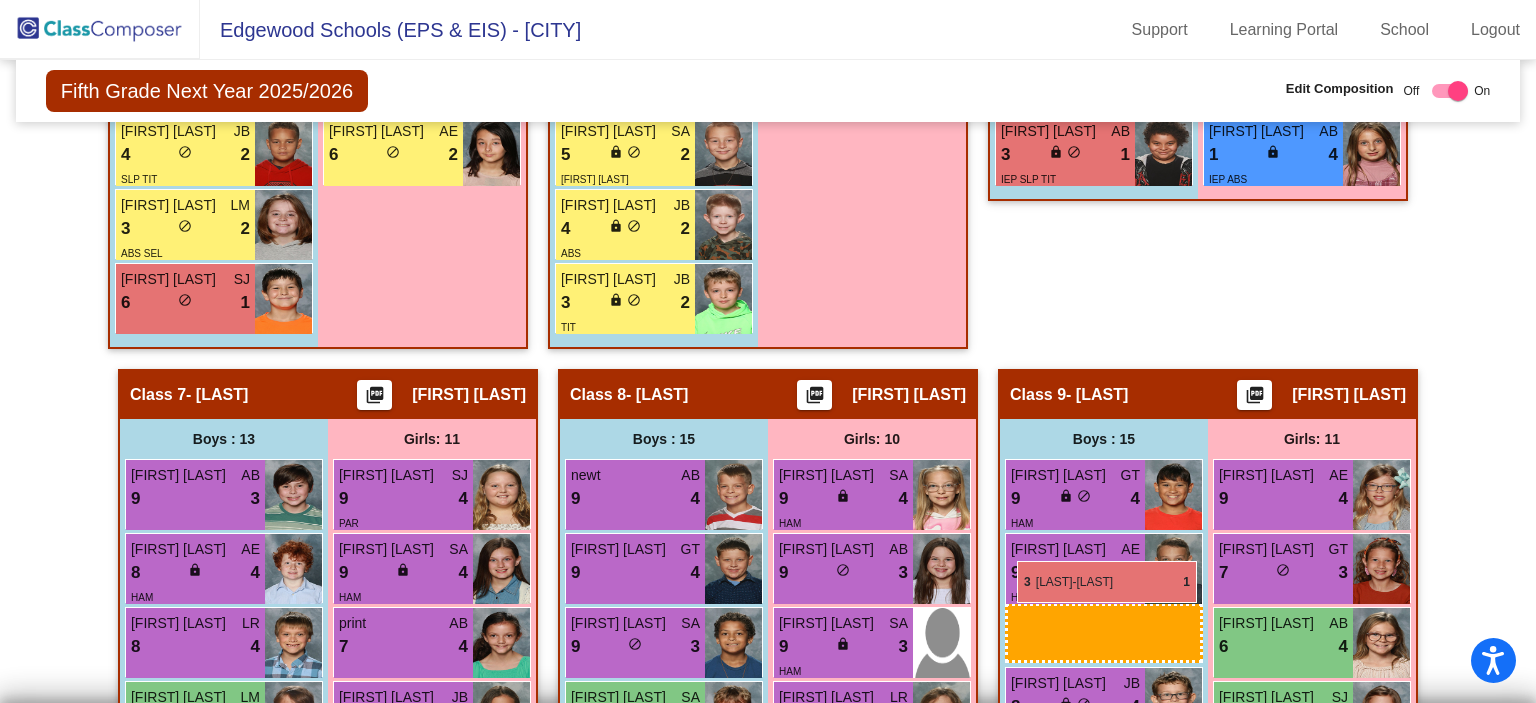 scroll, scrollTop: 2760, scrollLeft: 0, axis: vertical 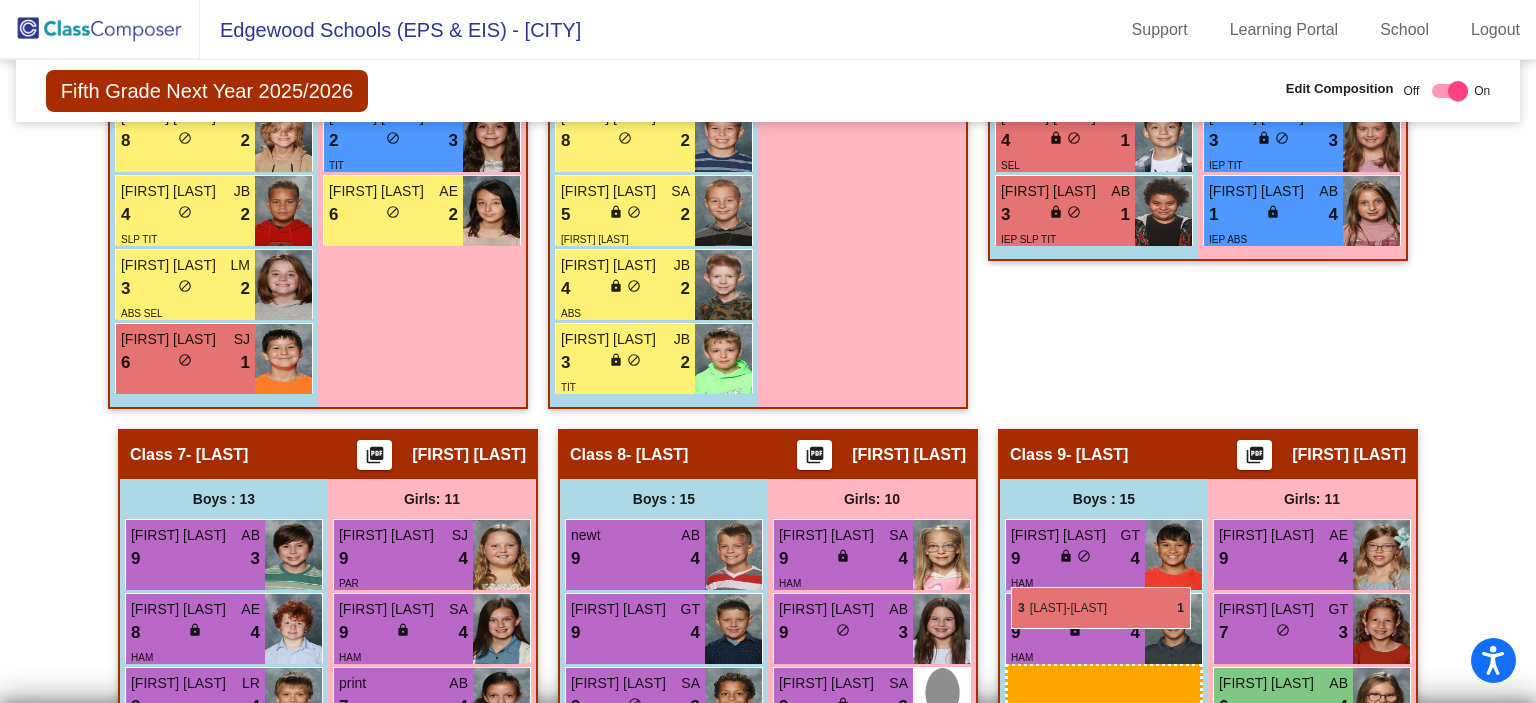 drag, startPoint x: 190, startPoint y: 620, endPoint x: 1011, endPoint y: 587, distance: 821.66296 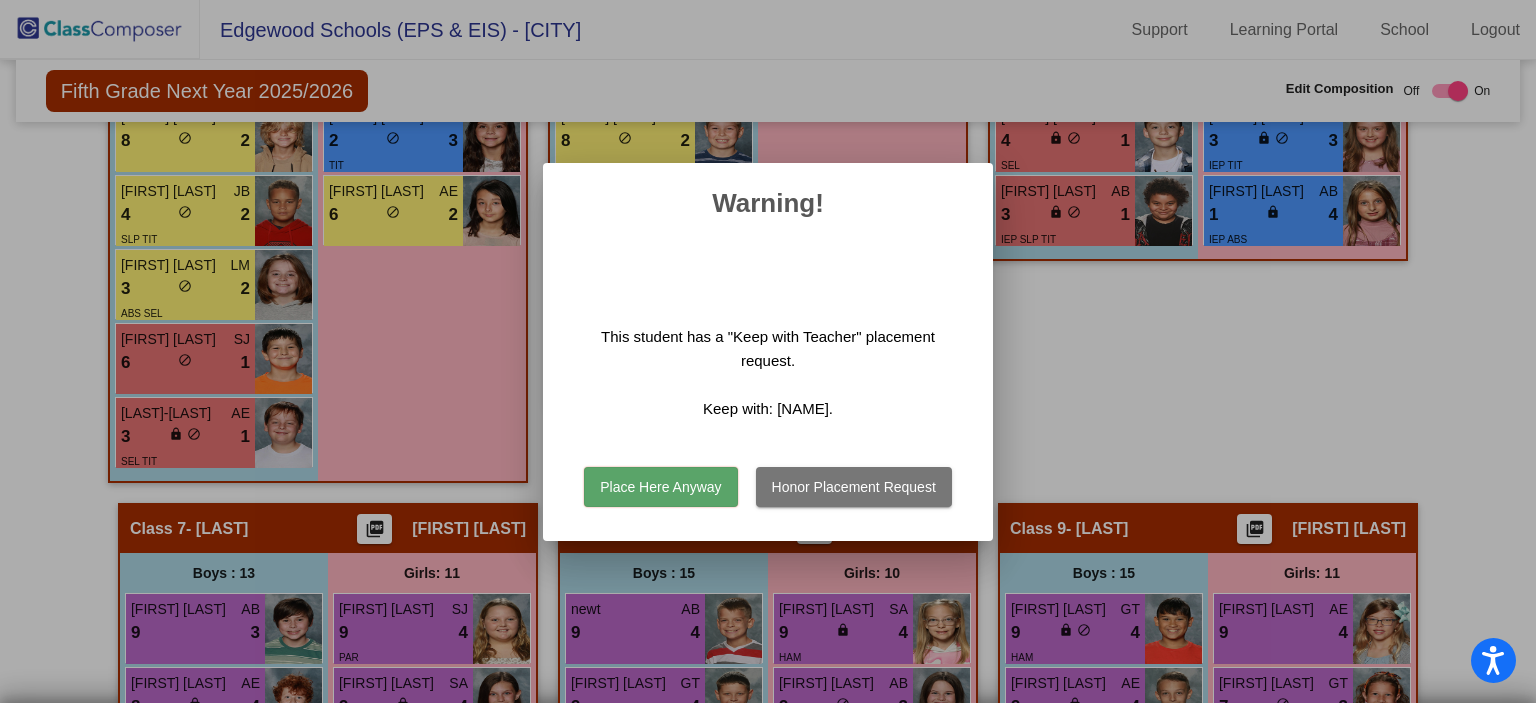 click on "Place Here Anyway" at bounding box center (660, 487) 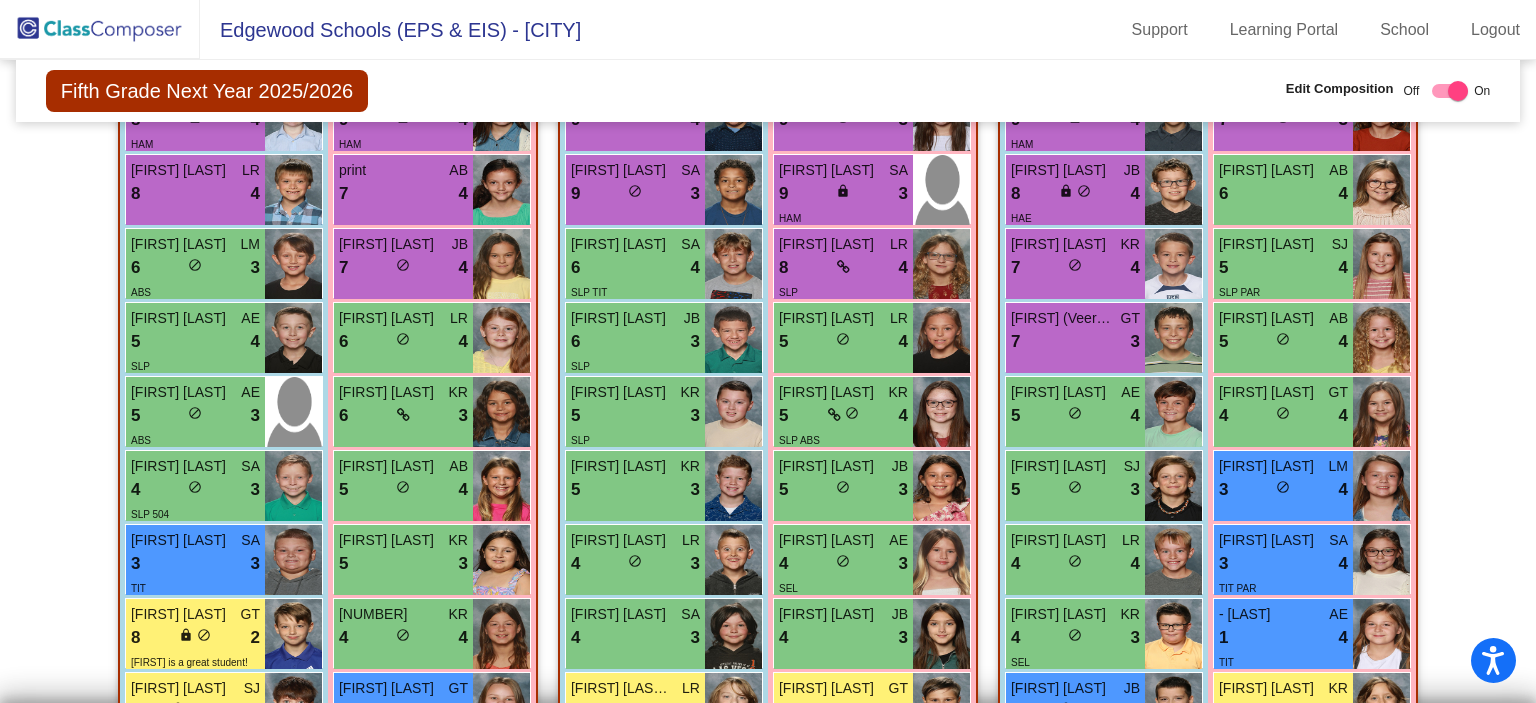 scroll, scrollTop: 3274, scrollLeft: 0, axis: vertical 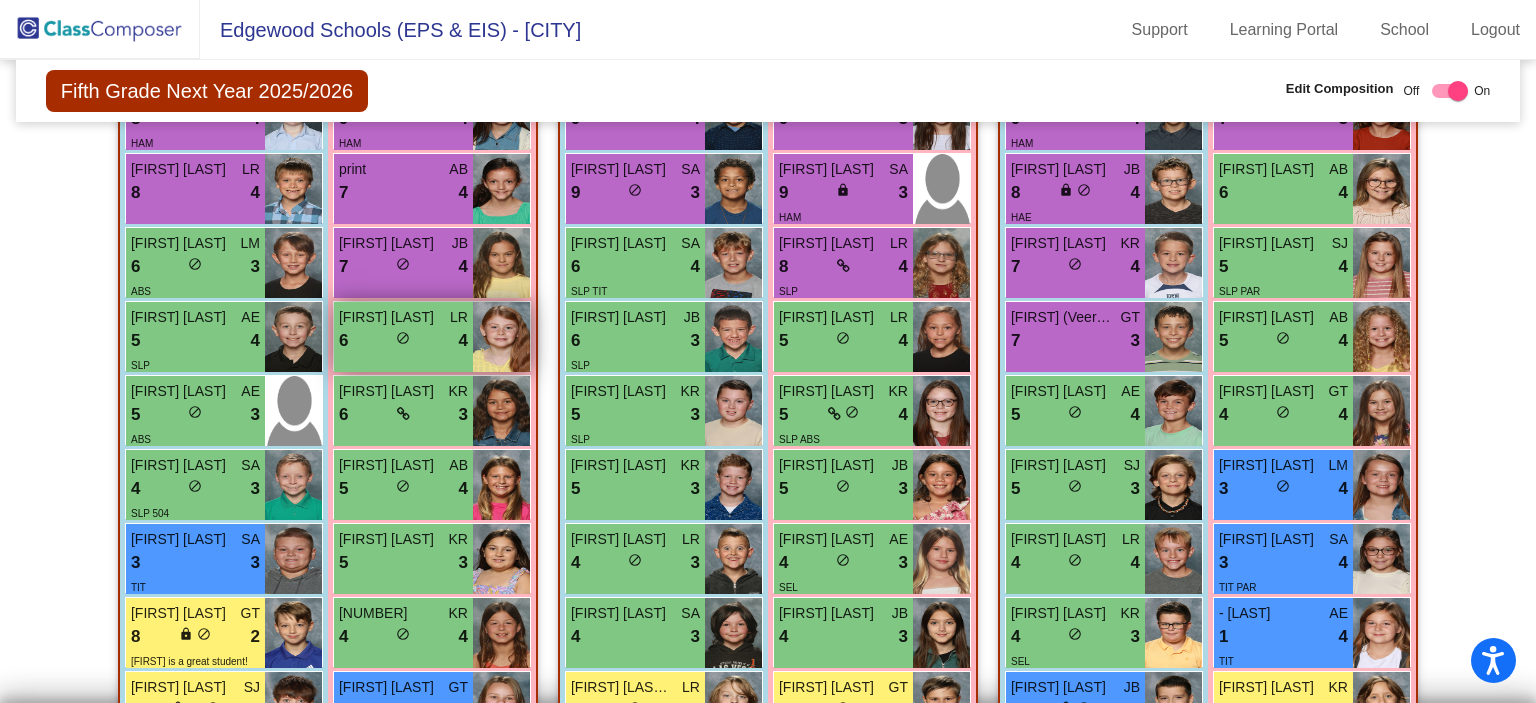 click on "6 lock do_not_disturb_alt 4" at bounding box center [403, 341] 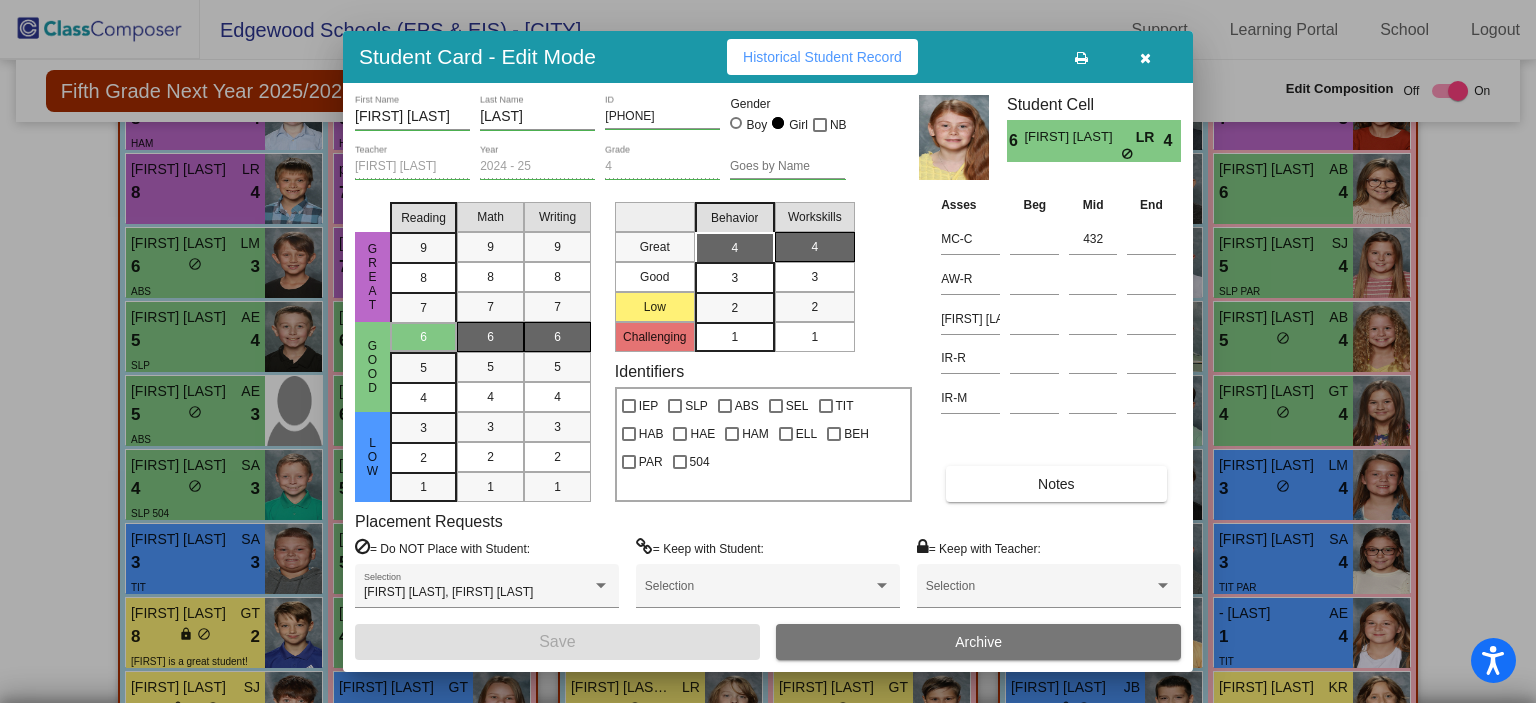 click at bounding box center (1145, 58) 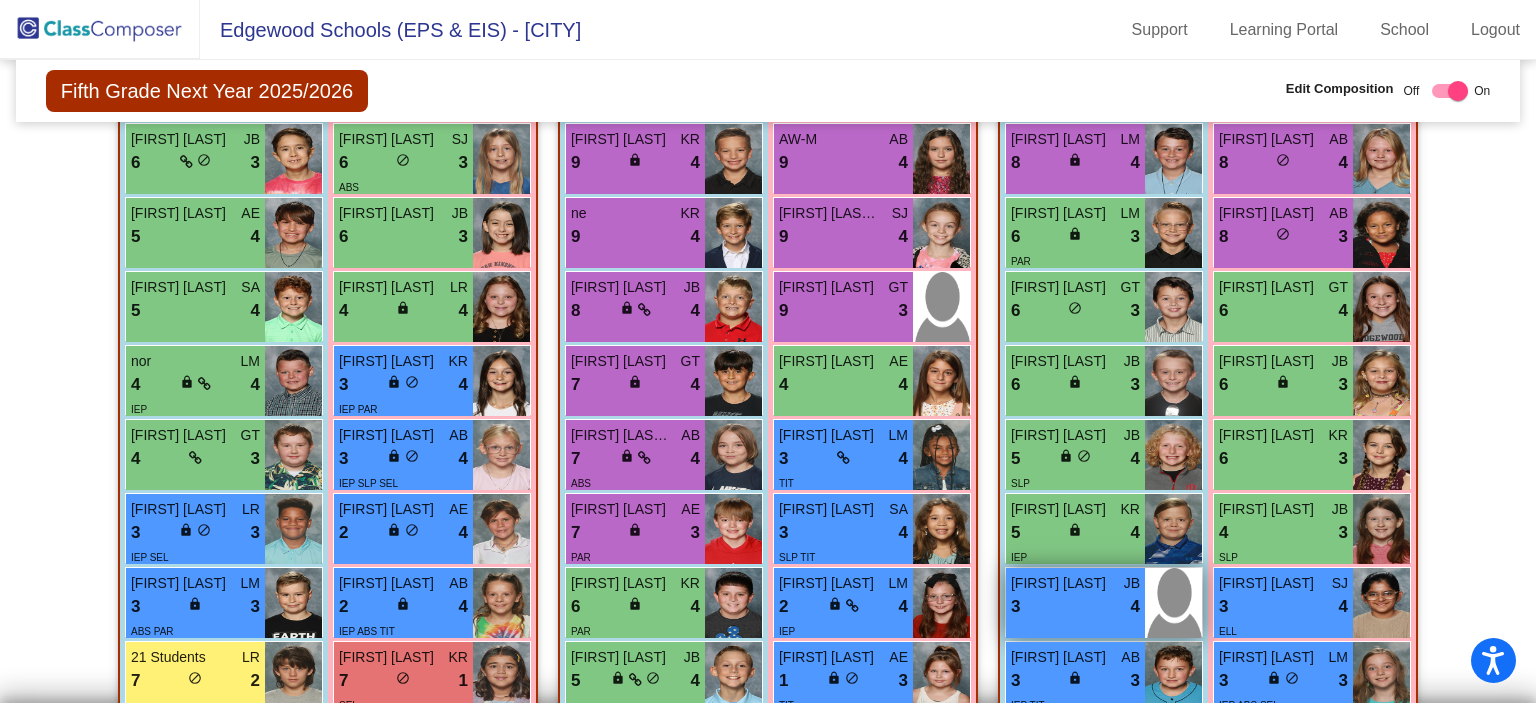 scroll, scrollTop: 860, scrollLeft: 0, axis: vertical 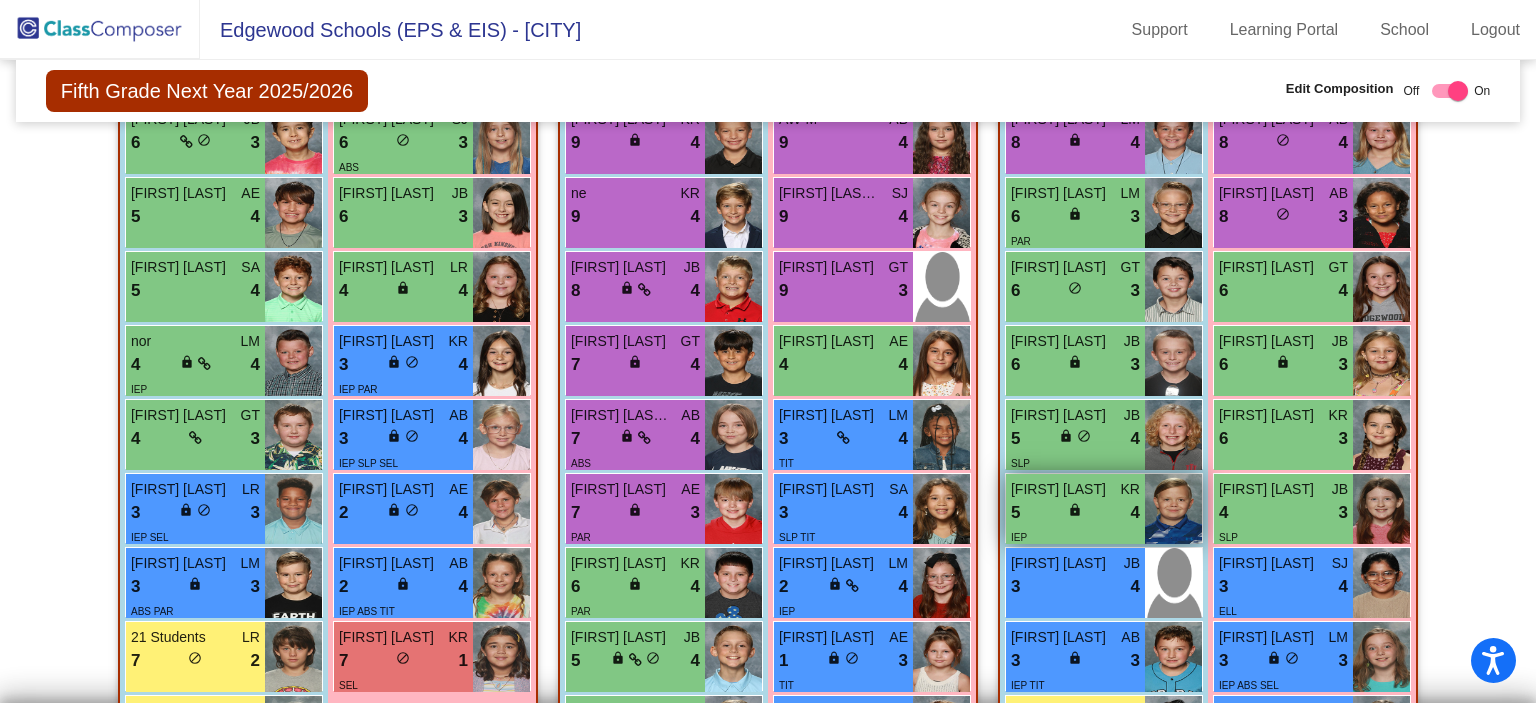 click on "5 lock do_not_disturb_alt 4" at bounding box center (1075, 513) 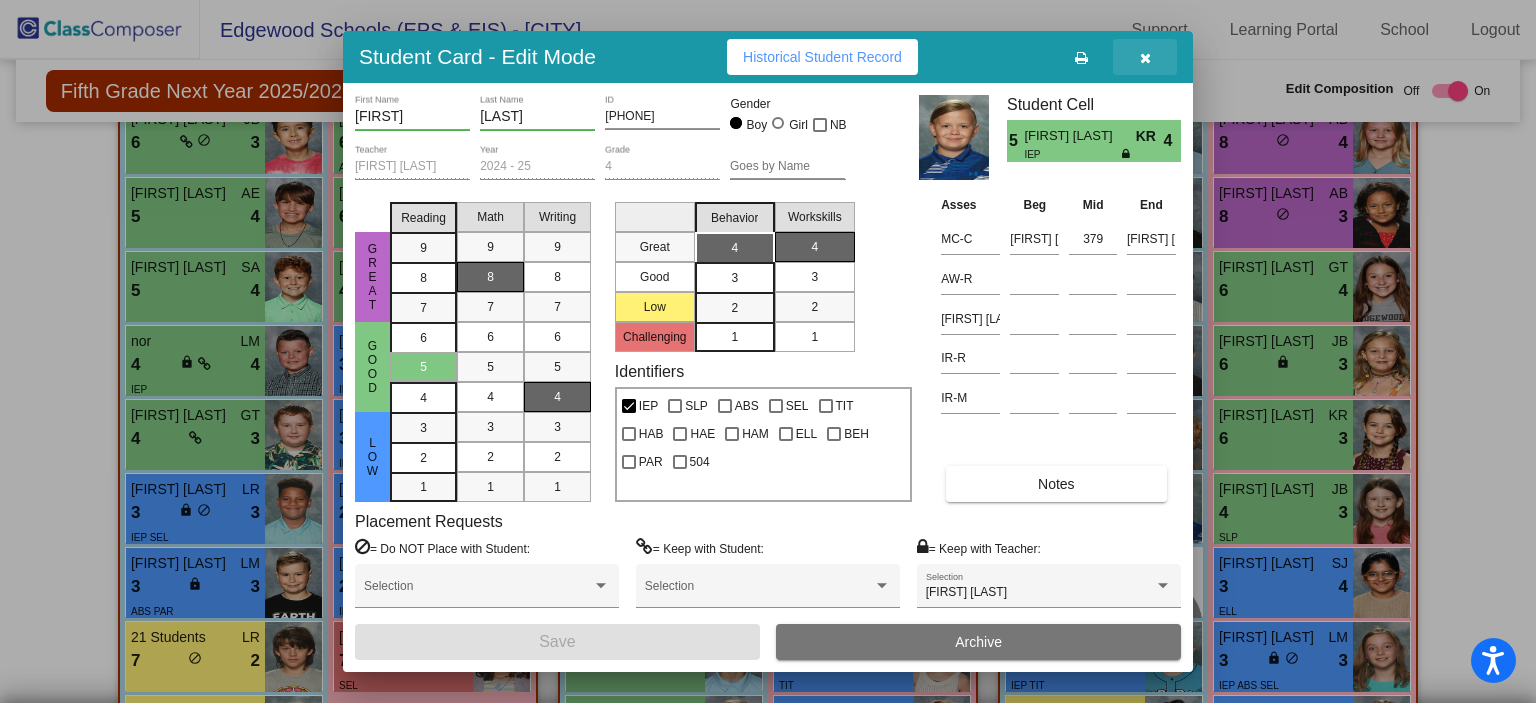 click at bounding box center [1145, 58] 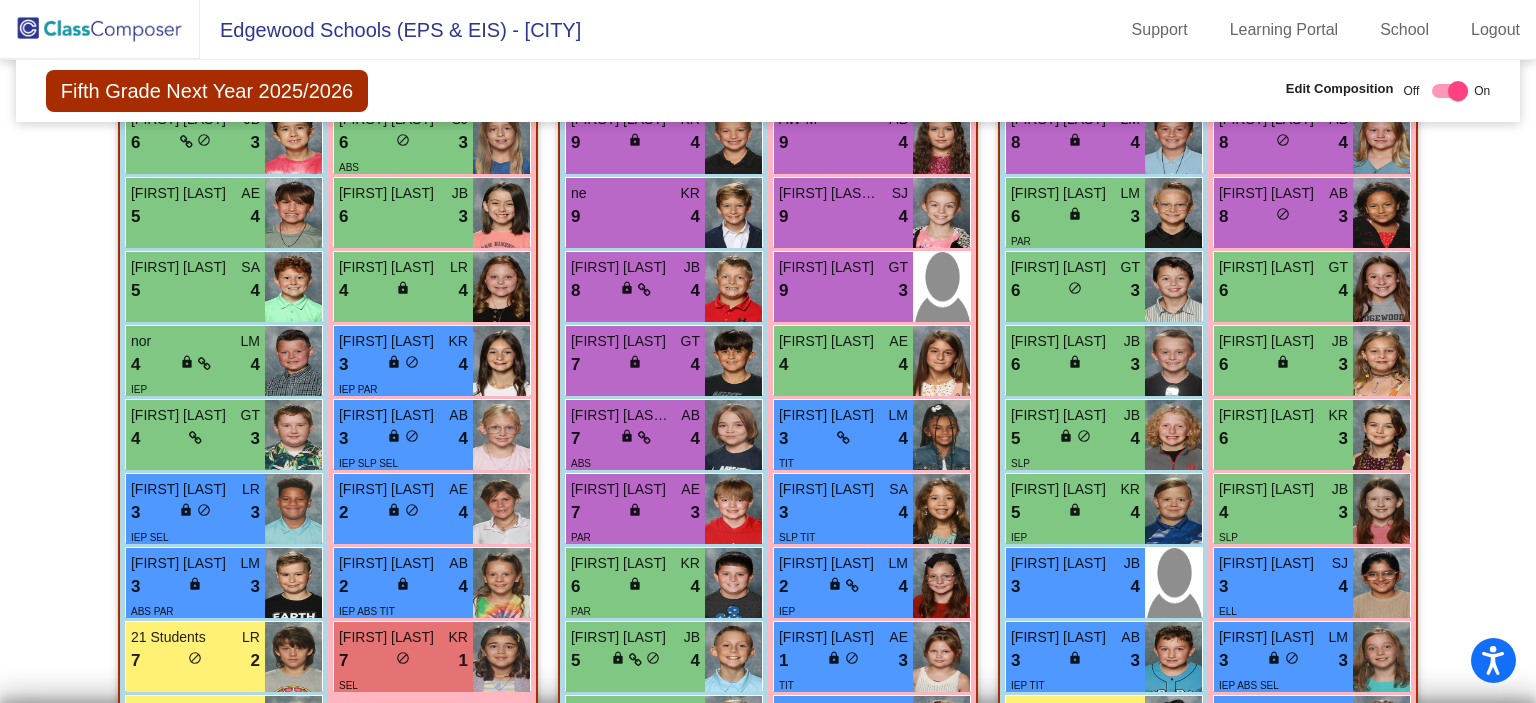 scroll, scrollTop: 0, scrollLeft: 0, axis: both 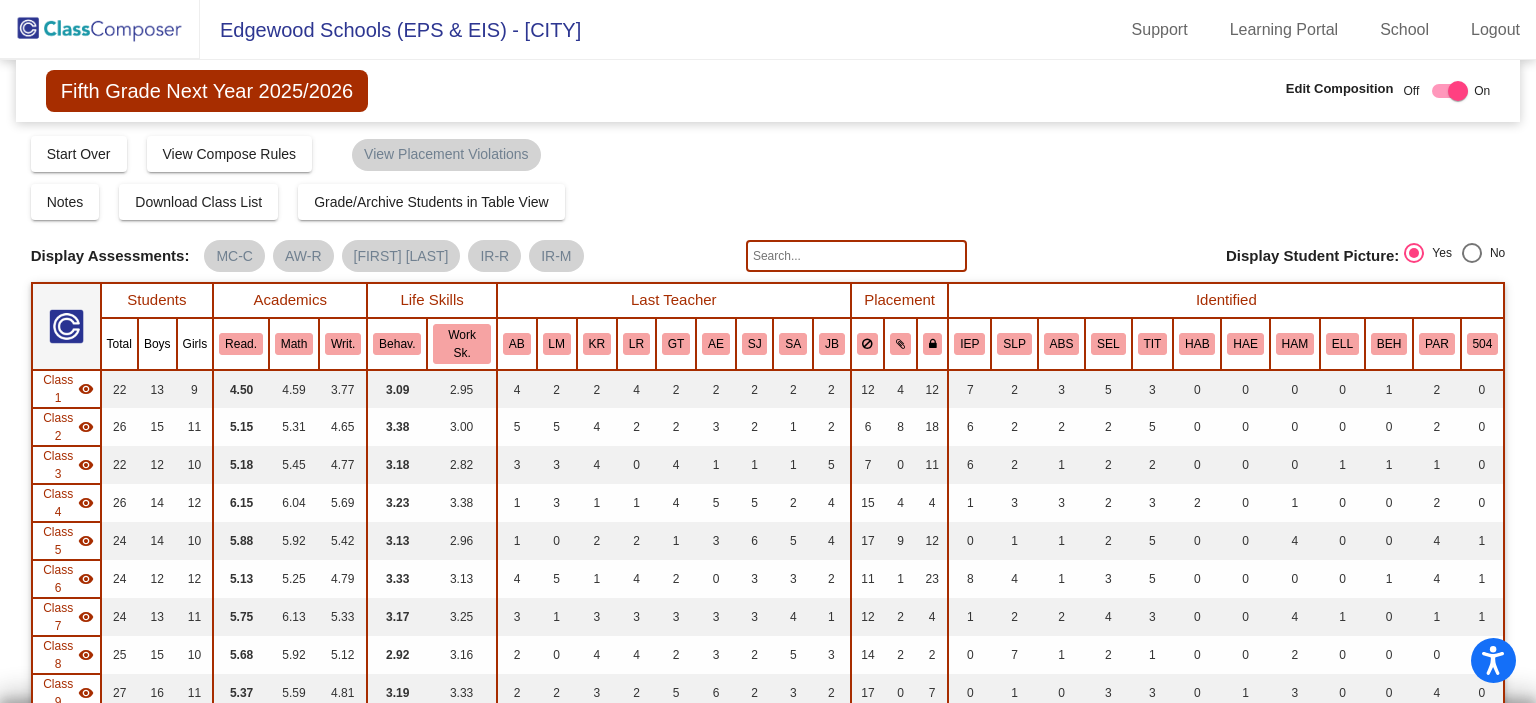 click 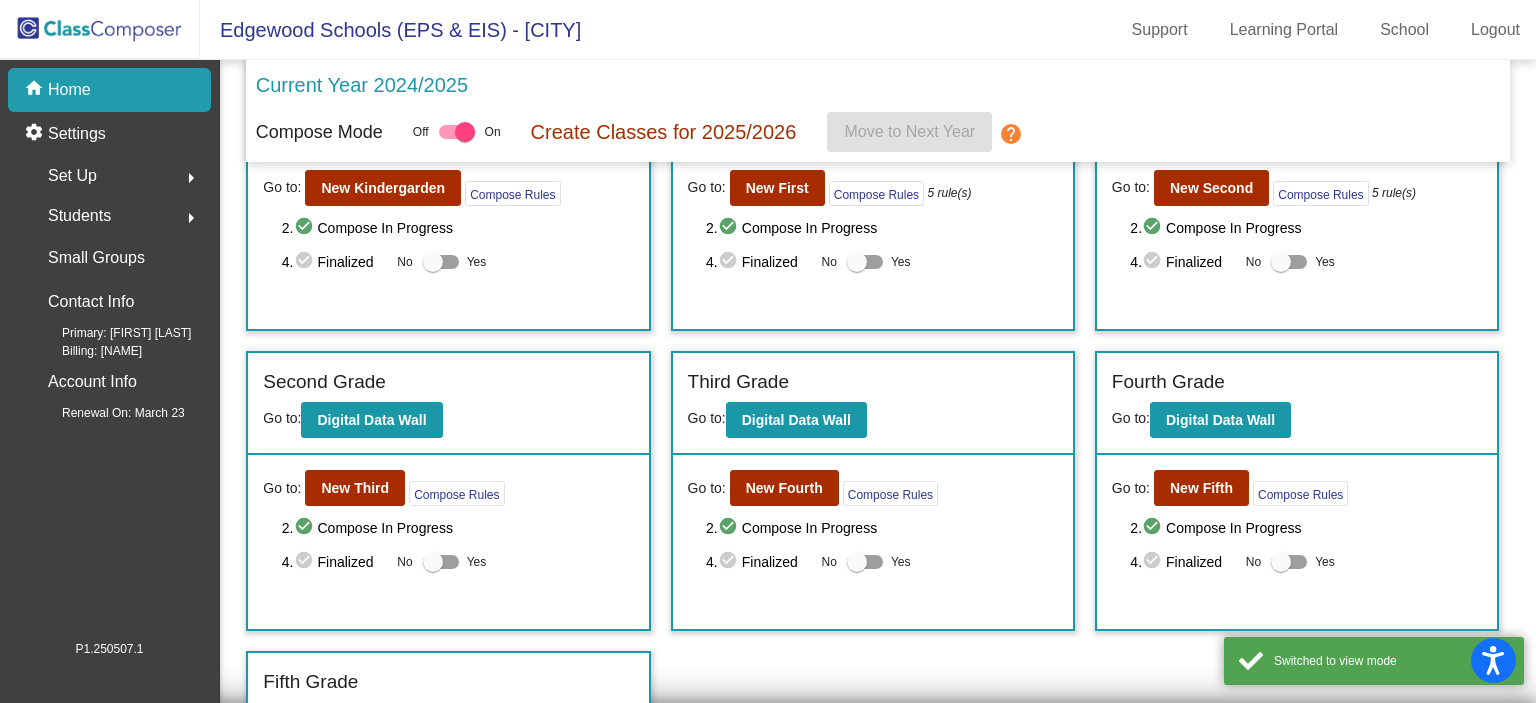 scroll, scrollTop: 132, scrollLeft: 0, axis: vertical 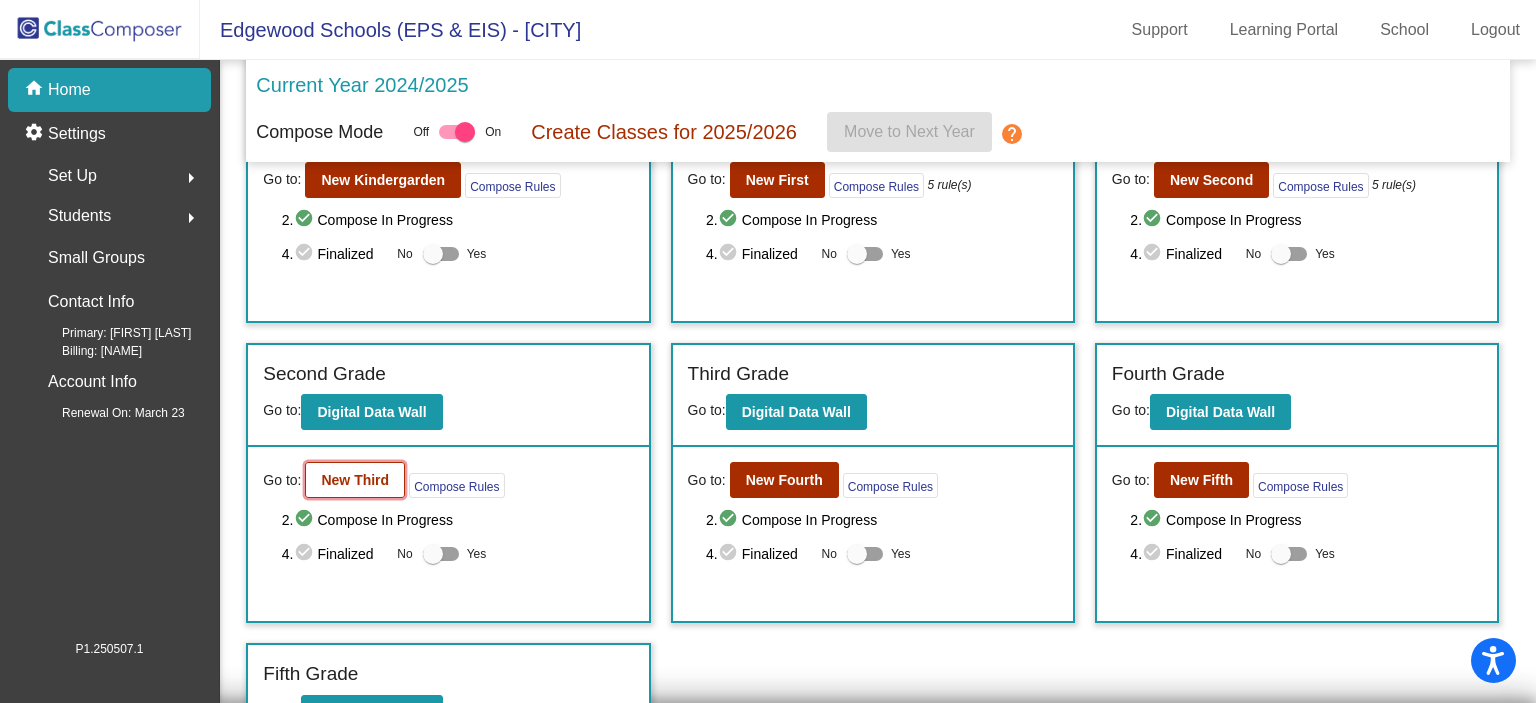 click on "New Third" 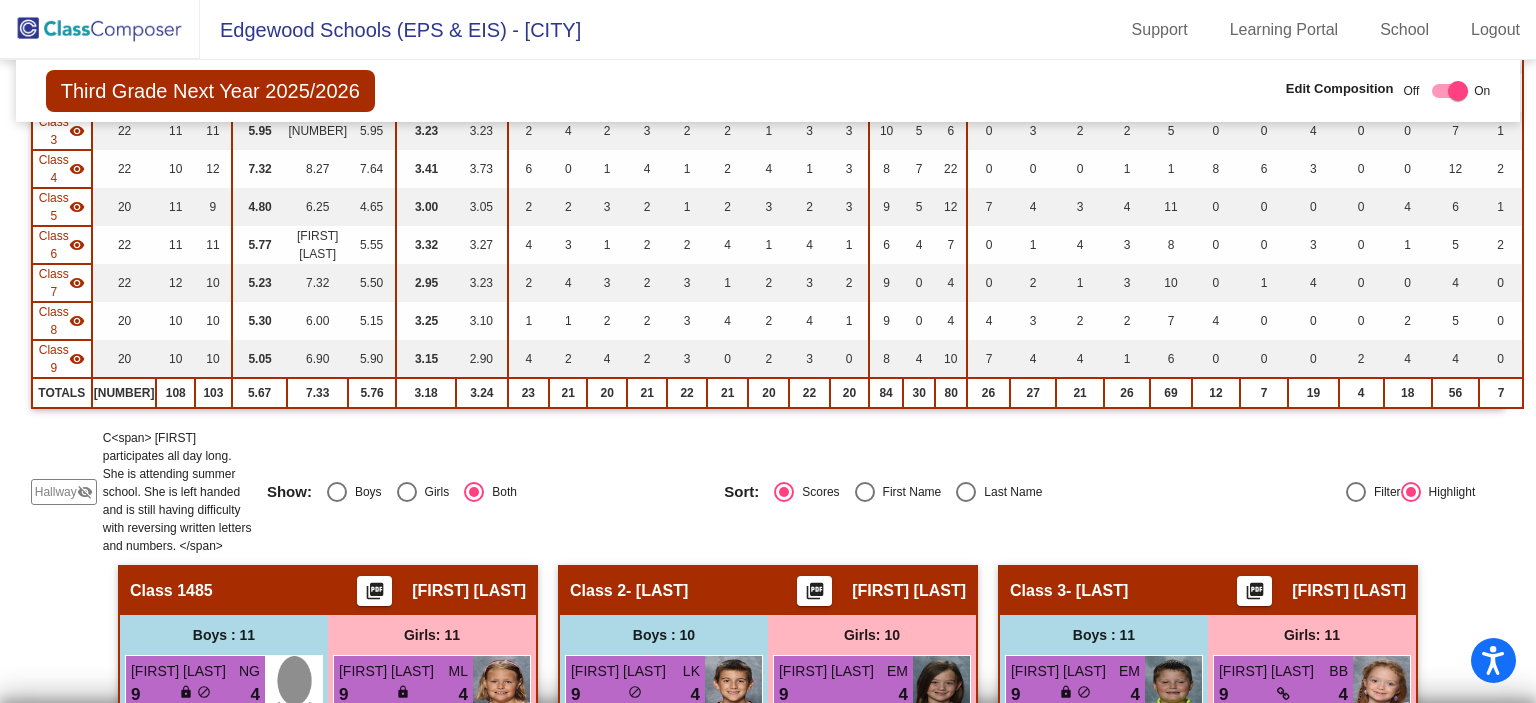 scroll, scrollTop: 0, scrollLeft: 0, axis: both 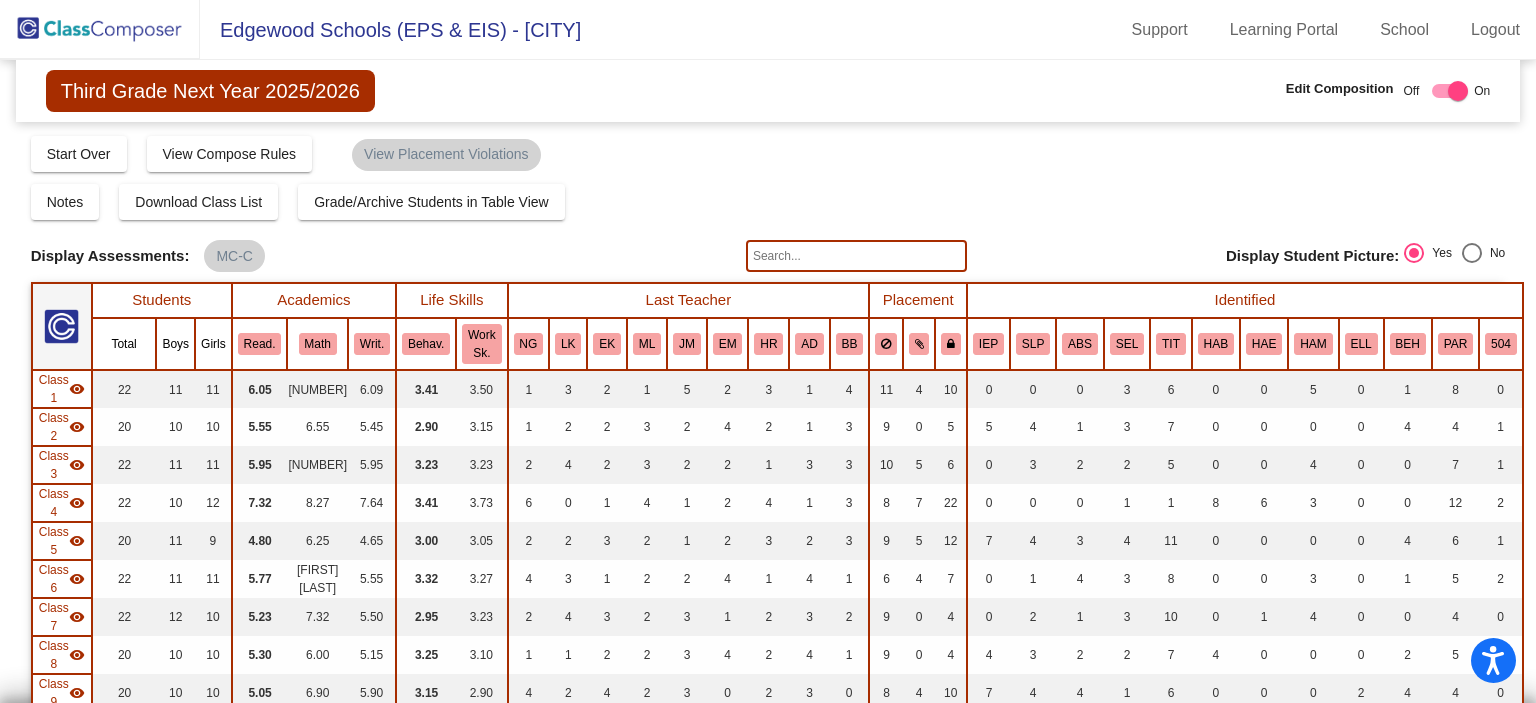 click 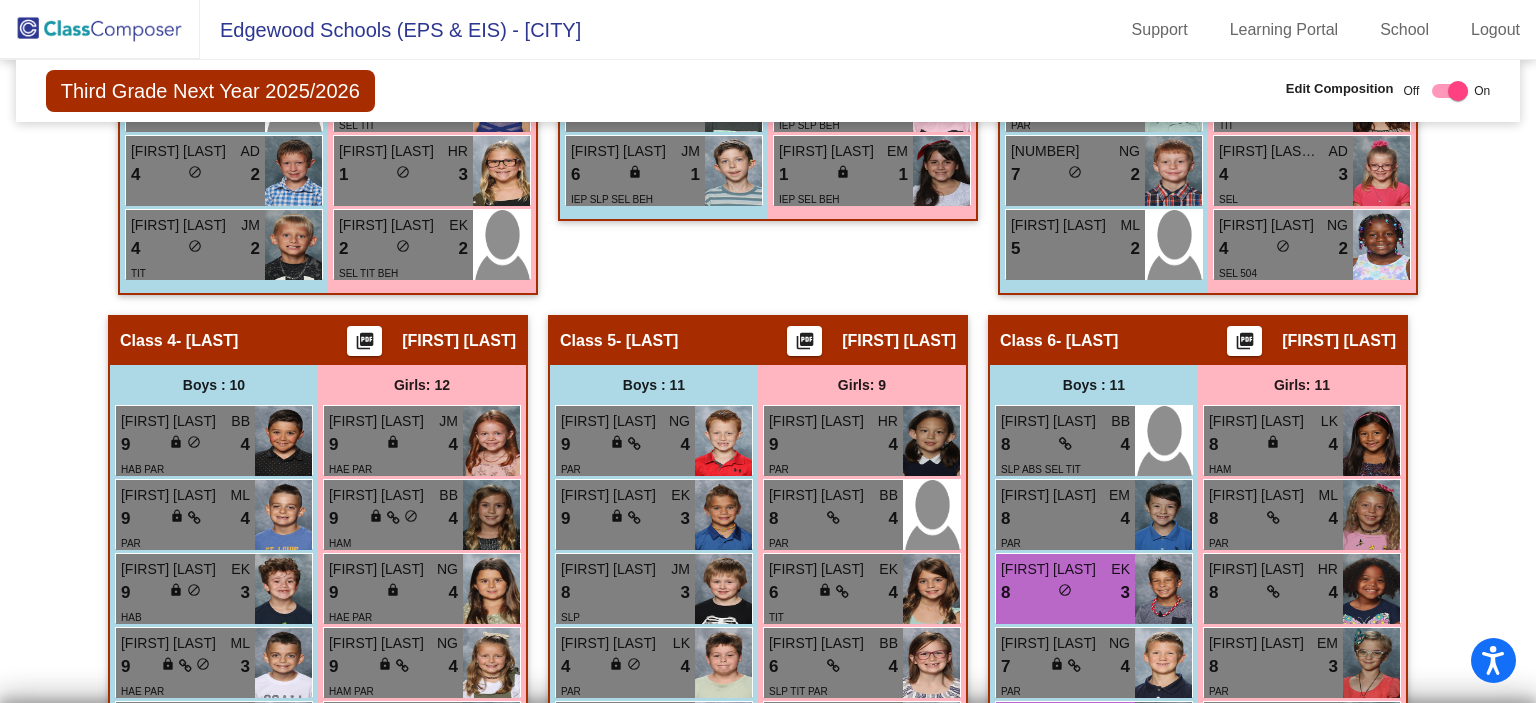 scroll, scrollTop: 1519, scrollLeft: 0, axis: vertical 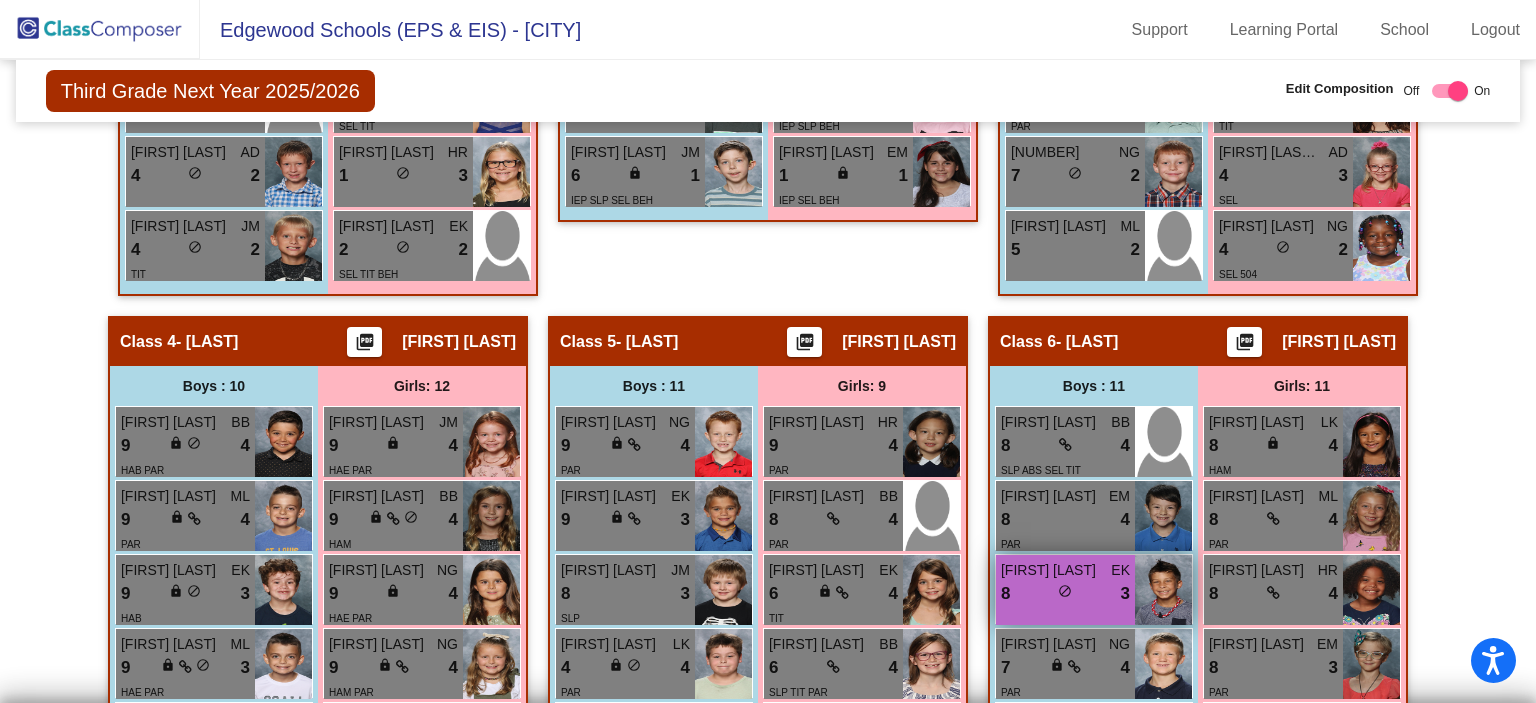 click on "8 lock do_not_disturb_alt 3" at bounding box center [1065, 594] 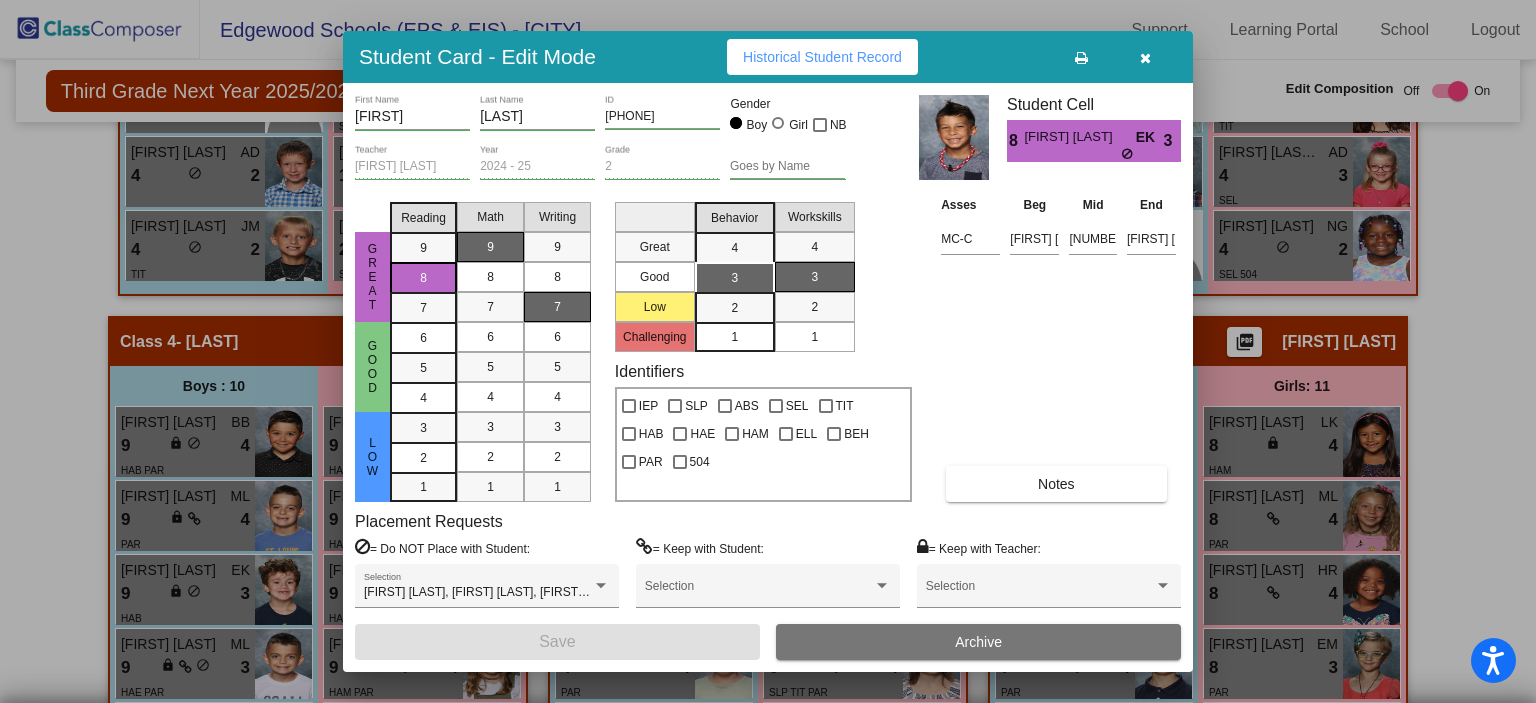 click at bounding box center [1145, 57] 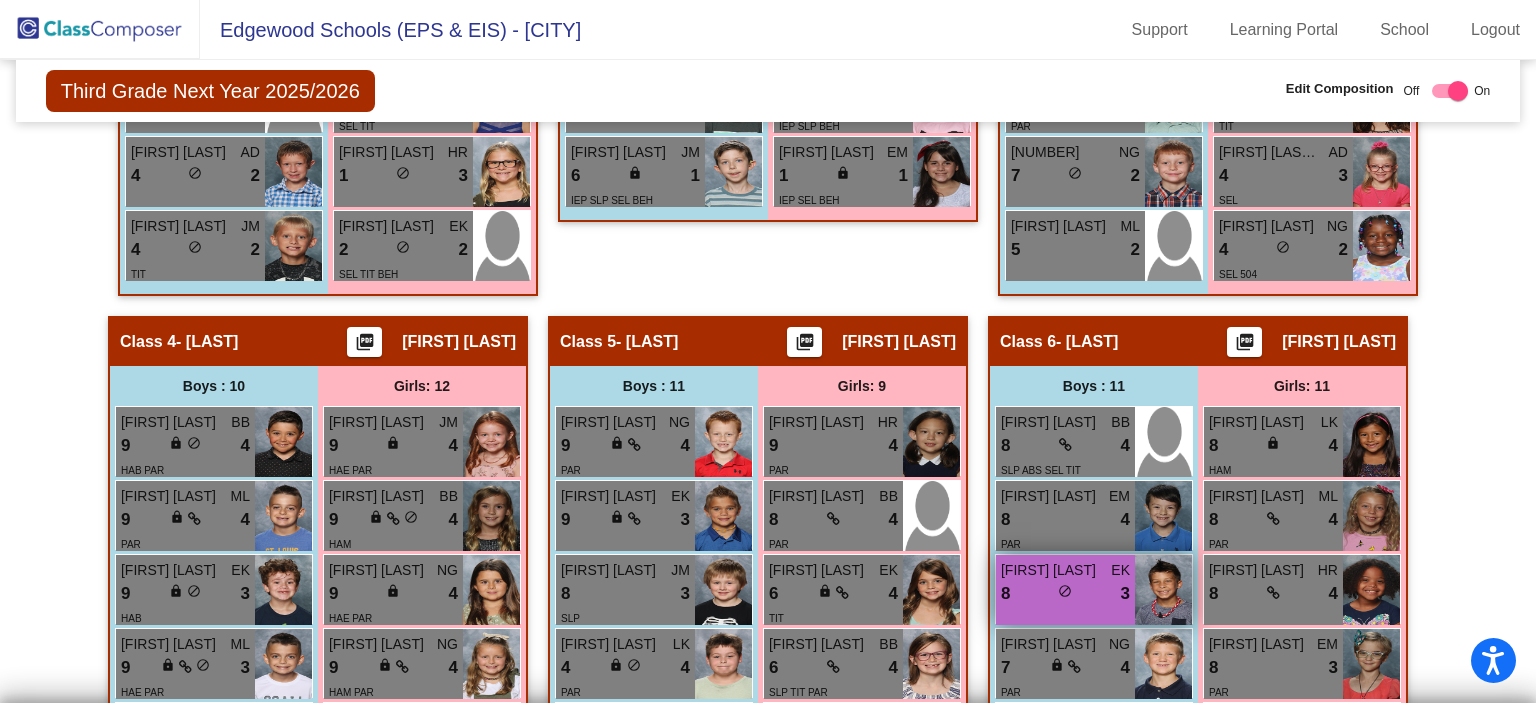click on "8 lock do_not_disturb_alt 3" at bounding box center (1065, 594) 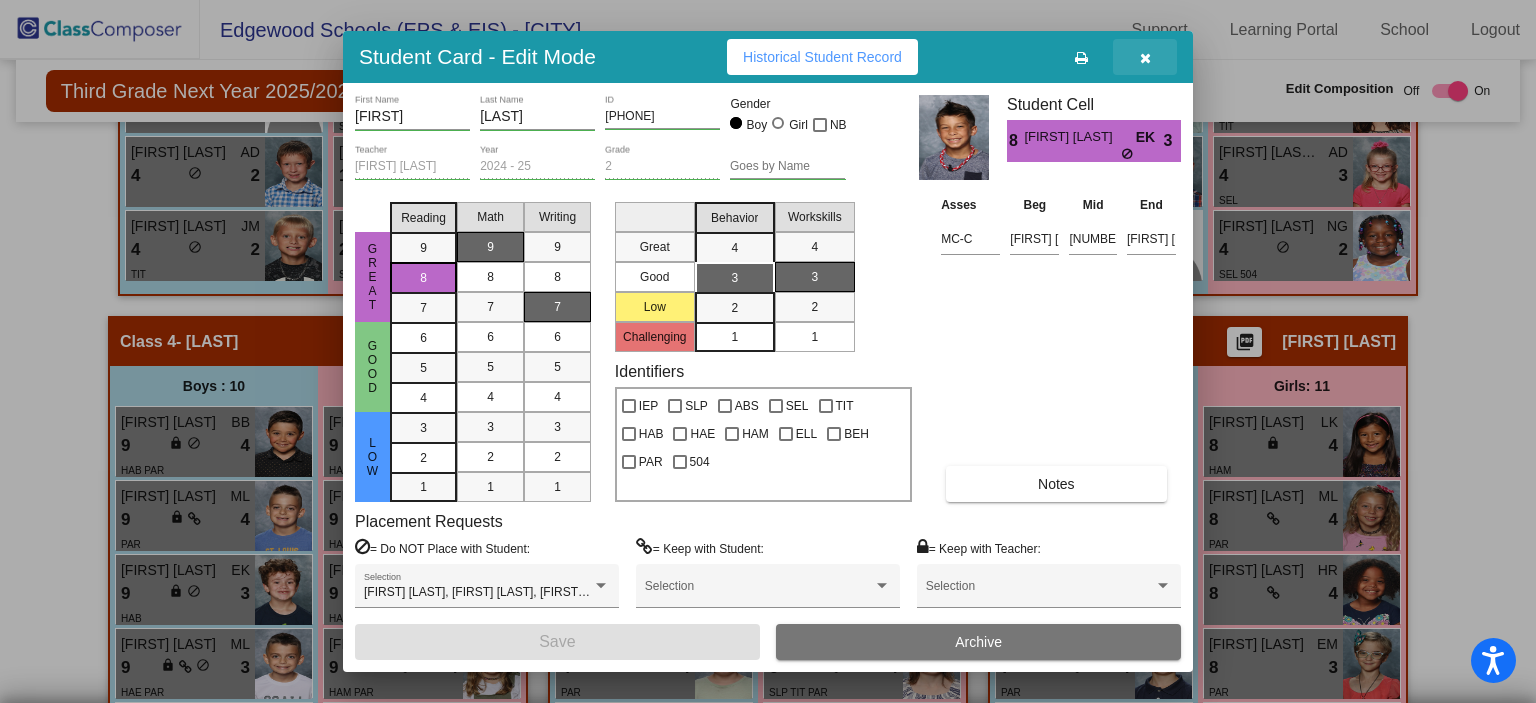 click at bounding box center (1145, 58) 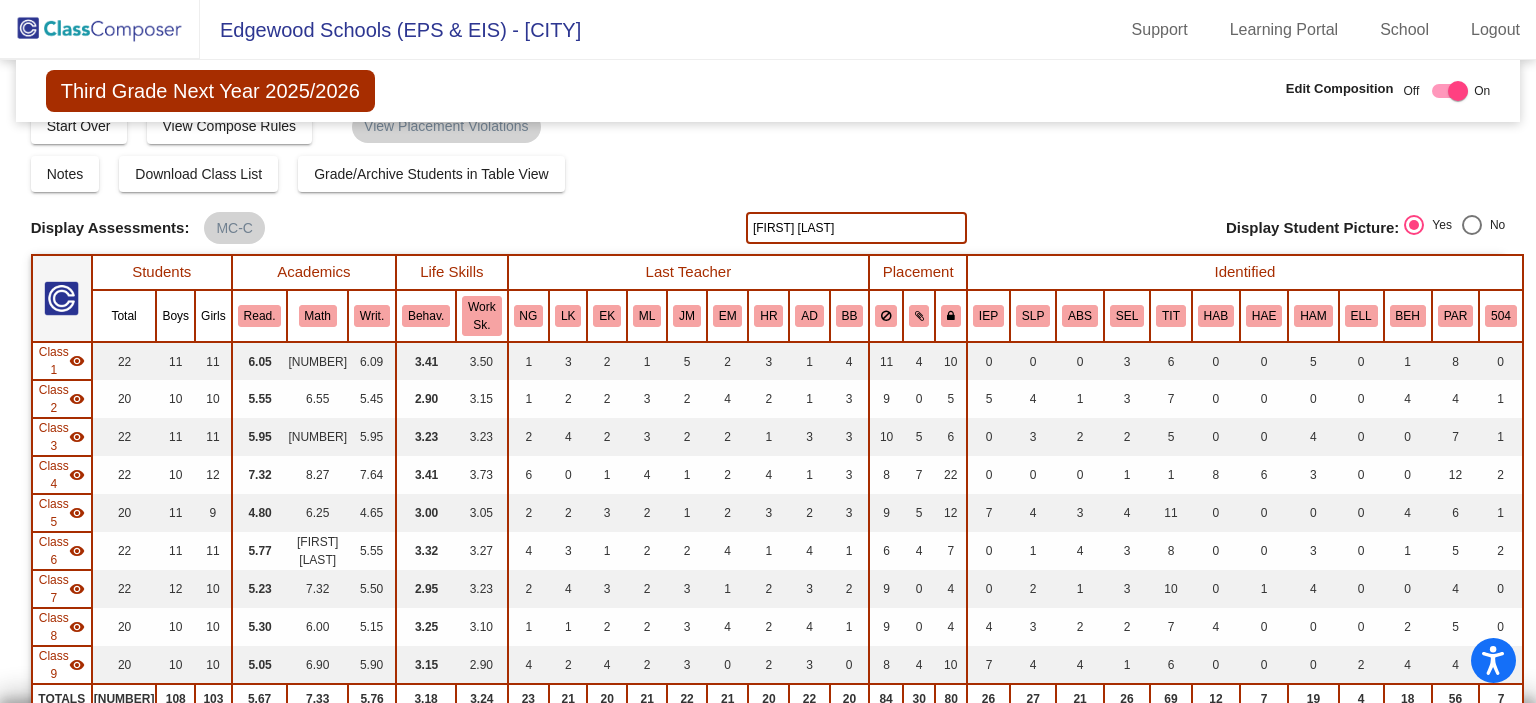 scroll, scrollTop: 0, scrollLeft: 0, axis: both 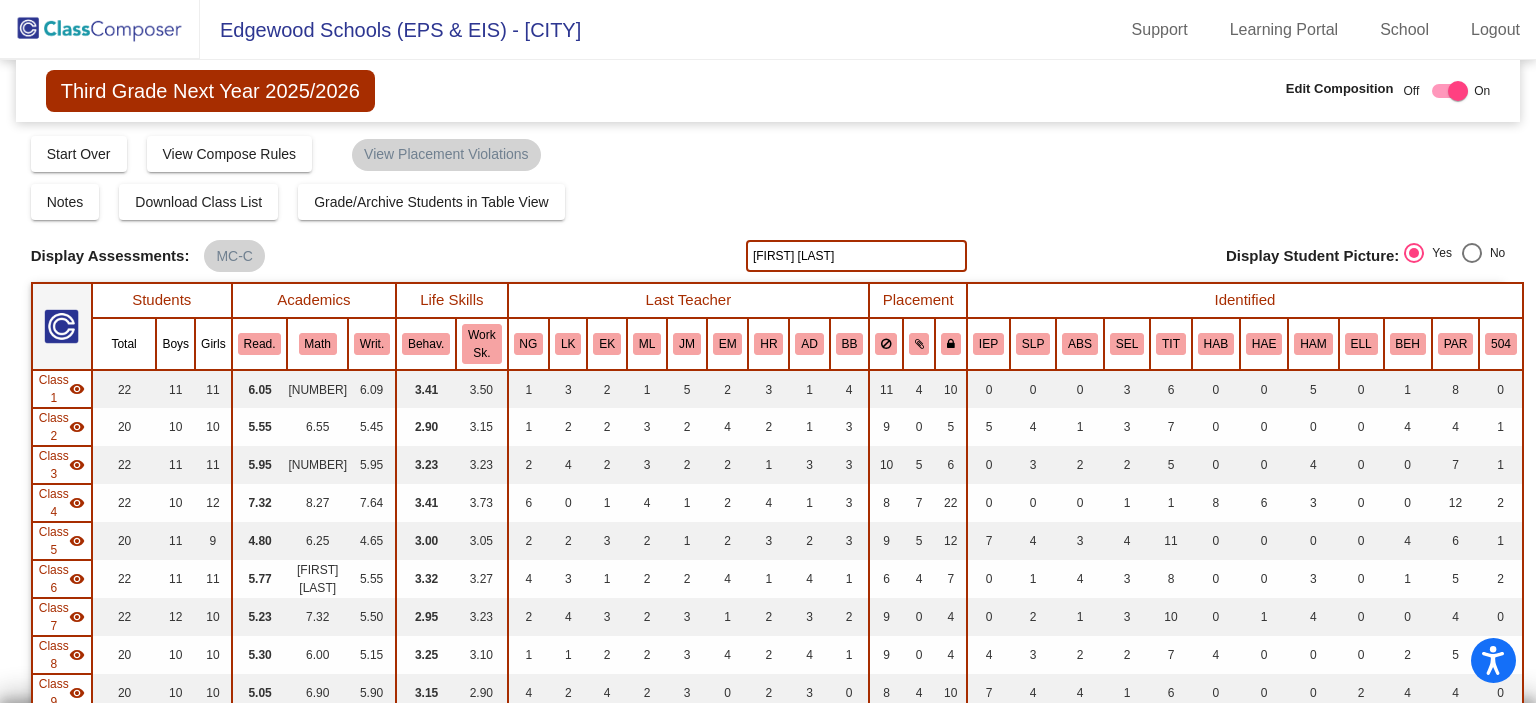 drag, startPoint x: 792, startPoint y: 253, endPoint x: 742, endPoint y: 246, distance: 50.48762 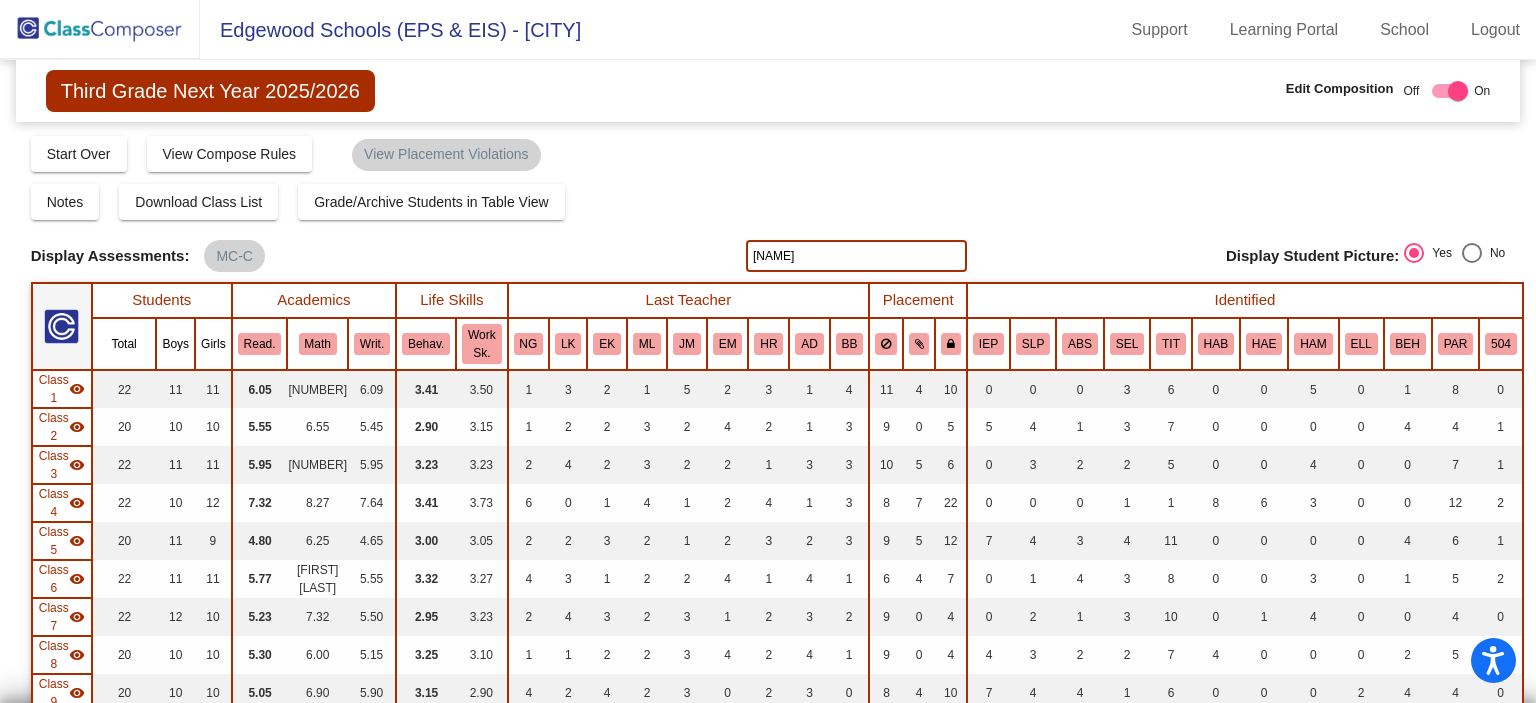 type on "lewis" 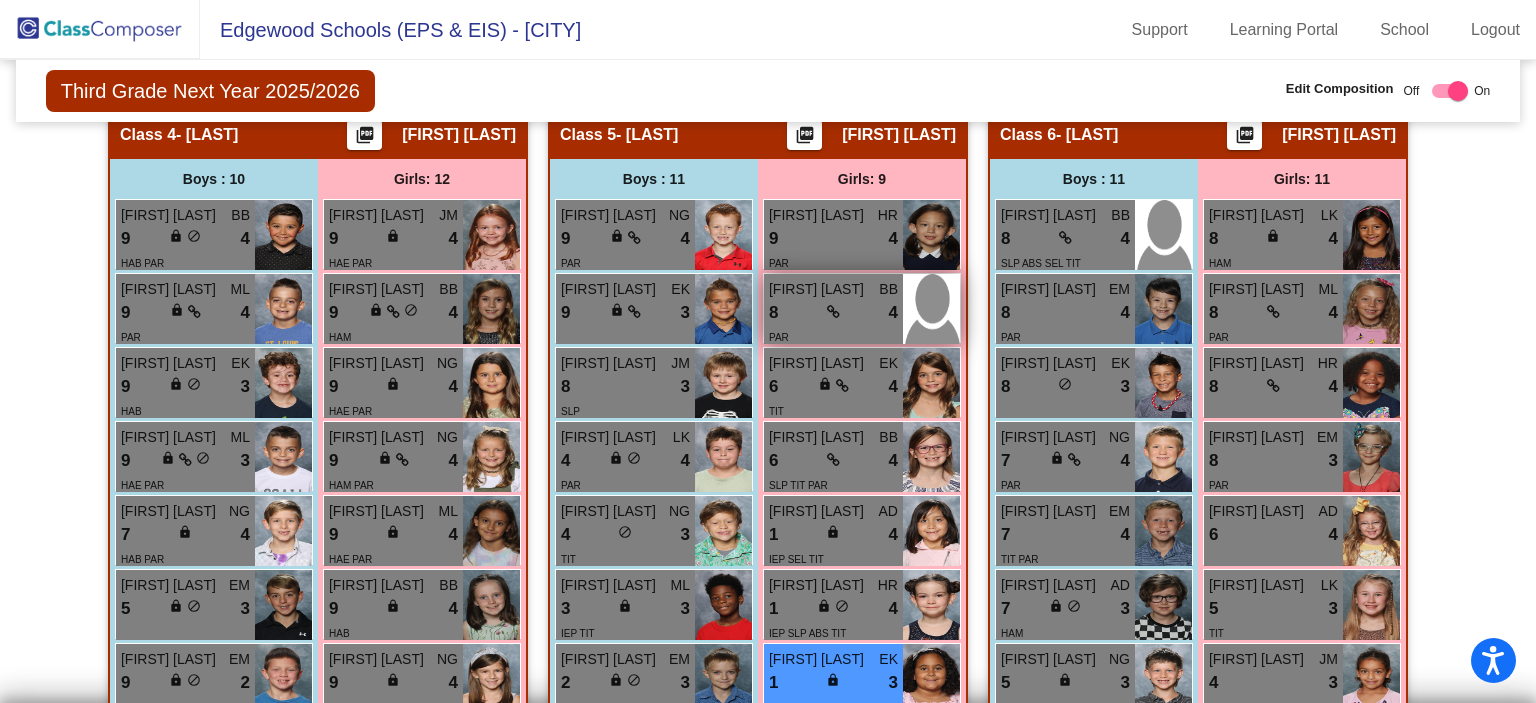scroll, scrollTop: 1748, scrollLeft: 0, axis: vertical 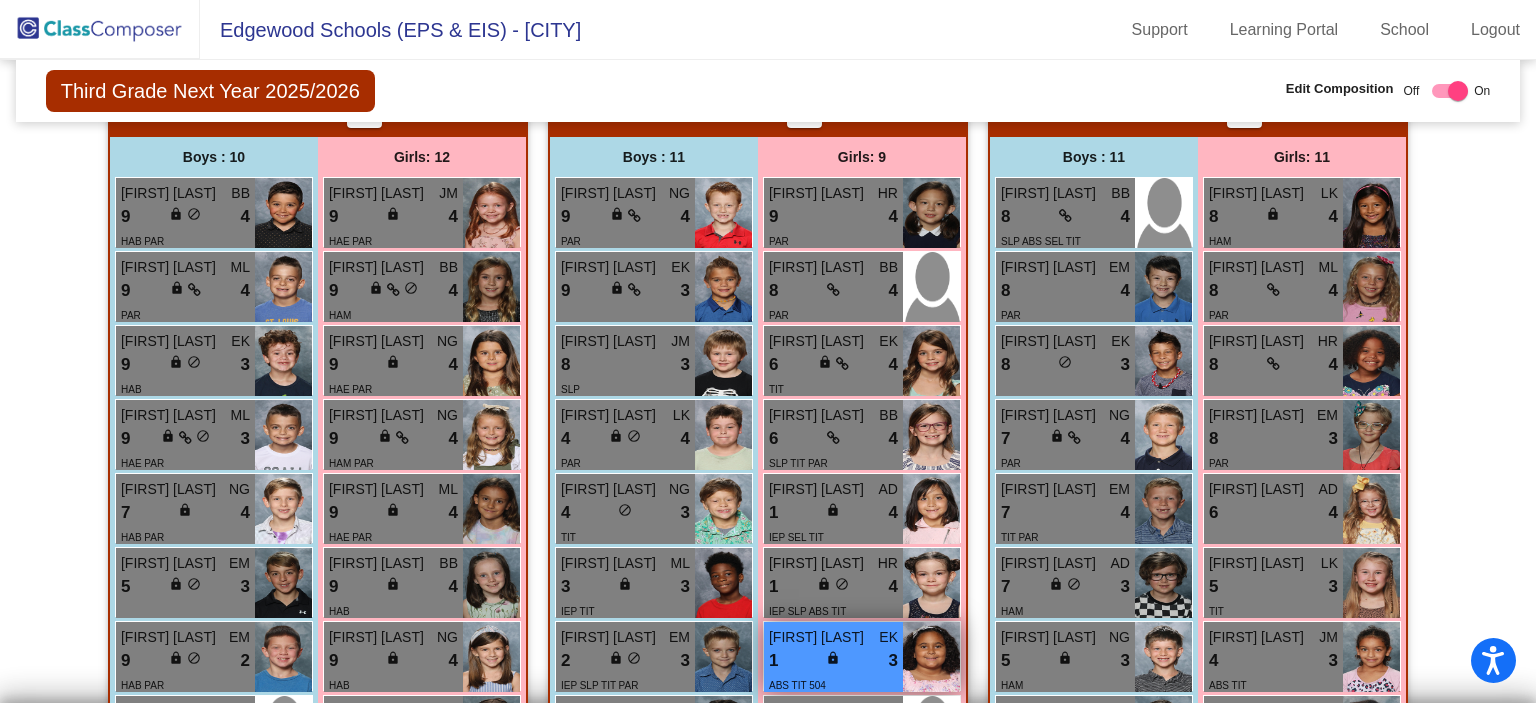 click on "1 lock do_not_disturb_alt 3" at bounding box center [833, 661] 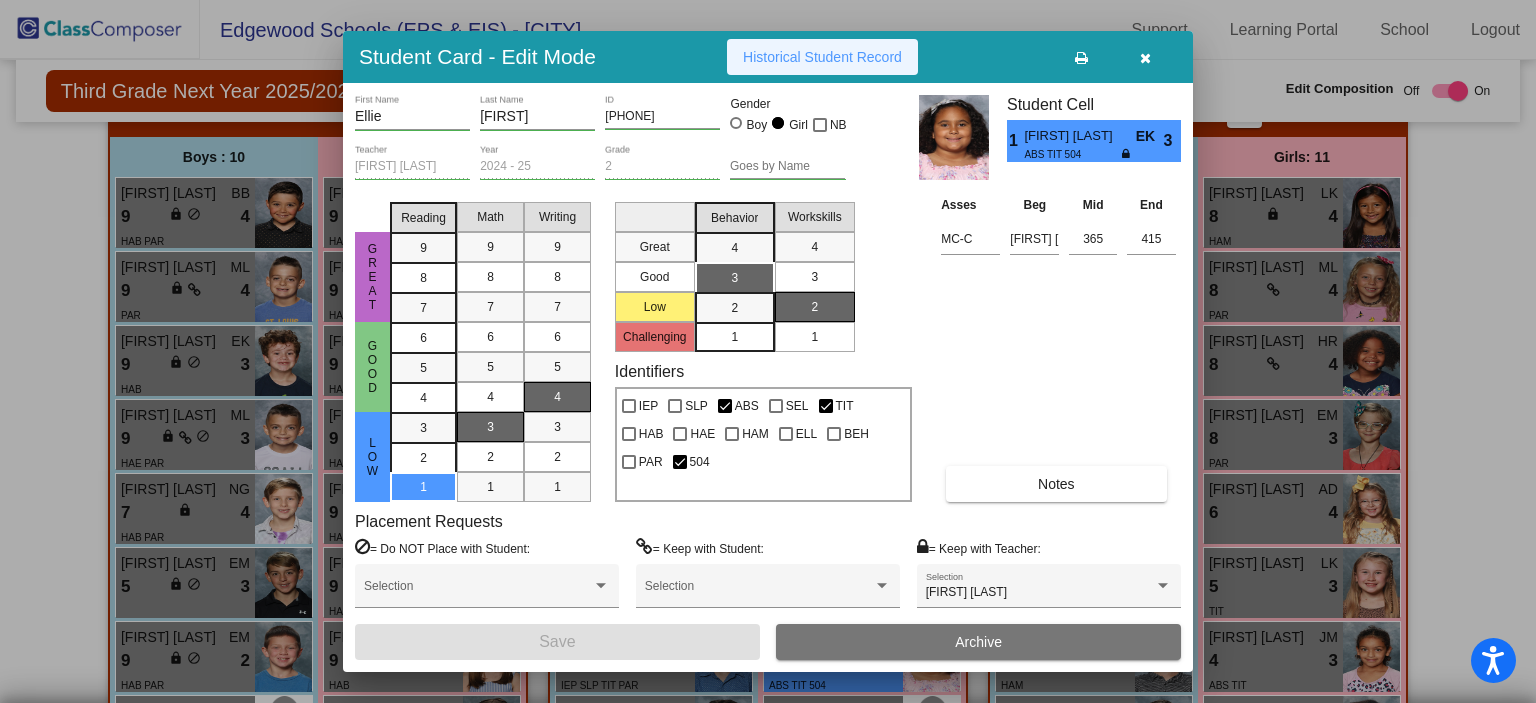 click on "Historical Student Record" at bounding box center (822, 57) 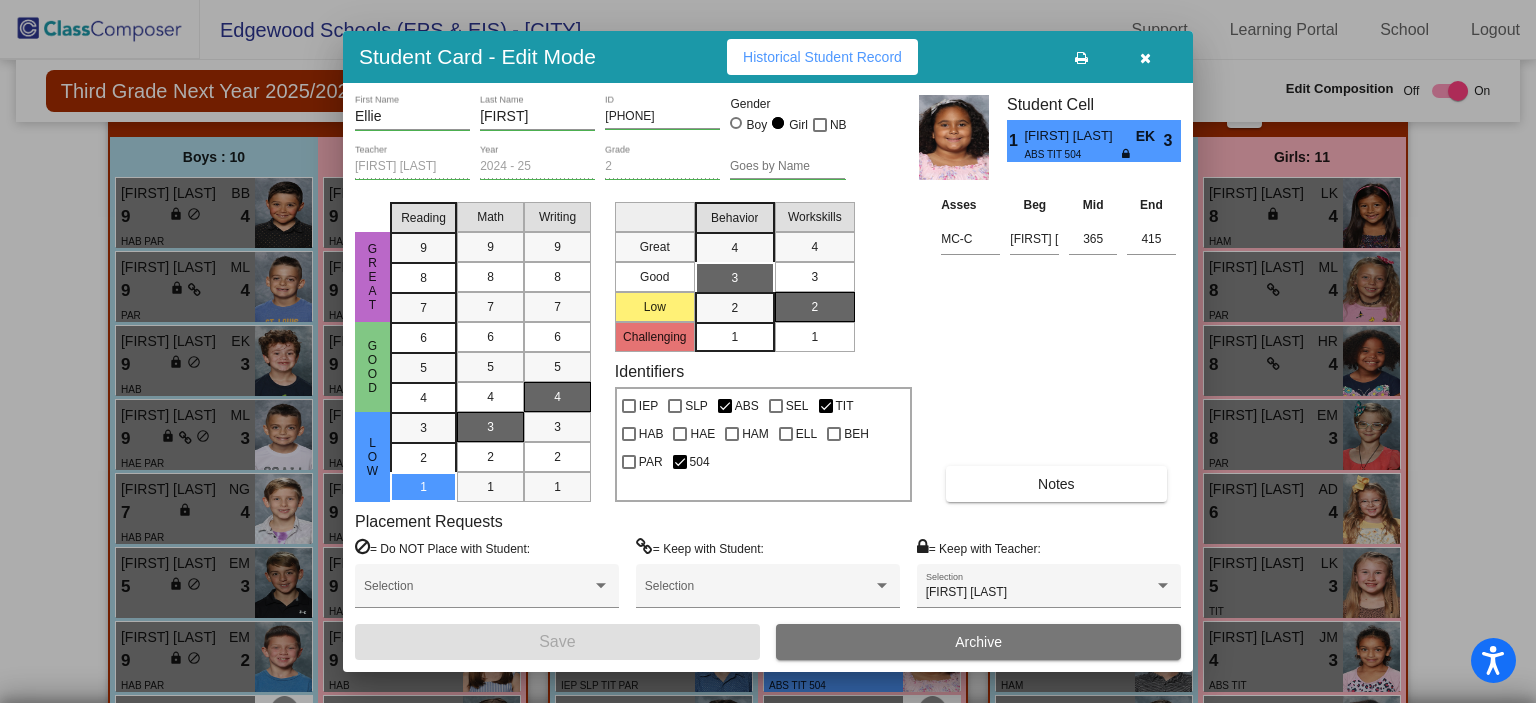 click at bounding box center [1145, 58] 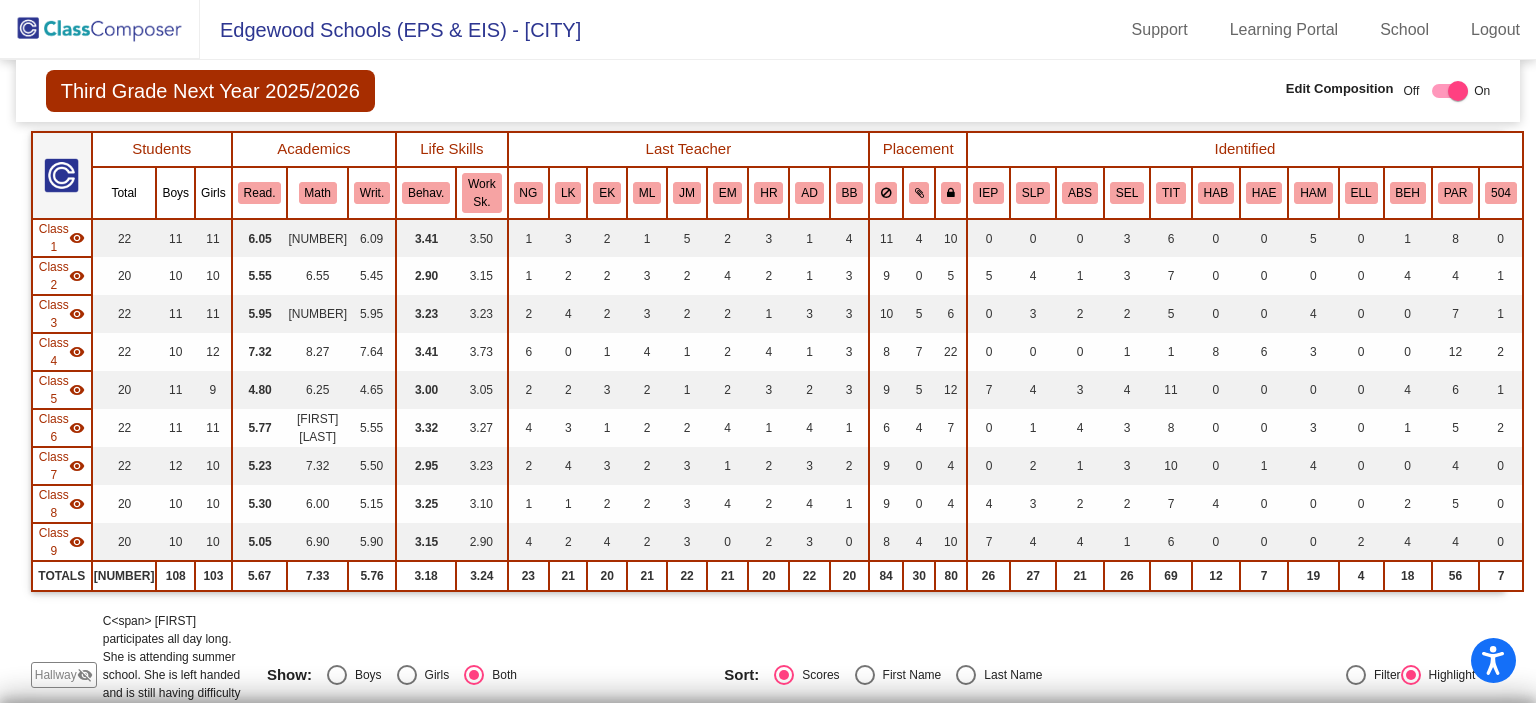 scroll, scrollTop: 0, scrollLeft: 0, axis: both 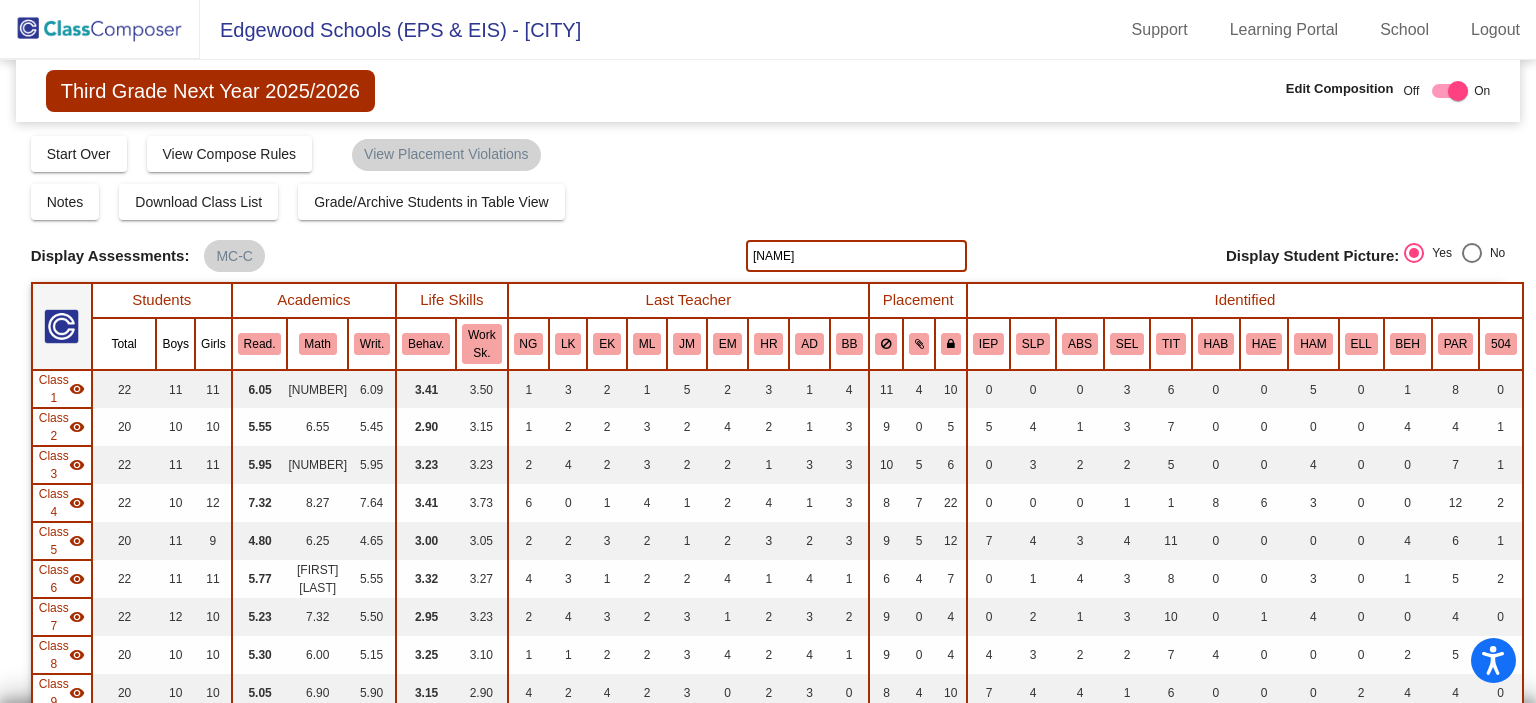 drag, startPoint x: 832, startPoint y: 253, endPoint x: 742, endPoint y: 251, distance: 90.02222 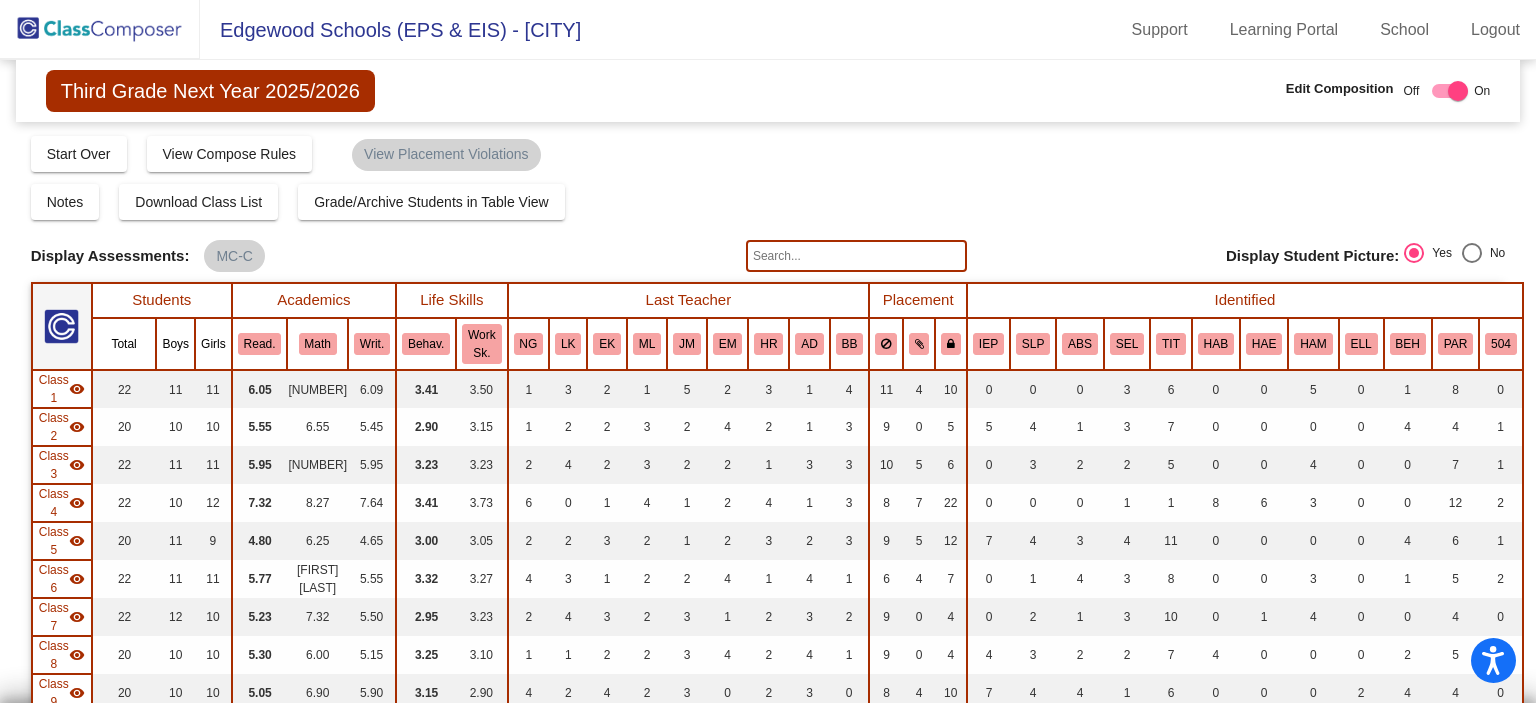 type 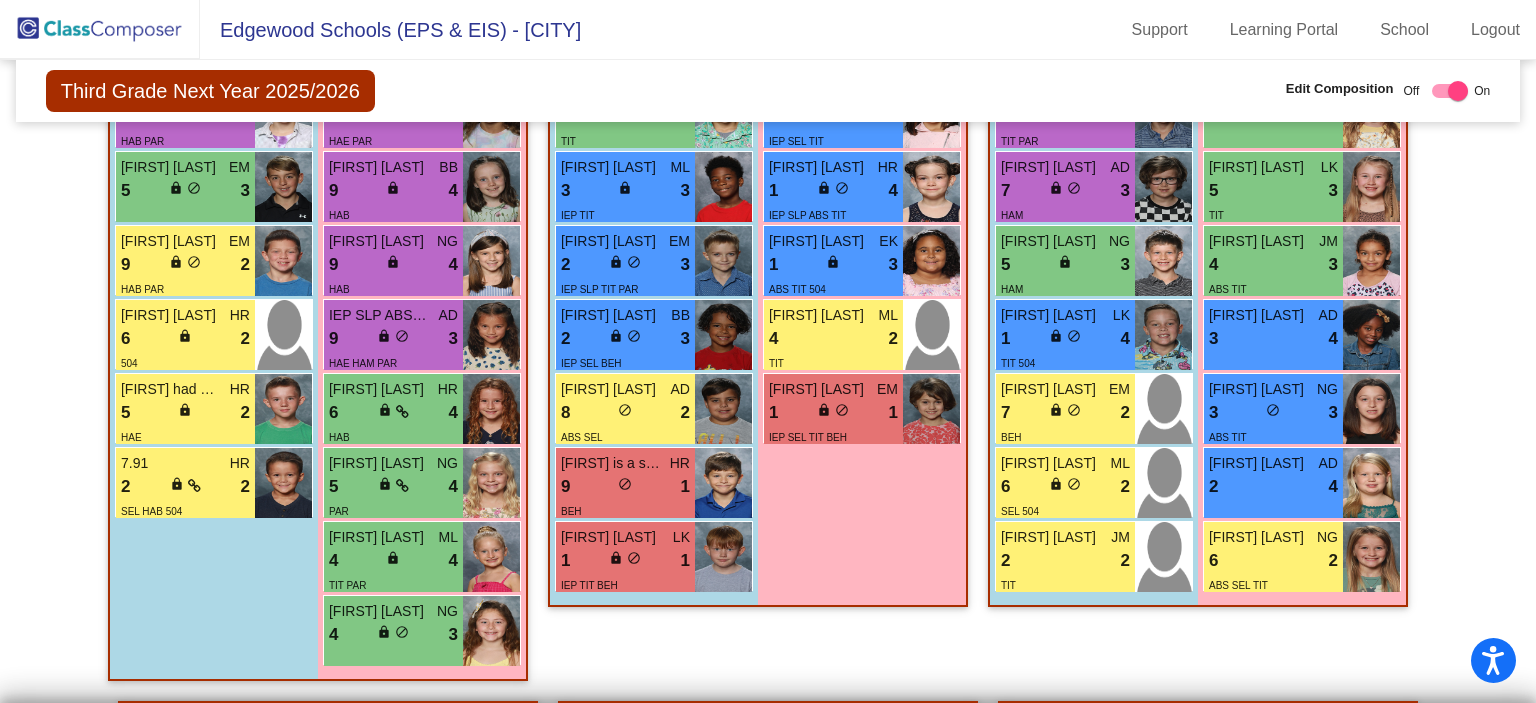 scroll, scrollTop: 2092, scrollLeft: 0, axis: vertical 